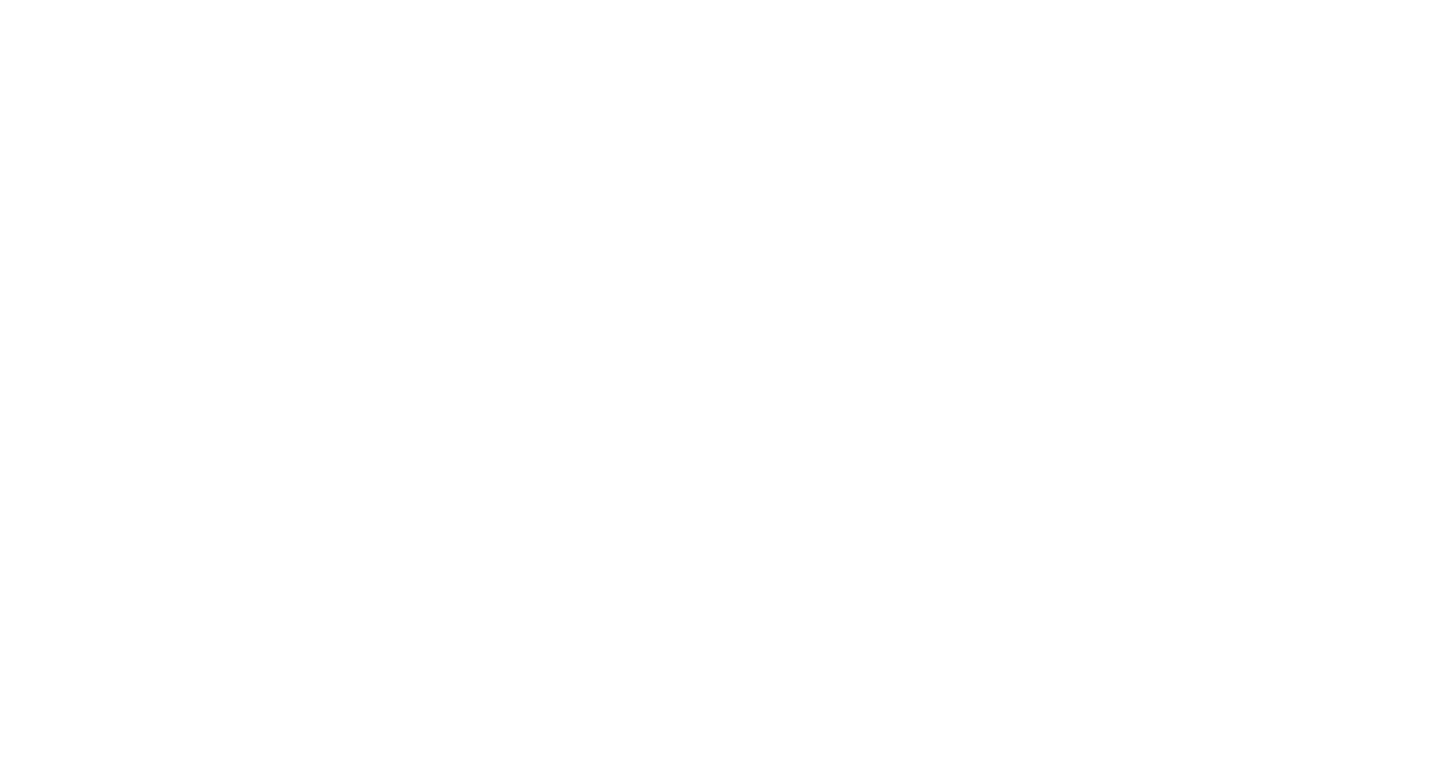 scroll, scrollTop: 0, scrollLeft: 0, axis: both 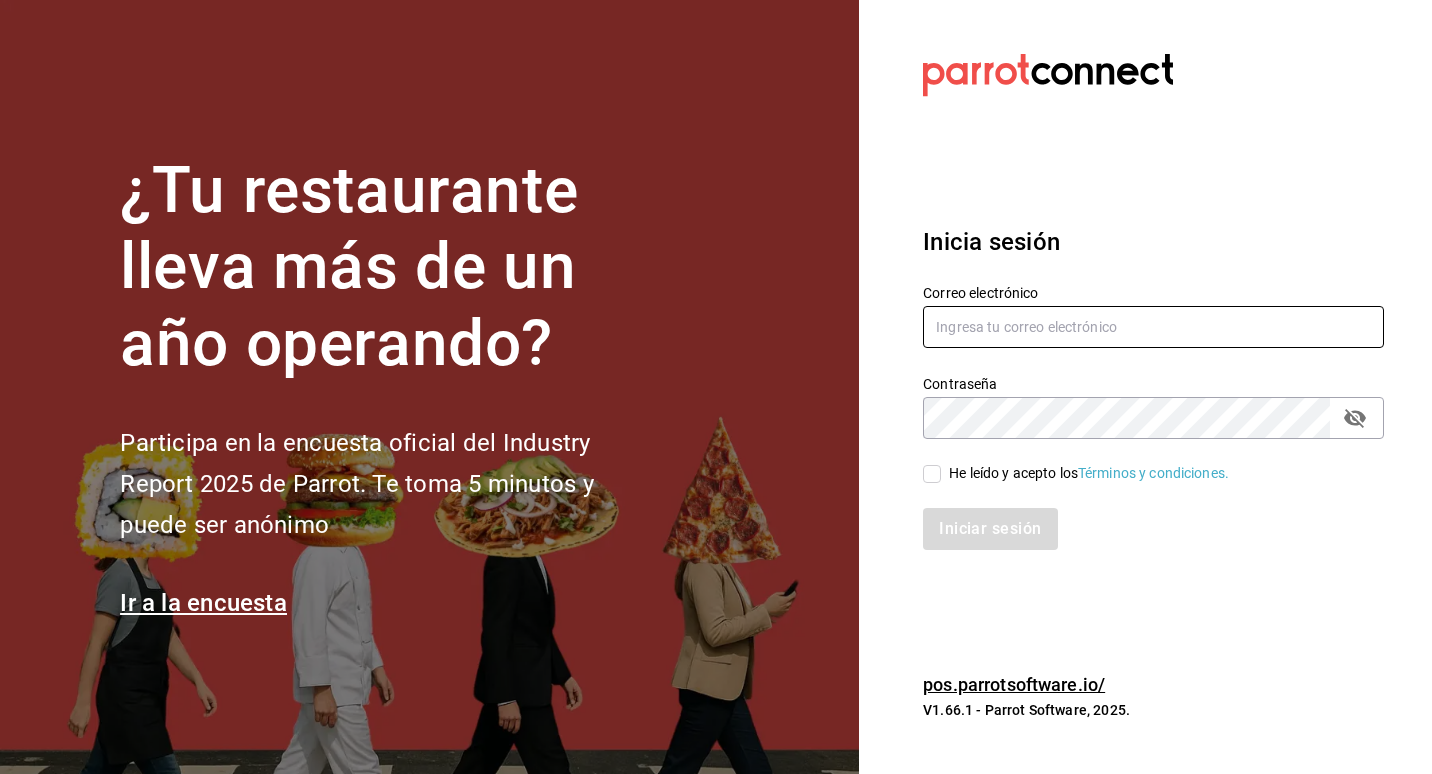 click at bounding box center (1153, 327) 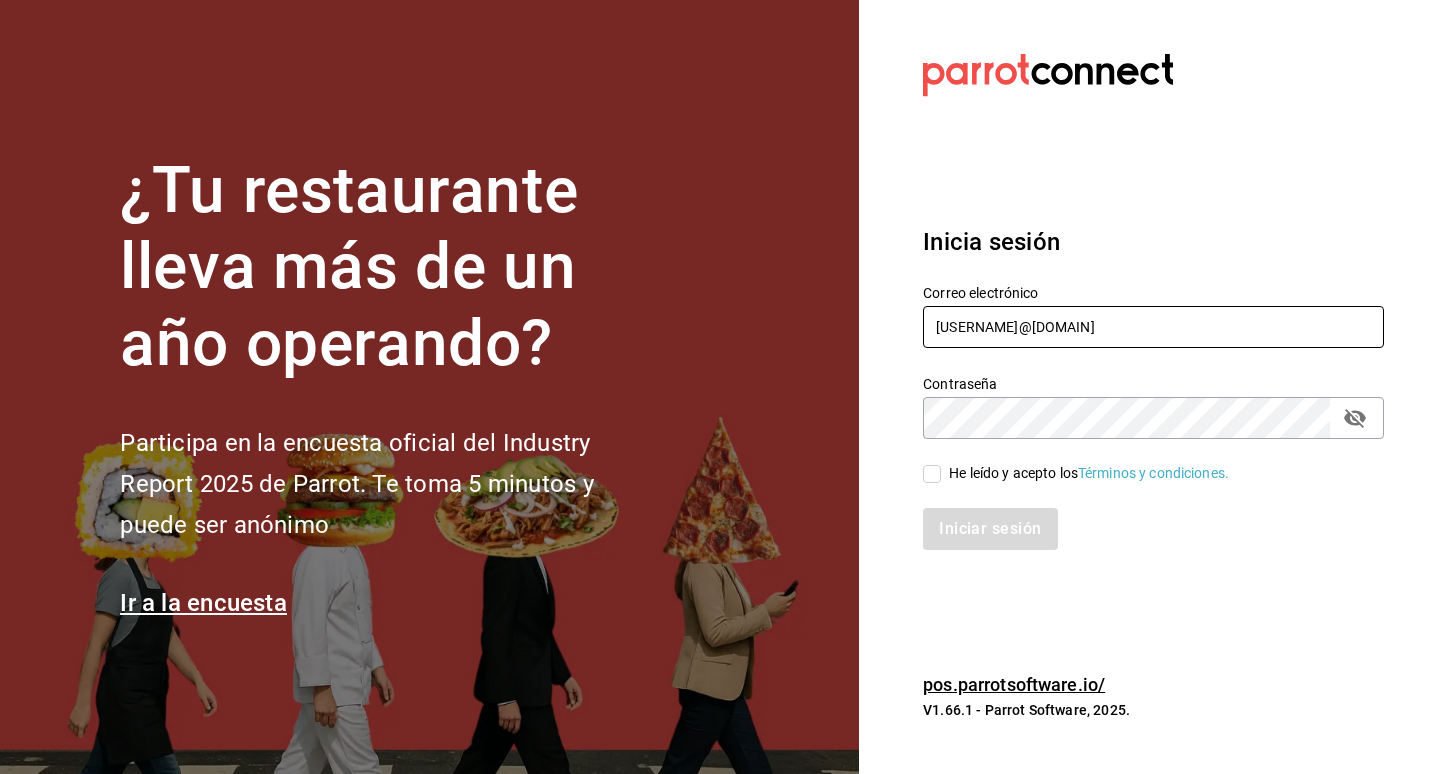 type on "[USERNAME]@[DOMAIN]" 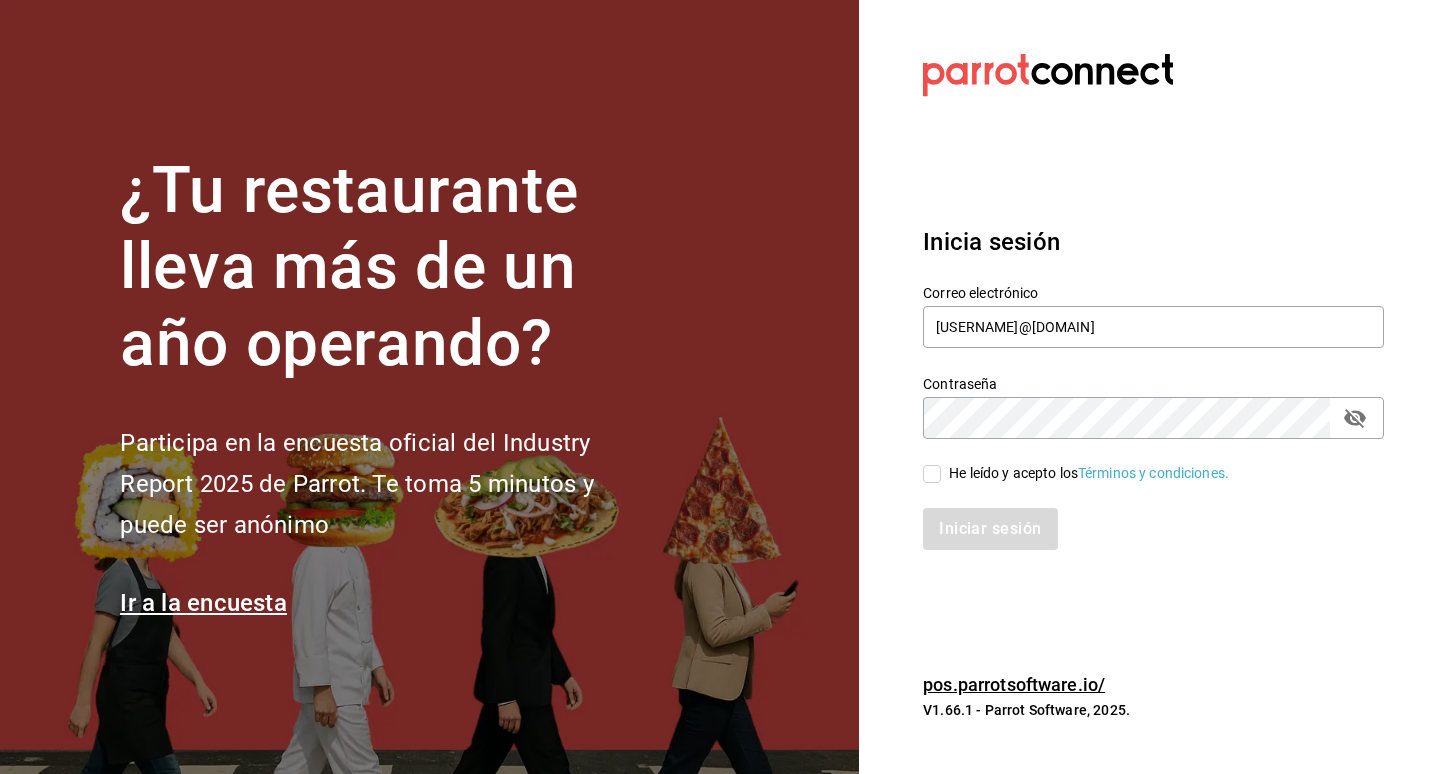 click on "He leído y acepto los  Términos y condiciones." at bounding box center [1089, 473] 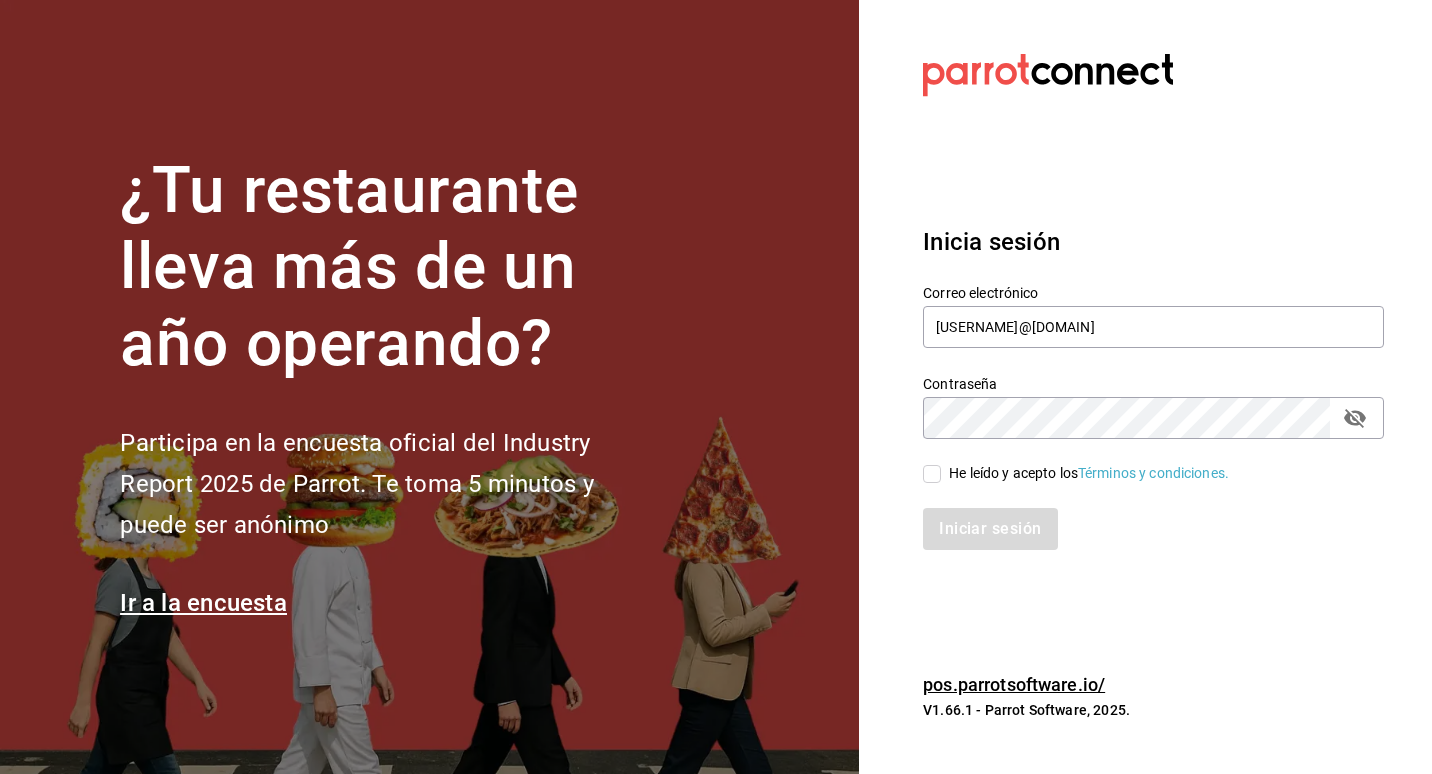 checkbox on "true" 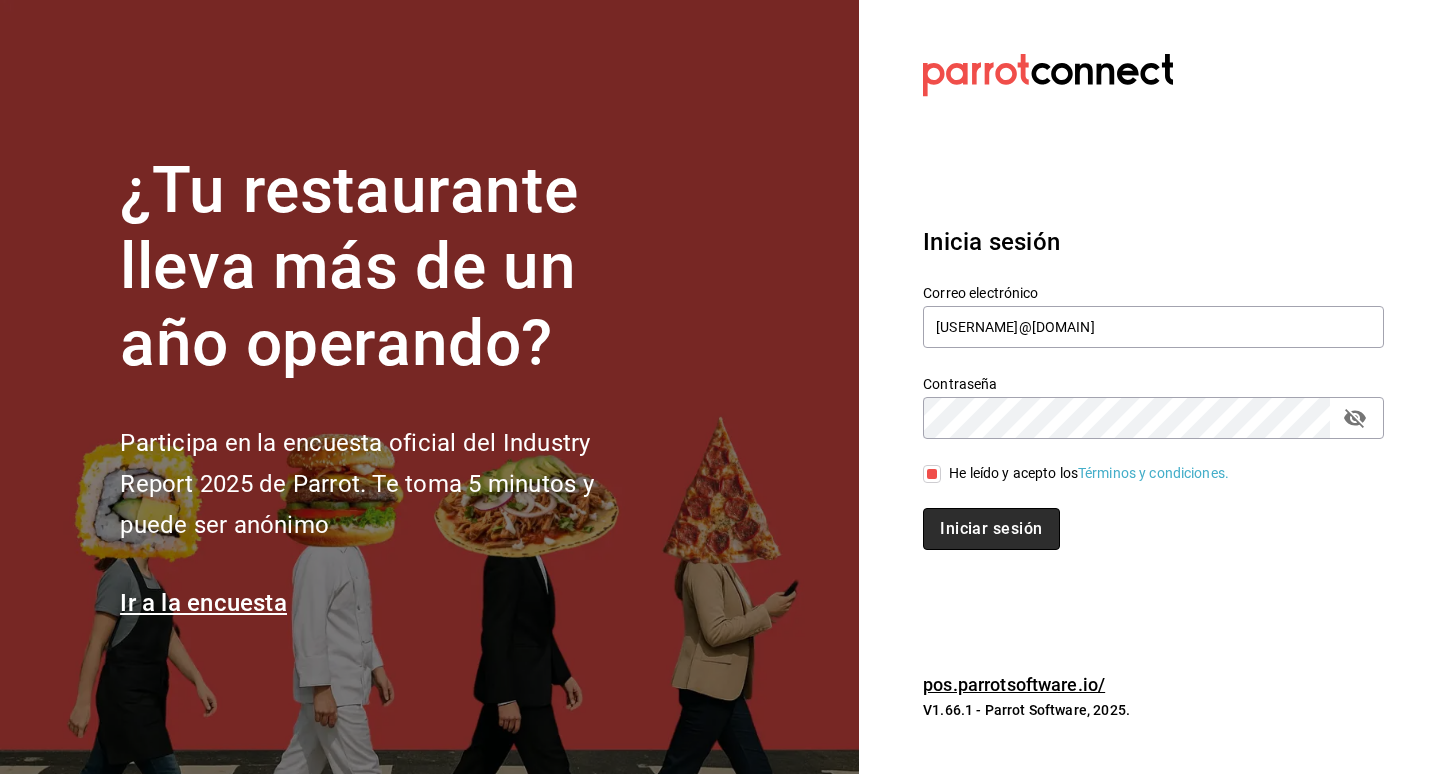 click on "Iniciar sesión" at bounding box center [991, 529] 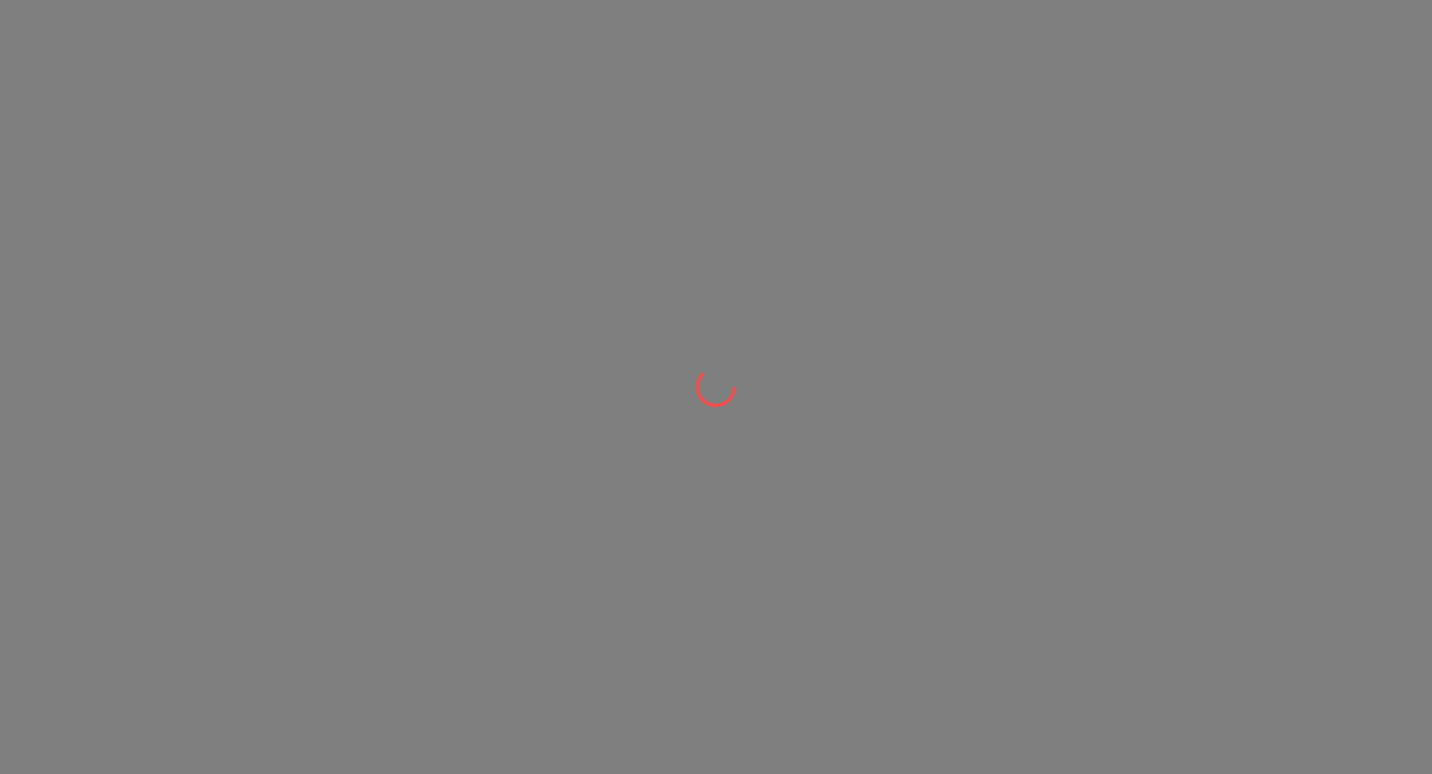 scroll, scrollTop: 0, scrollLeft: 0, axis: both 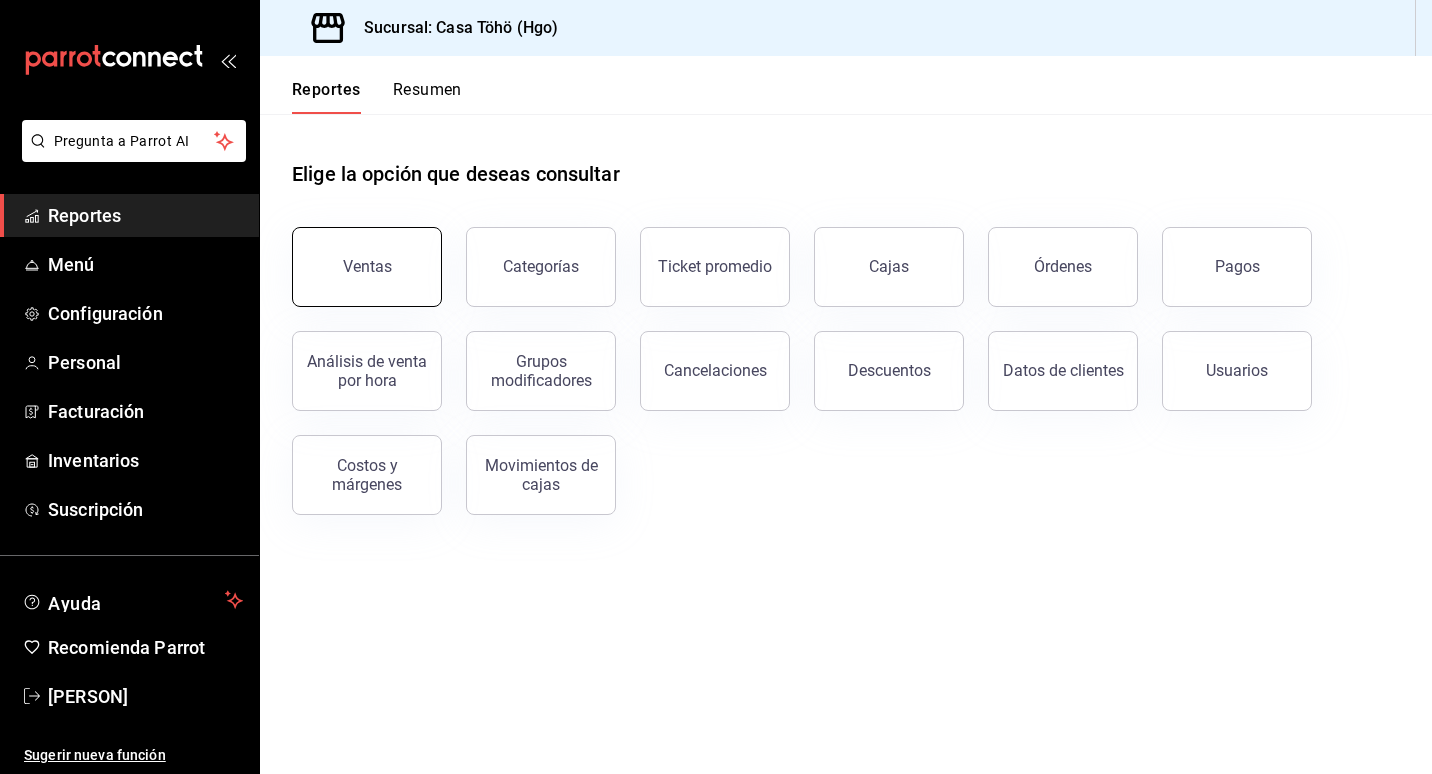click on "Ventas" at bounding box center (367, 267) 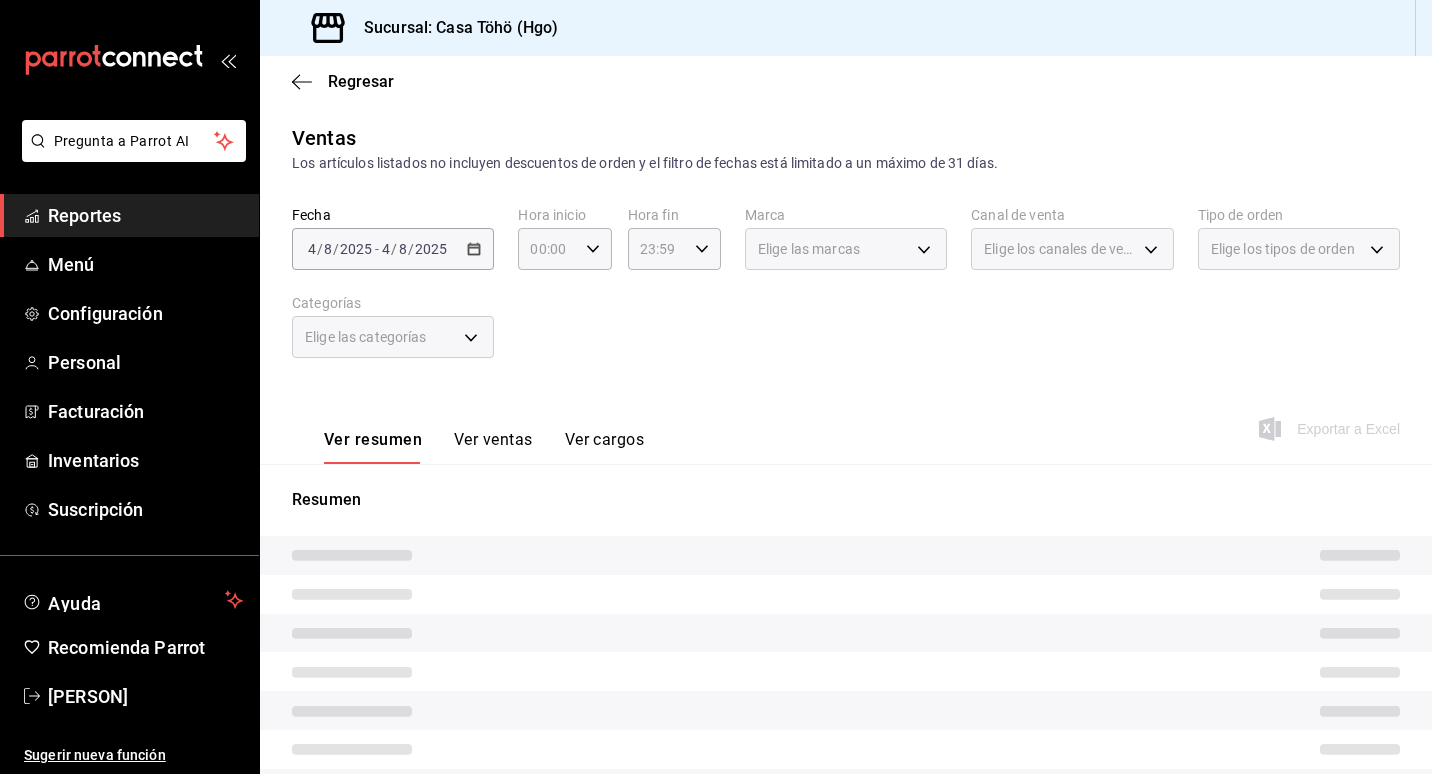 click on "Reportes" at bounding box center [145, 215] 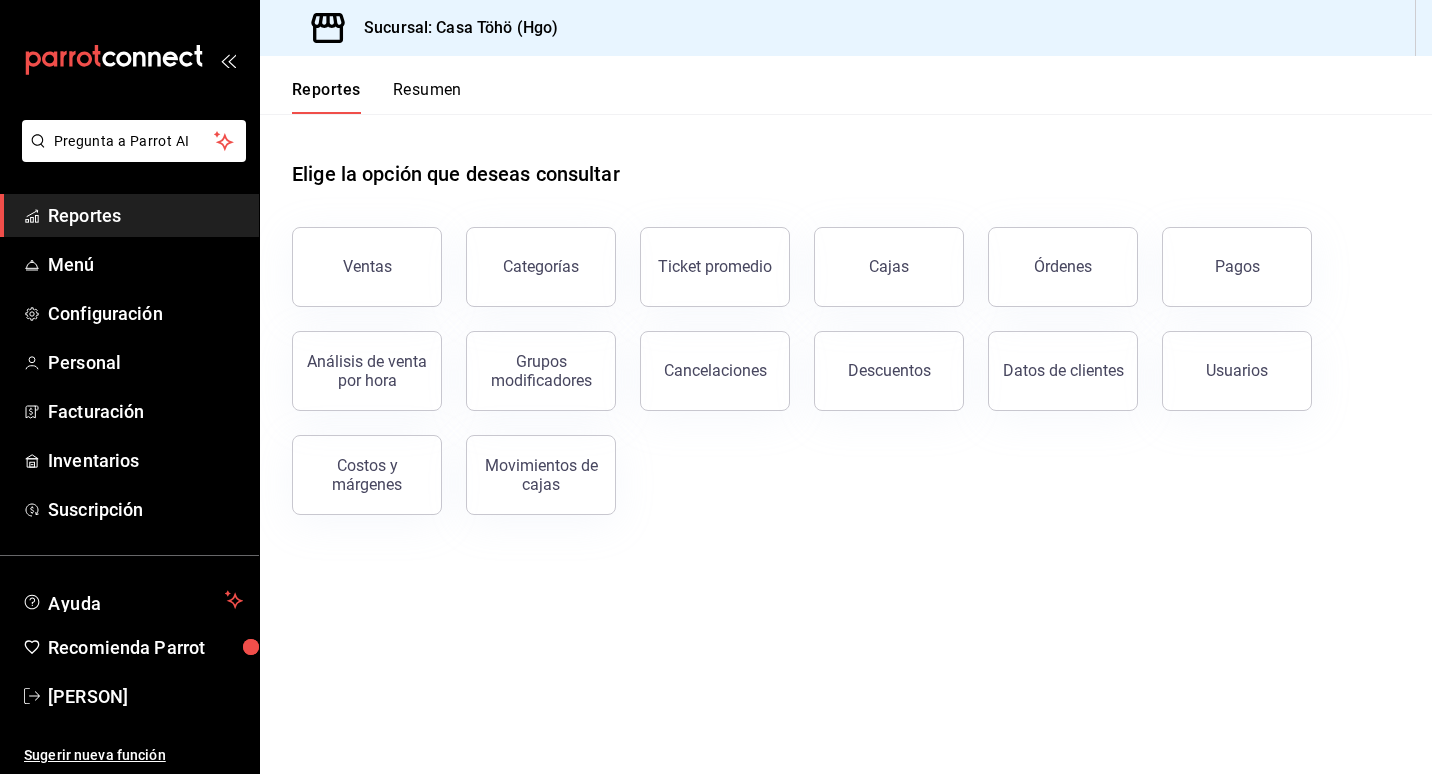 click on "Resumen" at bounding box center [427, 97] 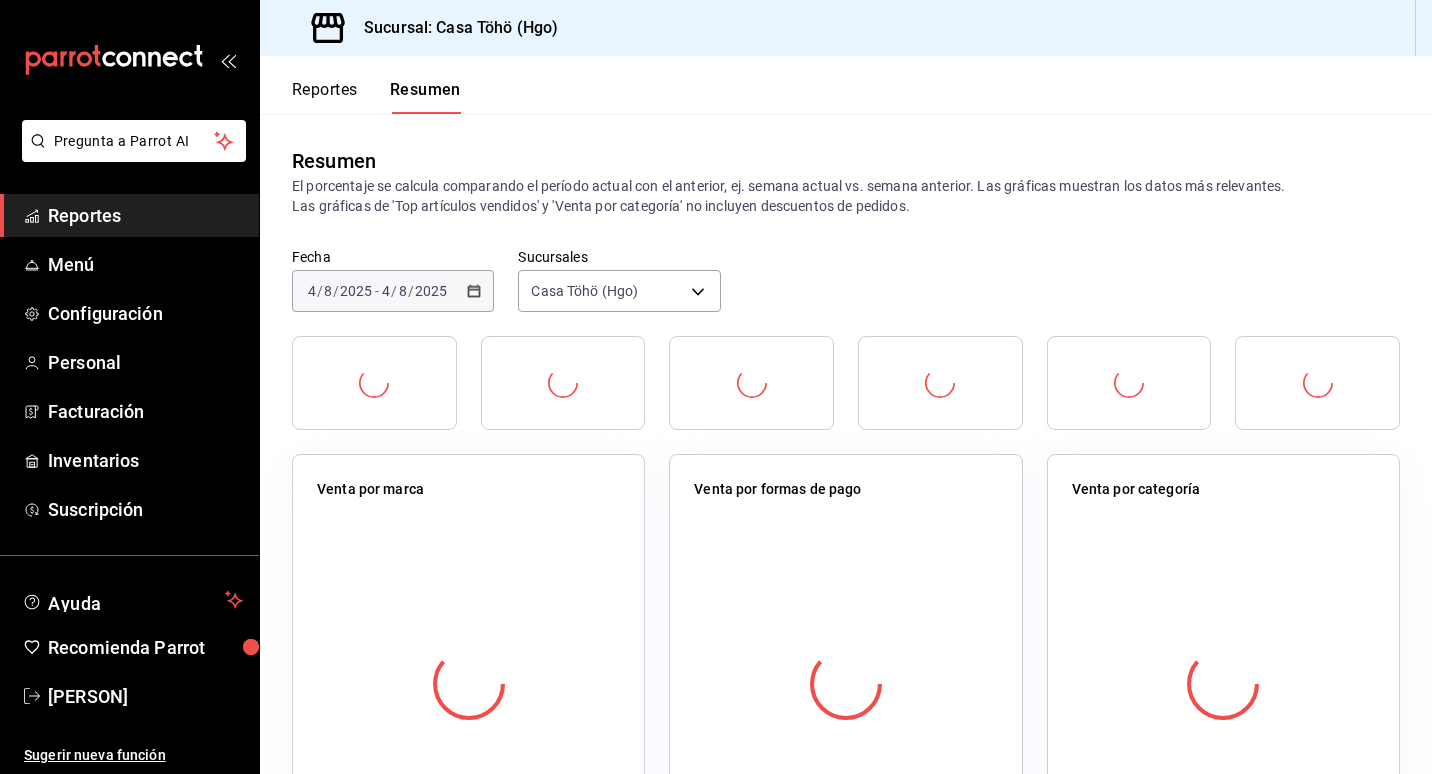 click on "Reportes" at bounding box center (325, 97) 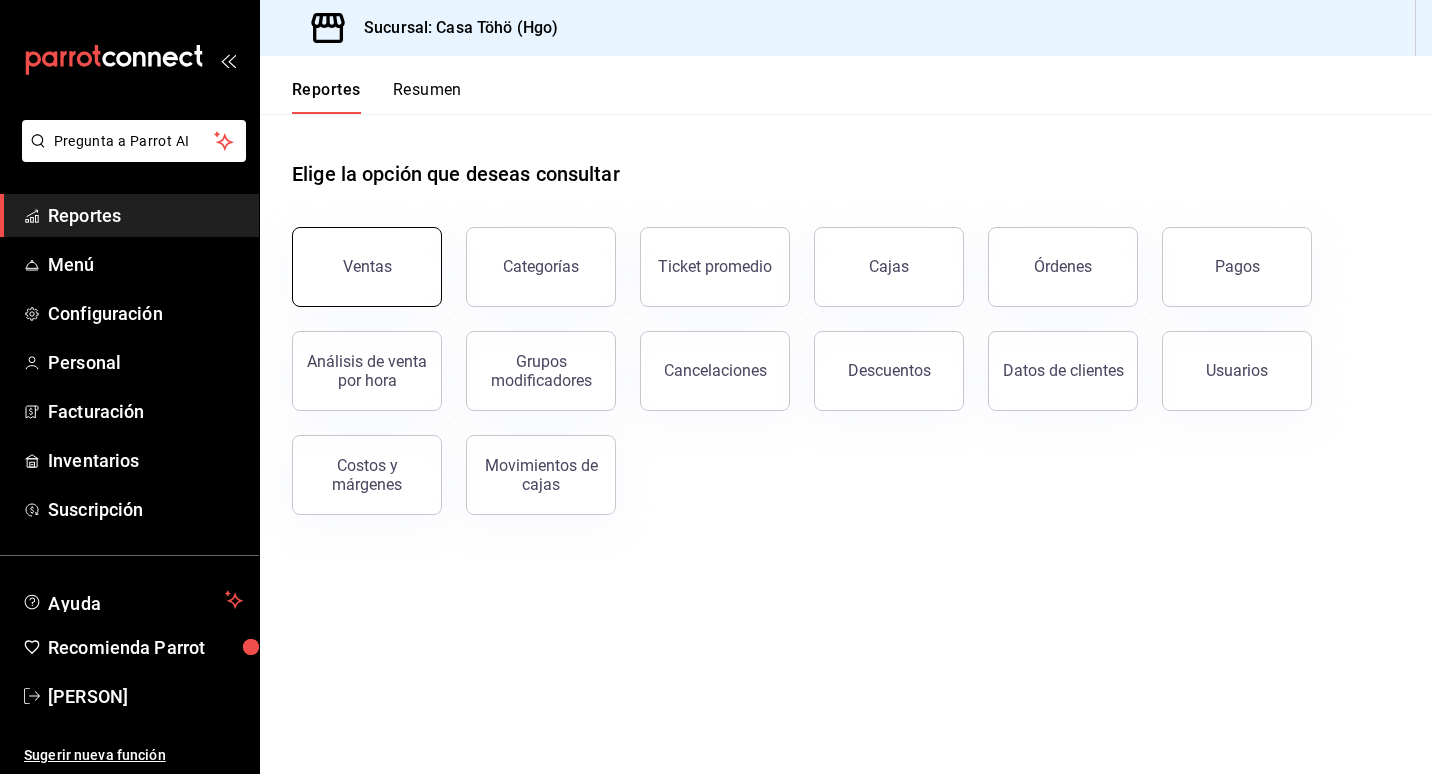 click on "Ventas" at bounding box center [367, 267] 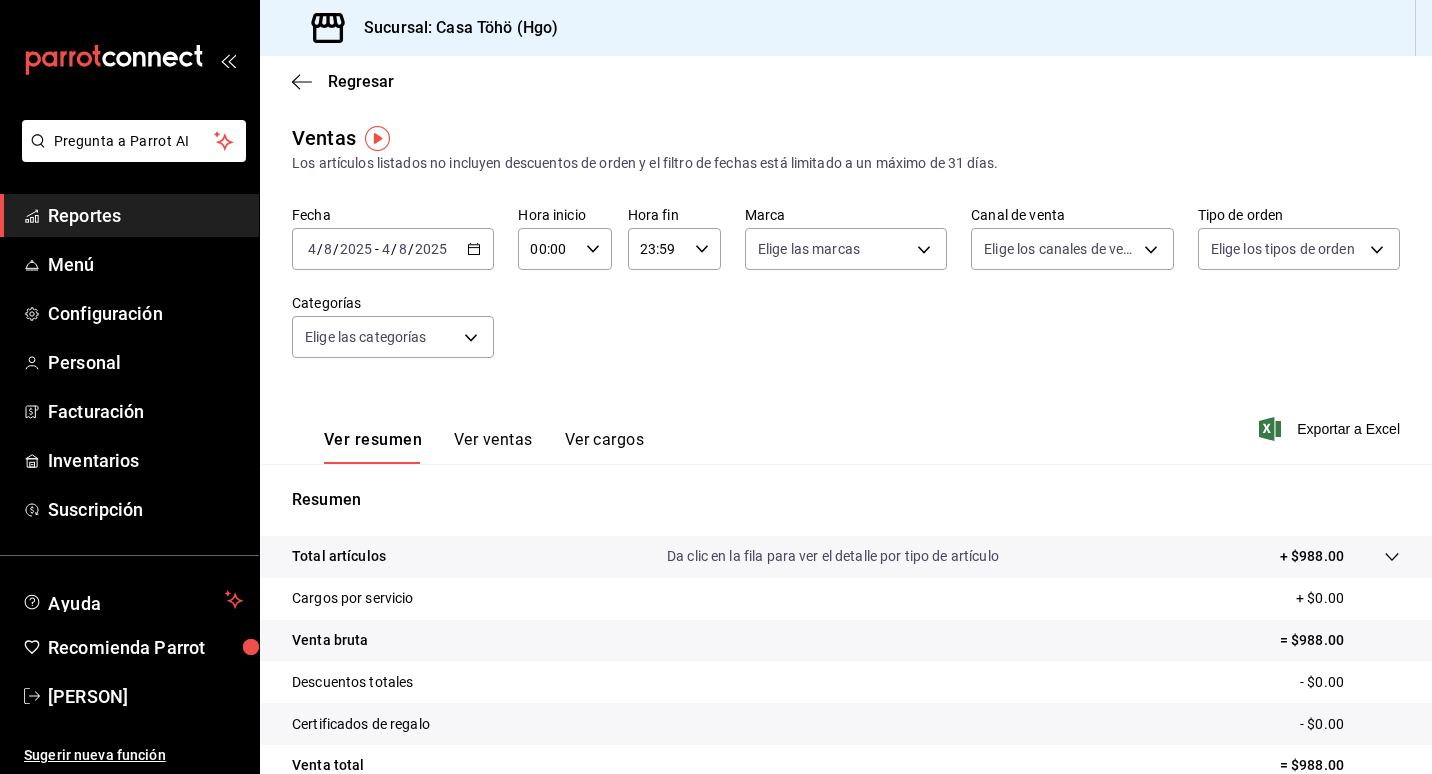 click on "2025-08-04 4 / 8 / 2025 - 2025-08-04 4 / 8 / 2025" at bounding box center [393, 249] 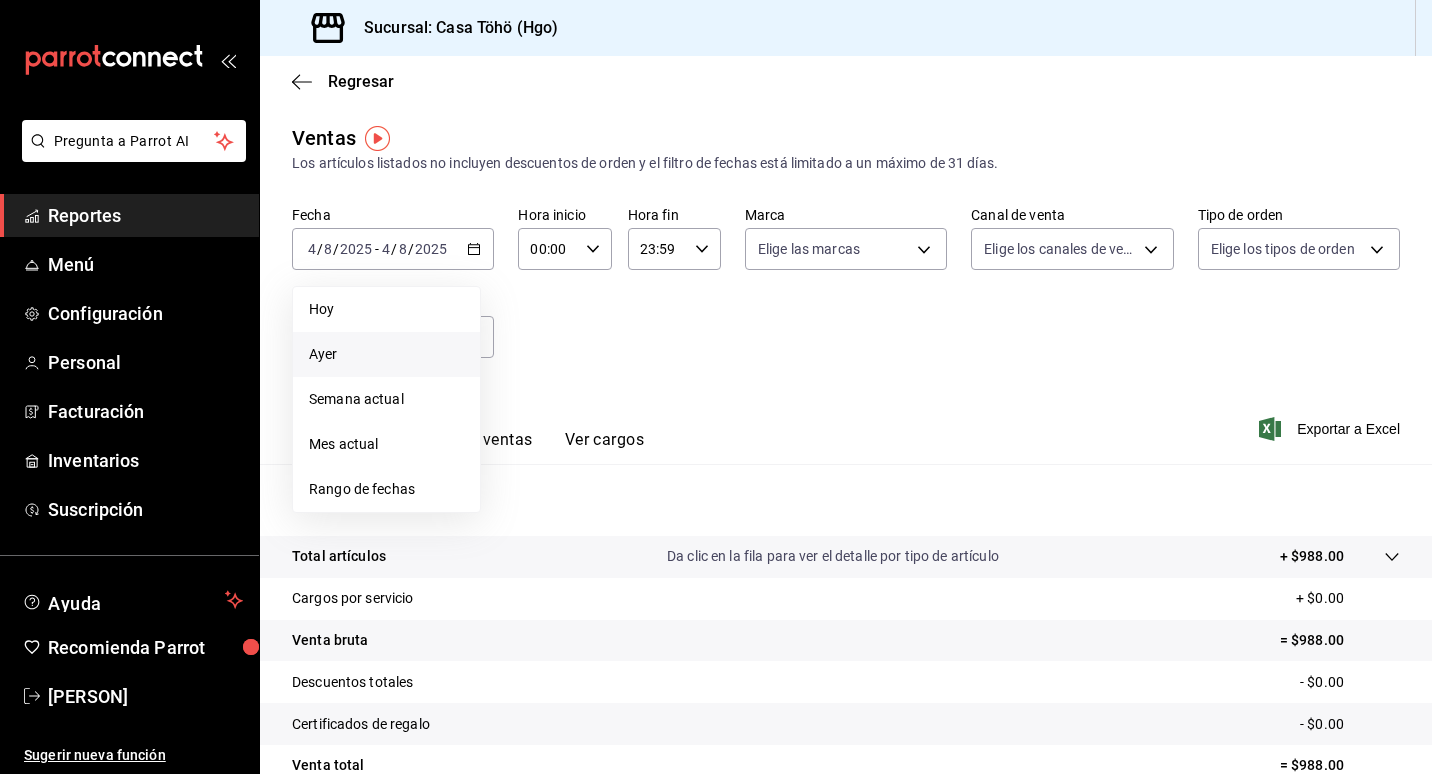 click on "Ayer" at bounding box center (386, 354) 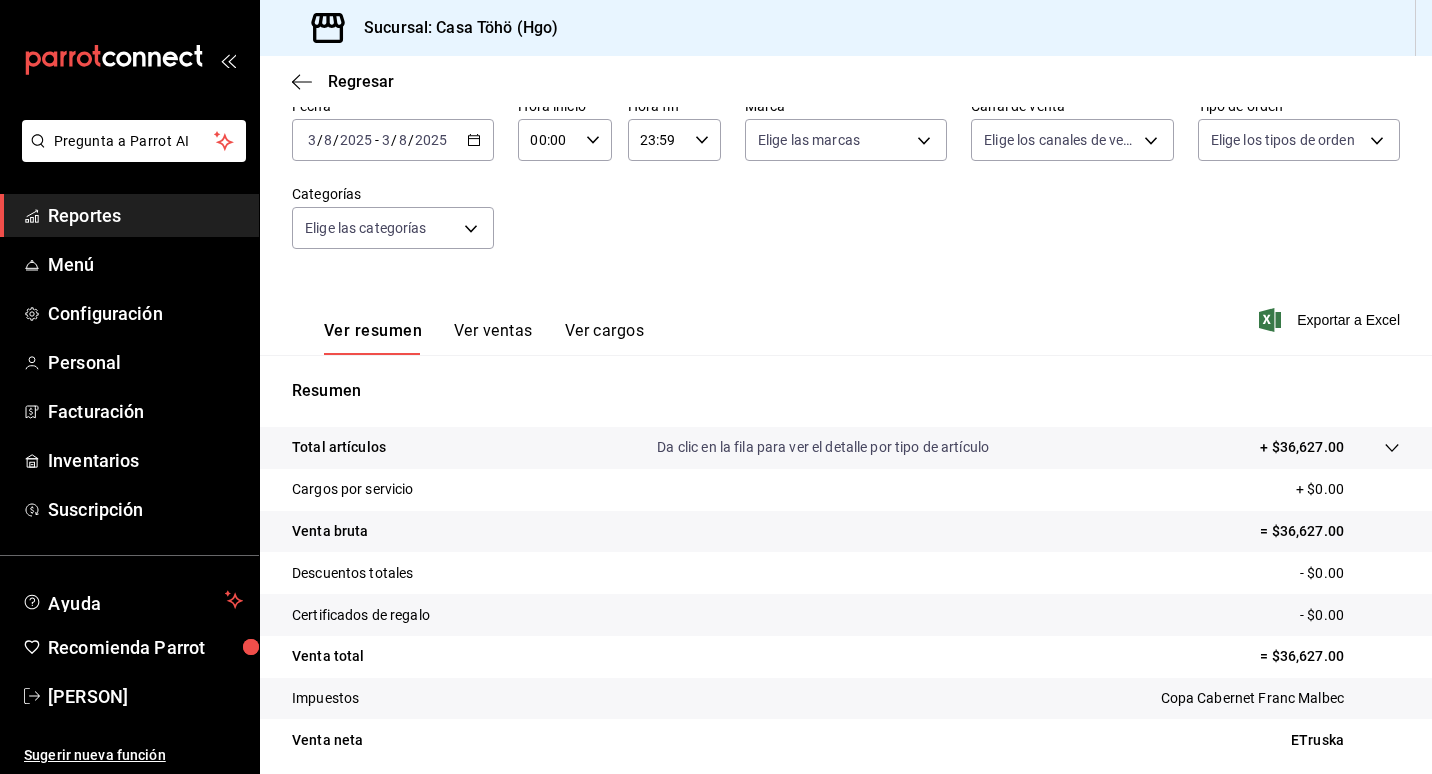scroll, scrollTop: 184, scrollLeft: 0, axis: vertical 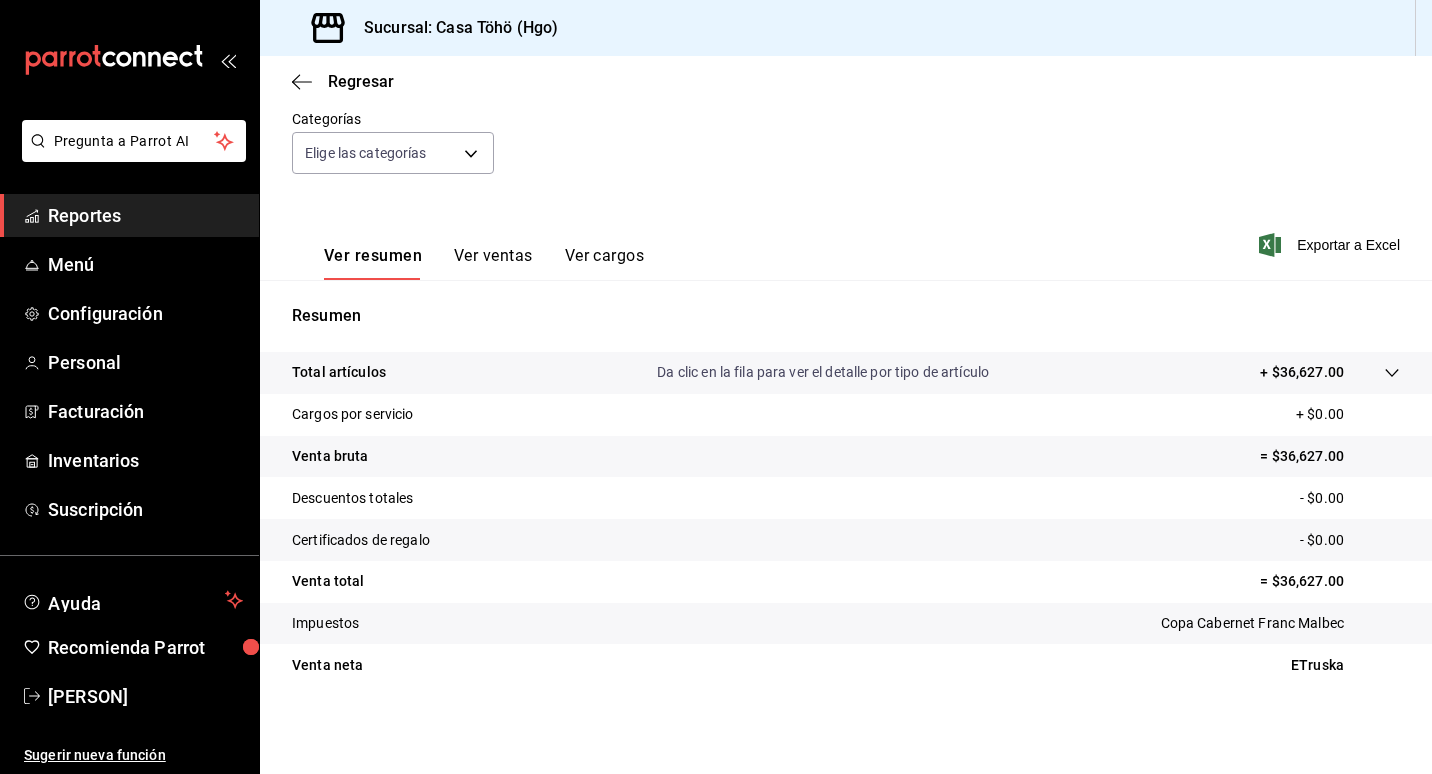 click on "Ver ventas" at bounding box center [493, 263] 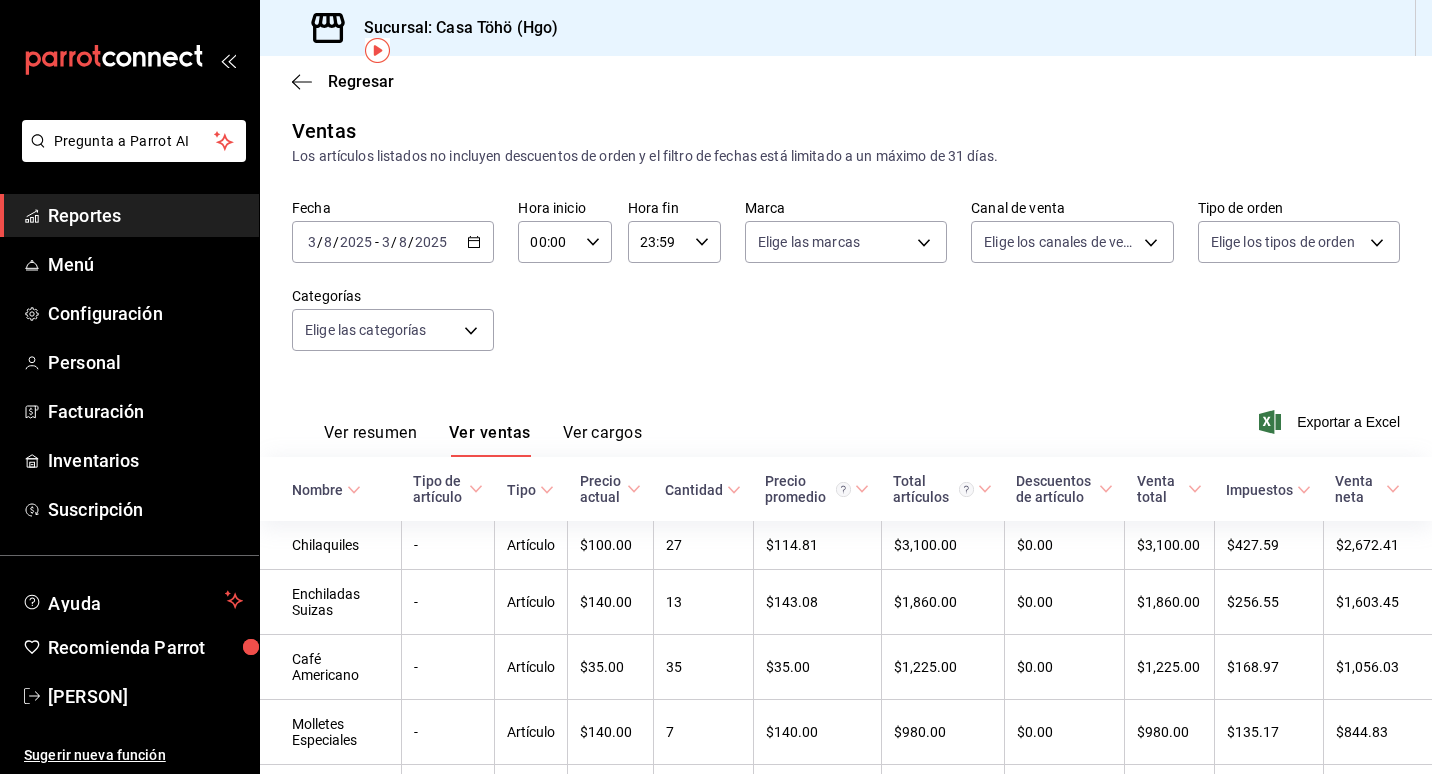 scroll, scrollTop: 0, scrollLeft: 0, axis: both 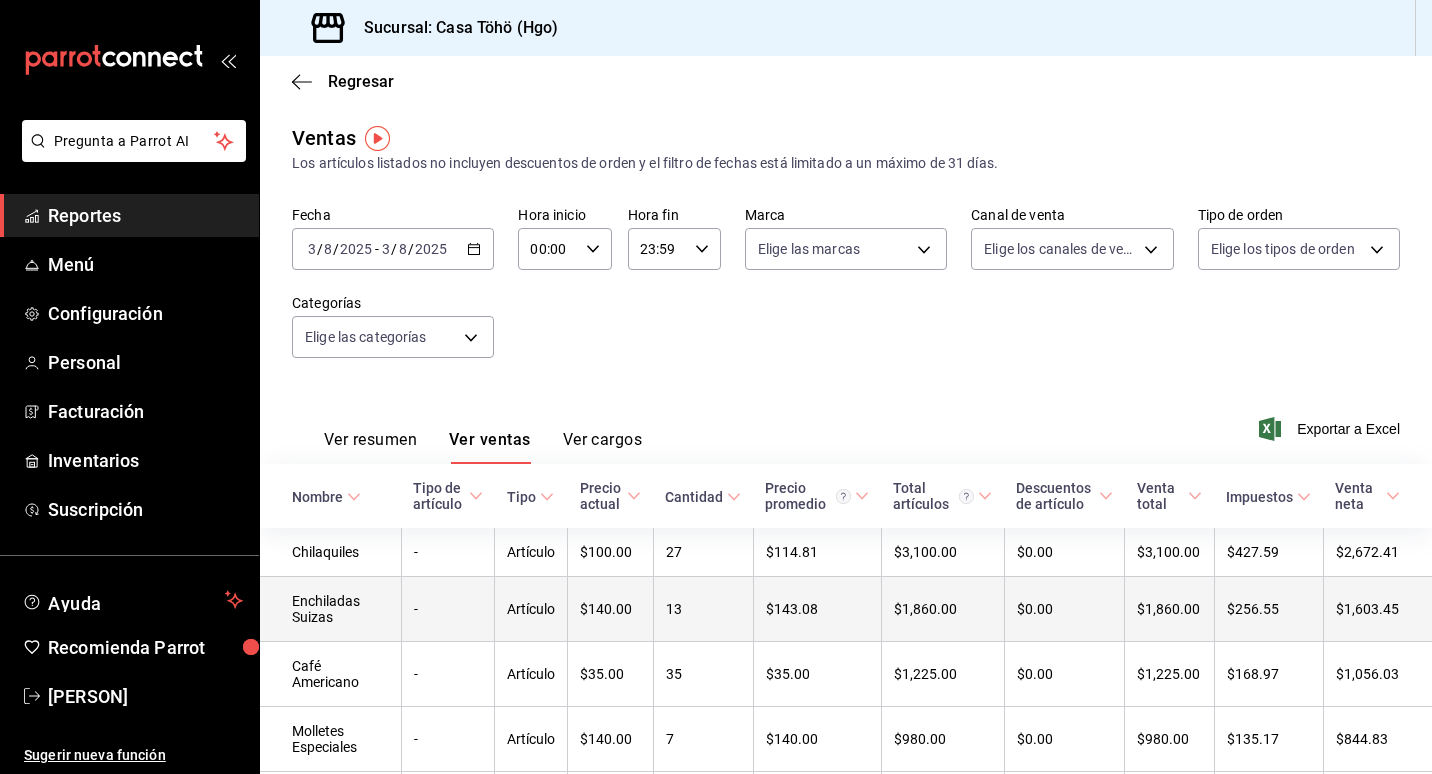 click on "Enchiladas Suizas" at bounding box center (330, 609) 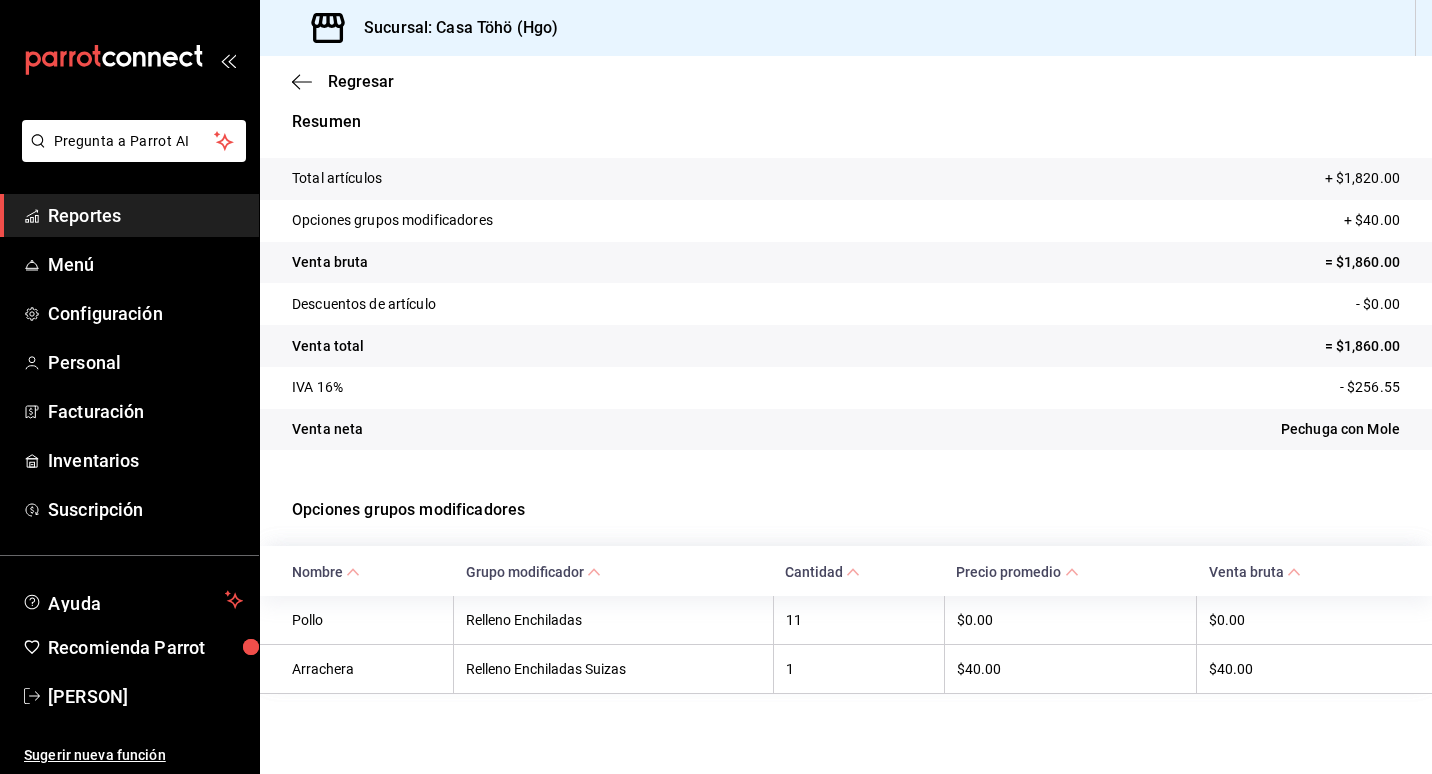 scroll, scrollTop: 75, scrollLeft: 0, axis: vertical 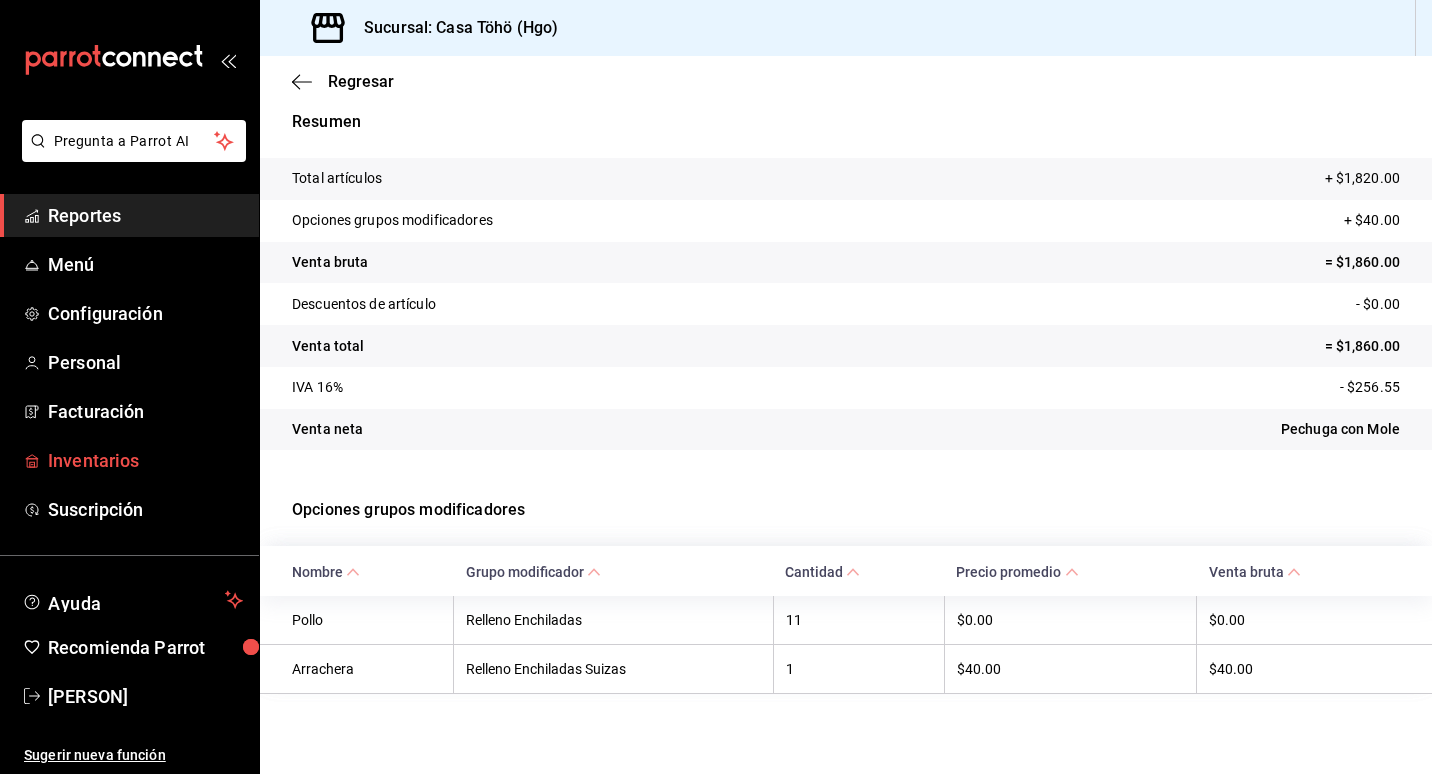 click on "Inventarios" at bounding box center (145, 460) 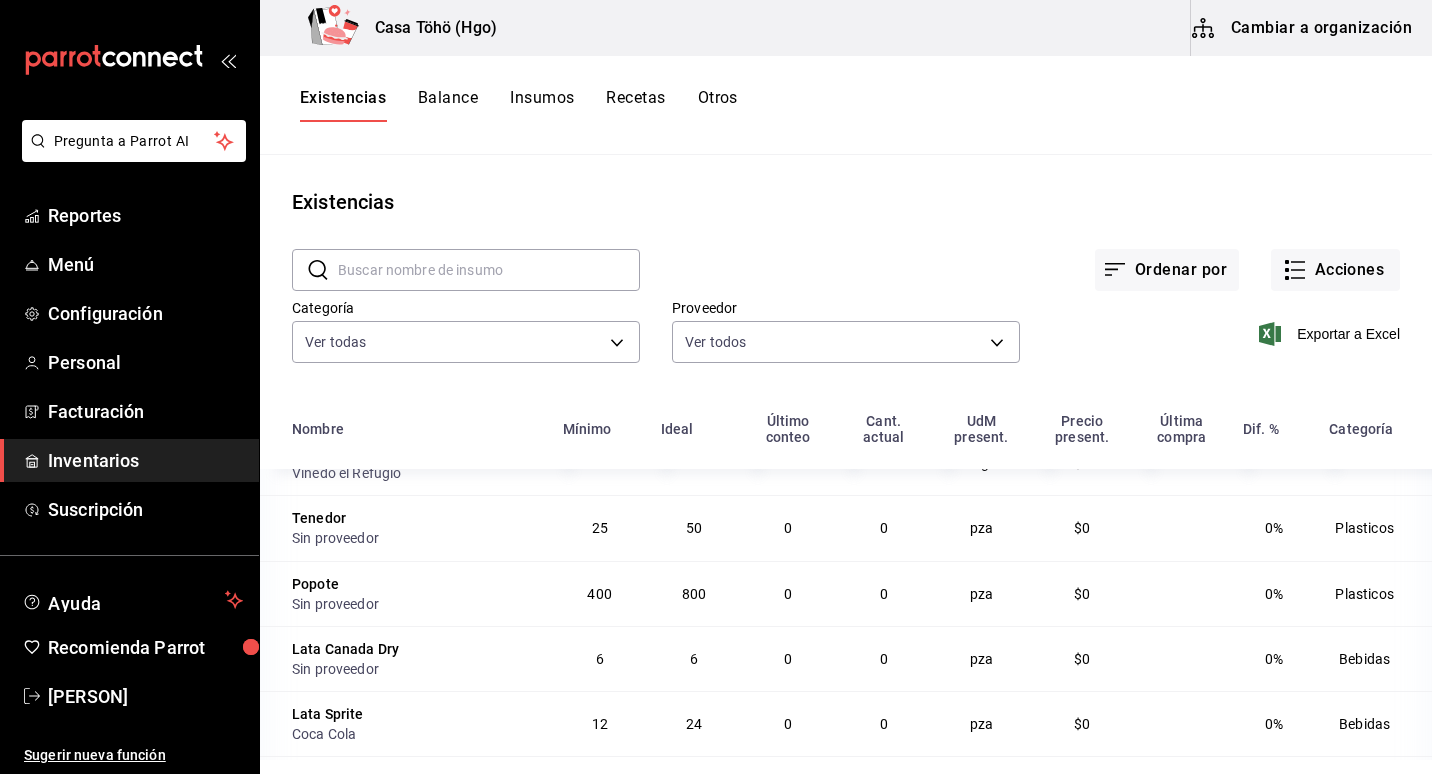 scroll, scrollTop: 1000, scrollLeft: 0, axis: vertical 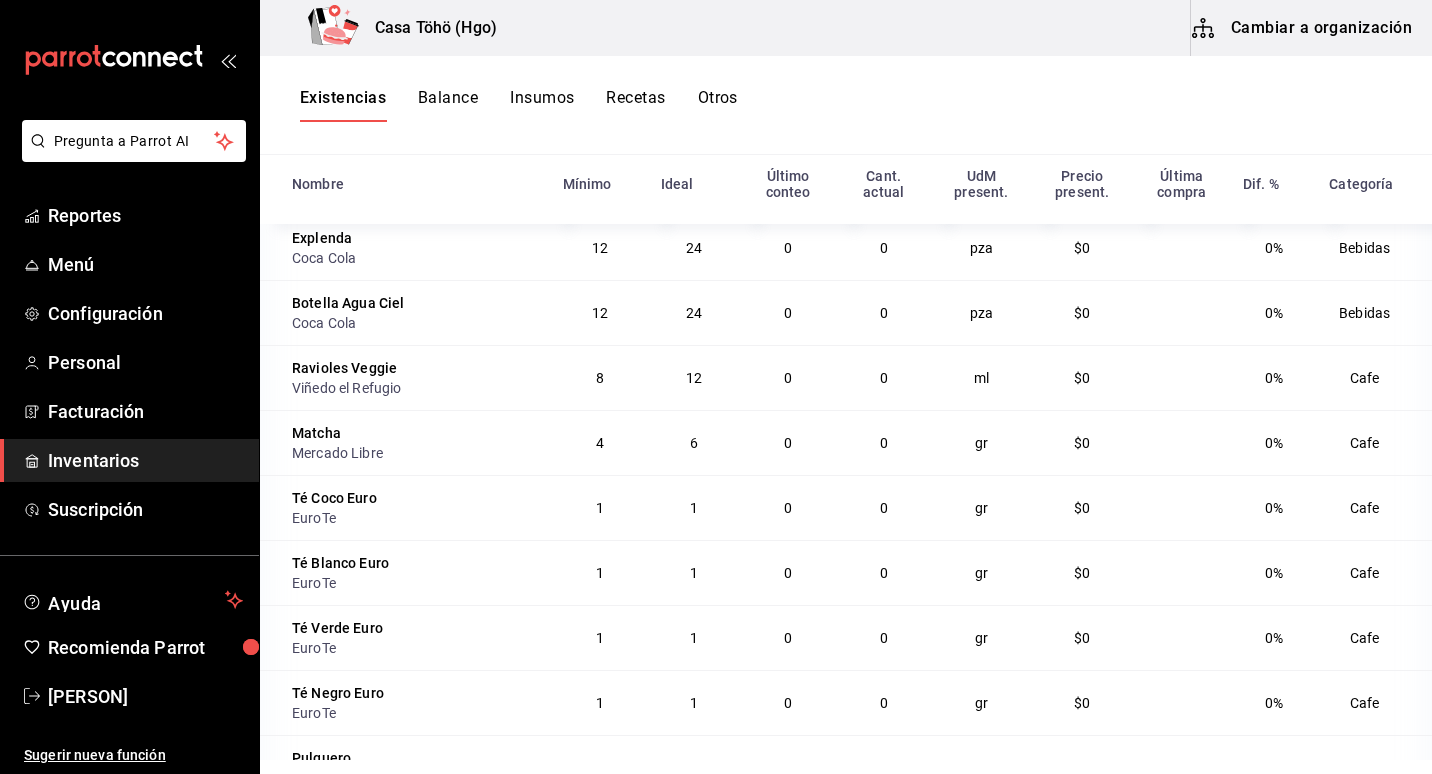 click on "Recetas" at bounding box center (635, 105) 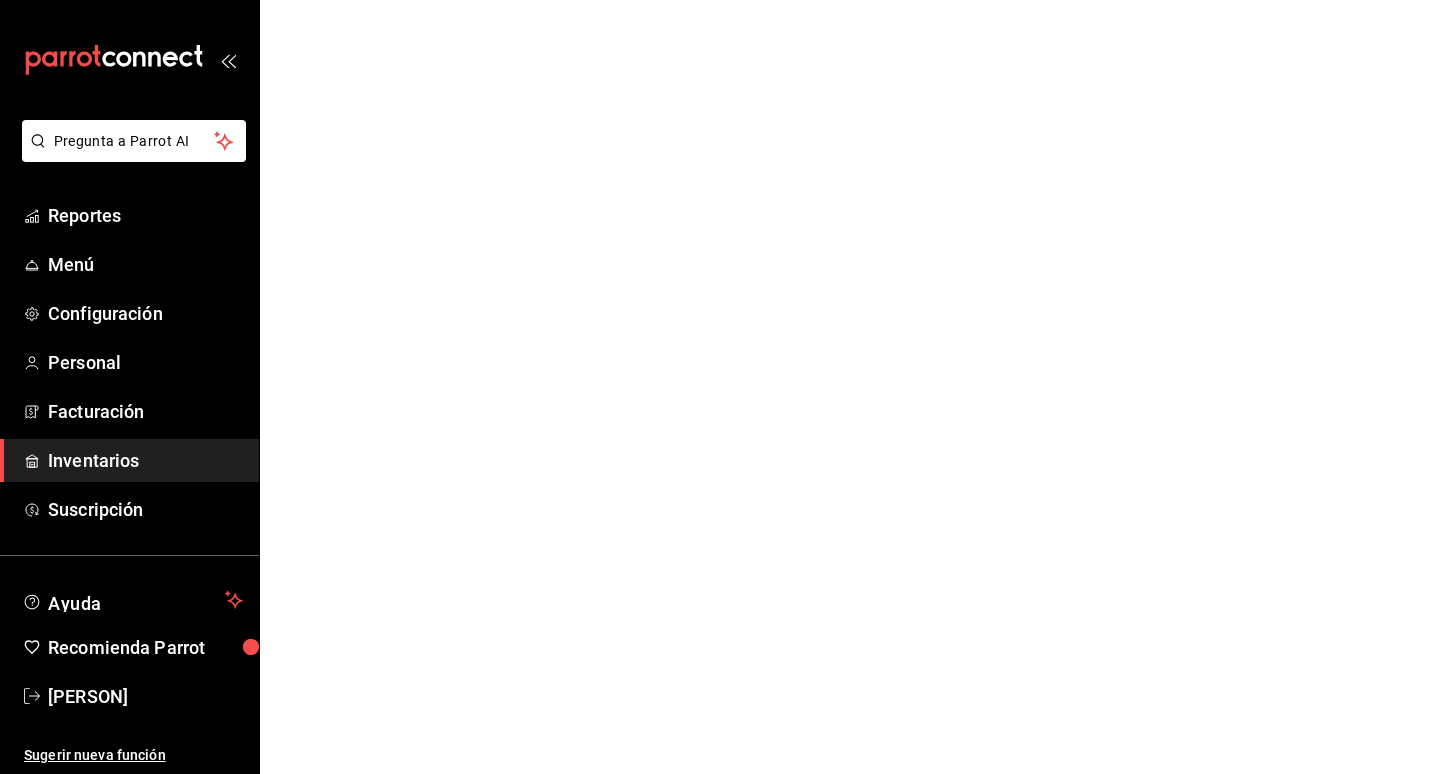 scroll, scrollTop: 0, scrollLeft: 0, axis: both 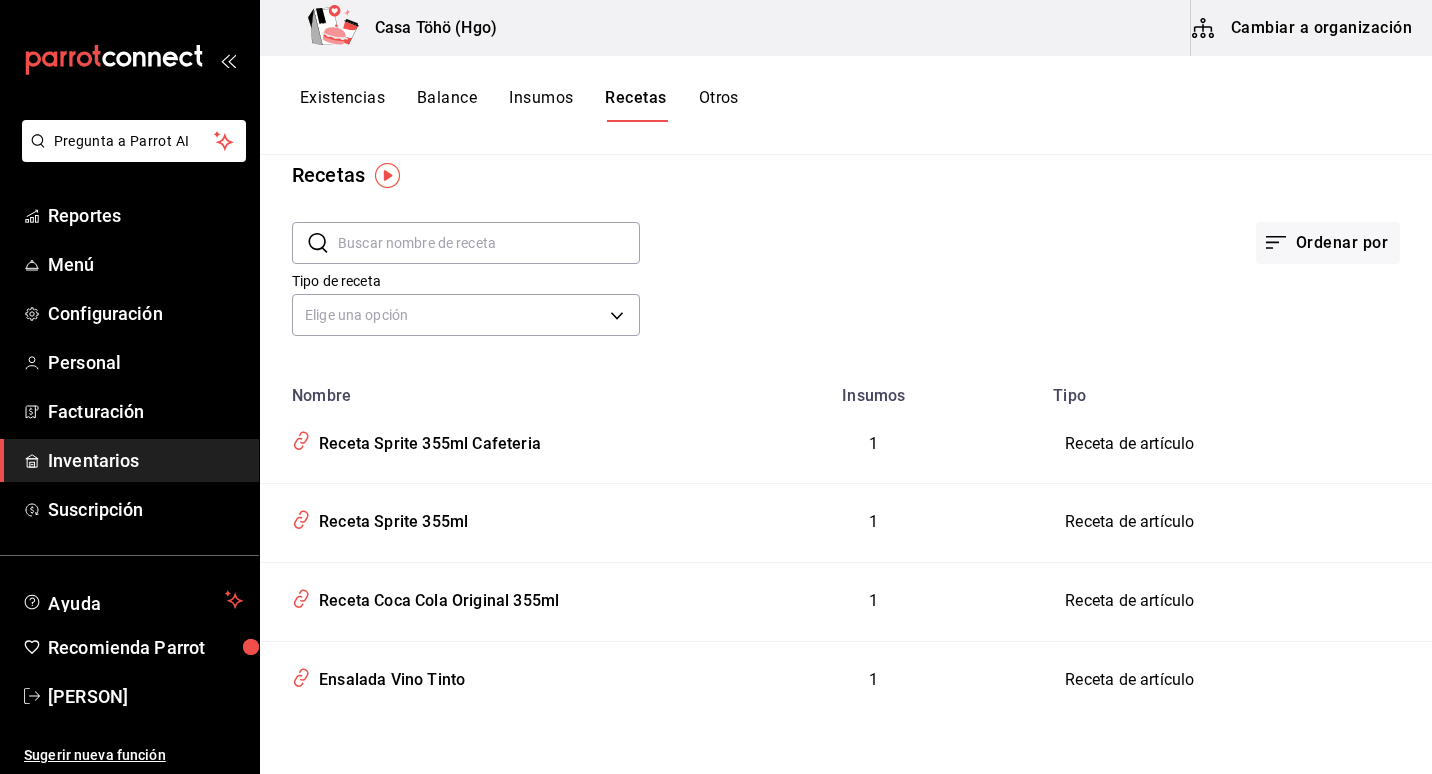 click on "Insumos" at bounding box center (541, 105) 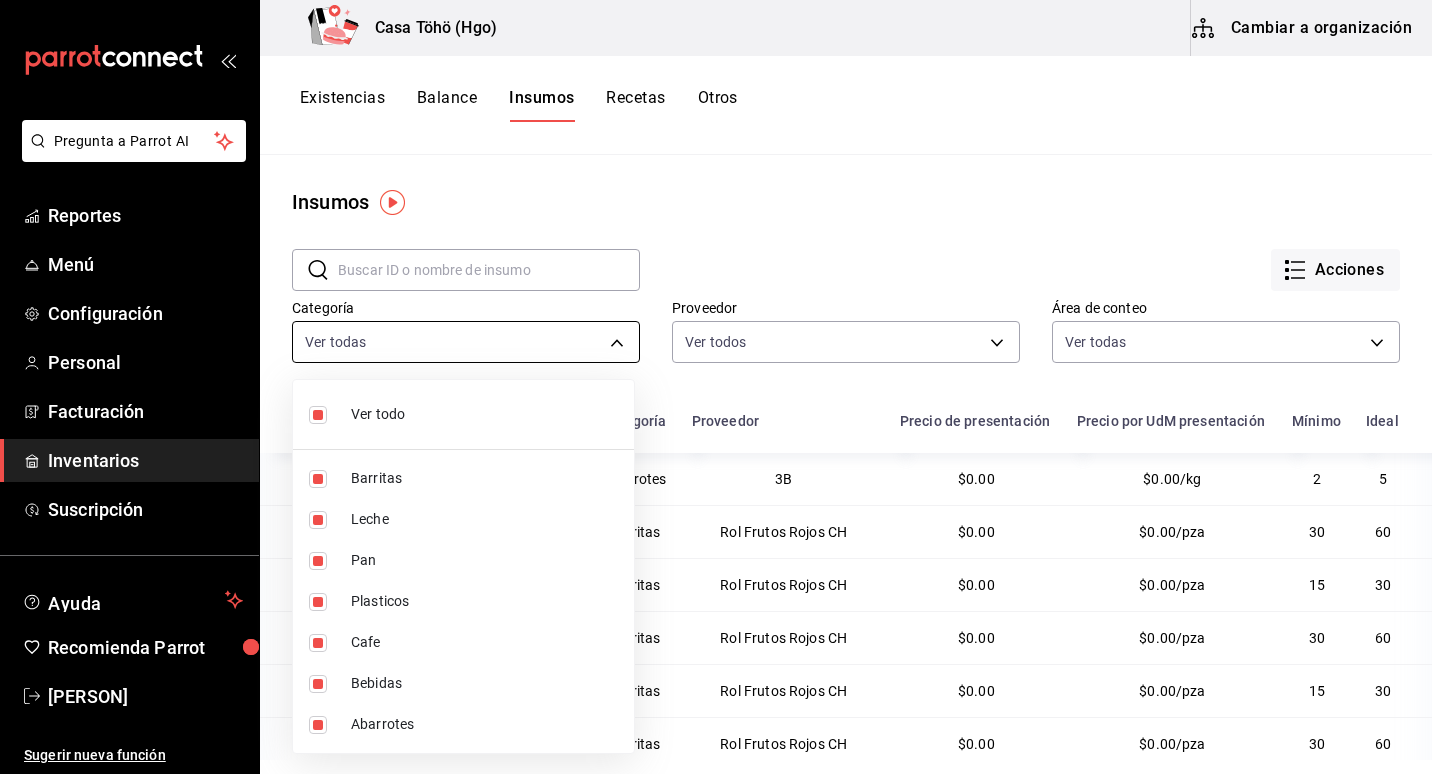 click on "Pregunta a Parrot AI Reportes   Menú   Configuración   Personal   Facturación   Inventarios   Suscripción   Ayuda Recomienda Parrot   [PERSON]   Sugerir nueva función   Casa Töhö (Hgo) Cambiar a organización Existencias Balance Insumos Recetas Otros Insumos ​ ​ Acciones Categoría Ver todas [UUIDS] Proveedor Ver todos Área de conteo Ver todas [UUIDS] Nombre Categoría Proveedor Precio de presentación Precio por UdM presentación Mínimo Ideal Azucar Blanca Abarrotes 3B $[PRICE] $[PRICE]/kg 2 5 Barrita Cacahuate Sal de Mar Barritas Distribuidora Medica Victoria $[PRICE] $[PRICE]/pza 30" at bounding box center (716, 380) 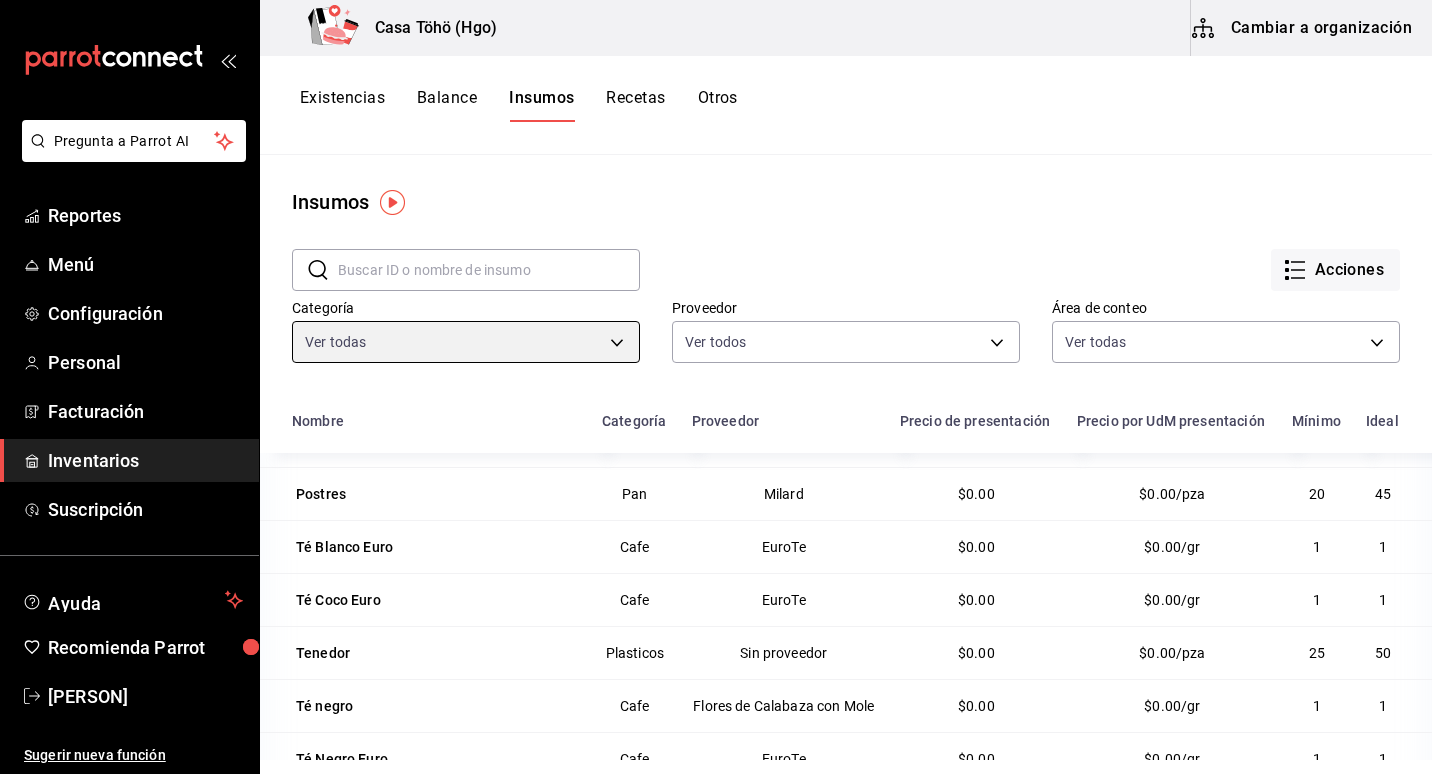 scroll, scrollTop: 1861, scrollLeft: 0, axis: vertical 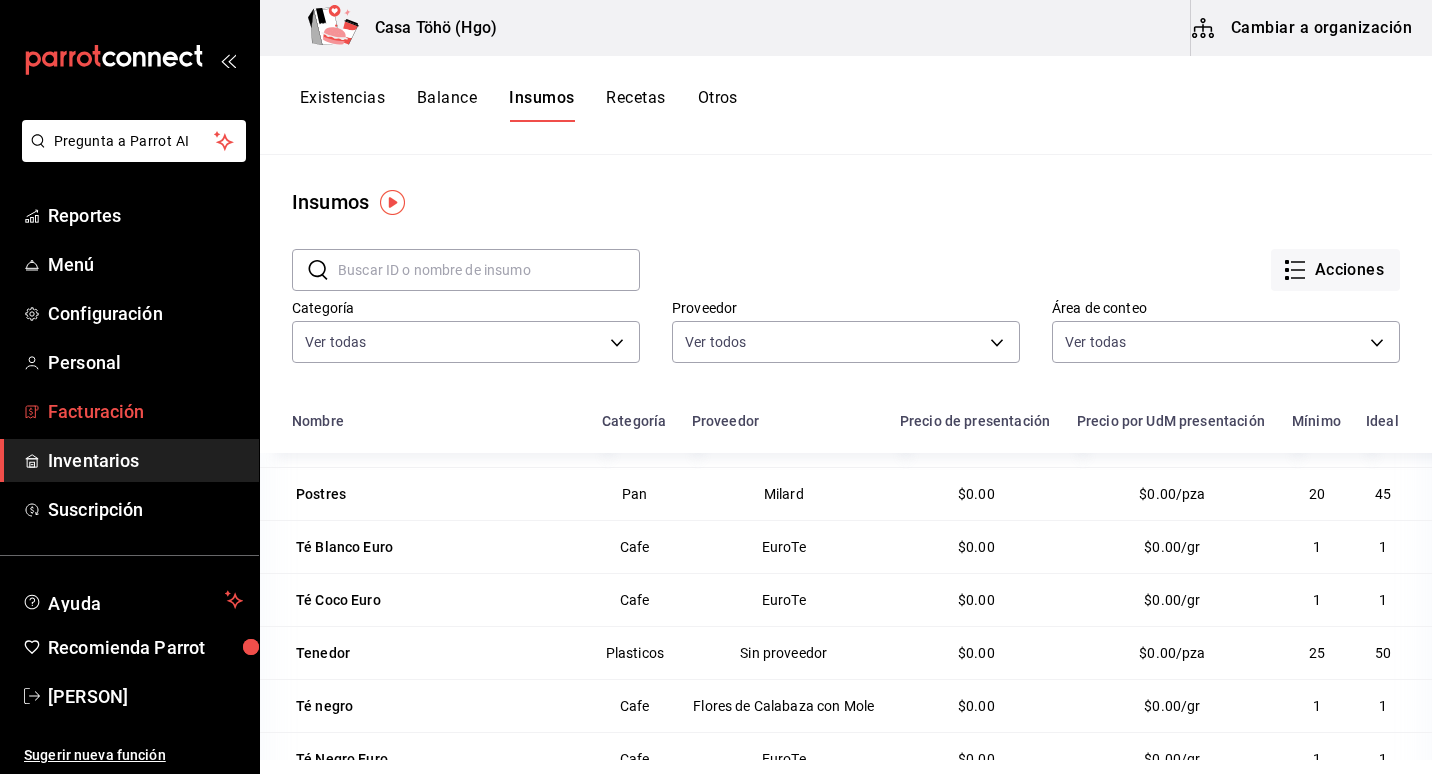 click on "Facturación" at bounding box center (145, 411) 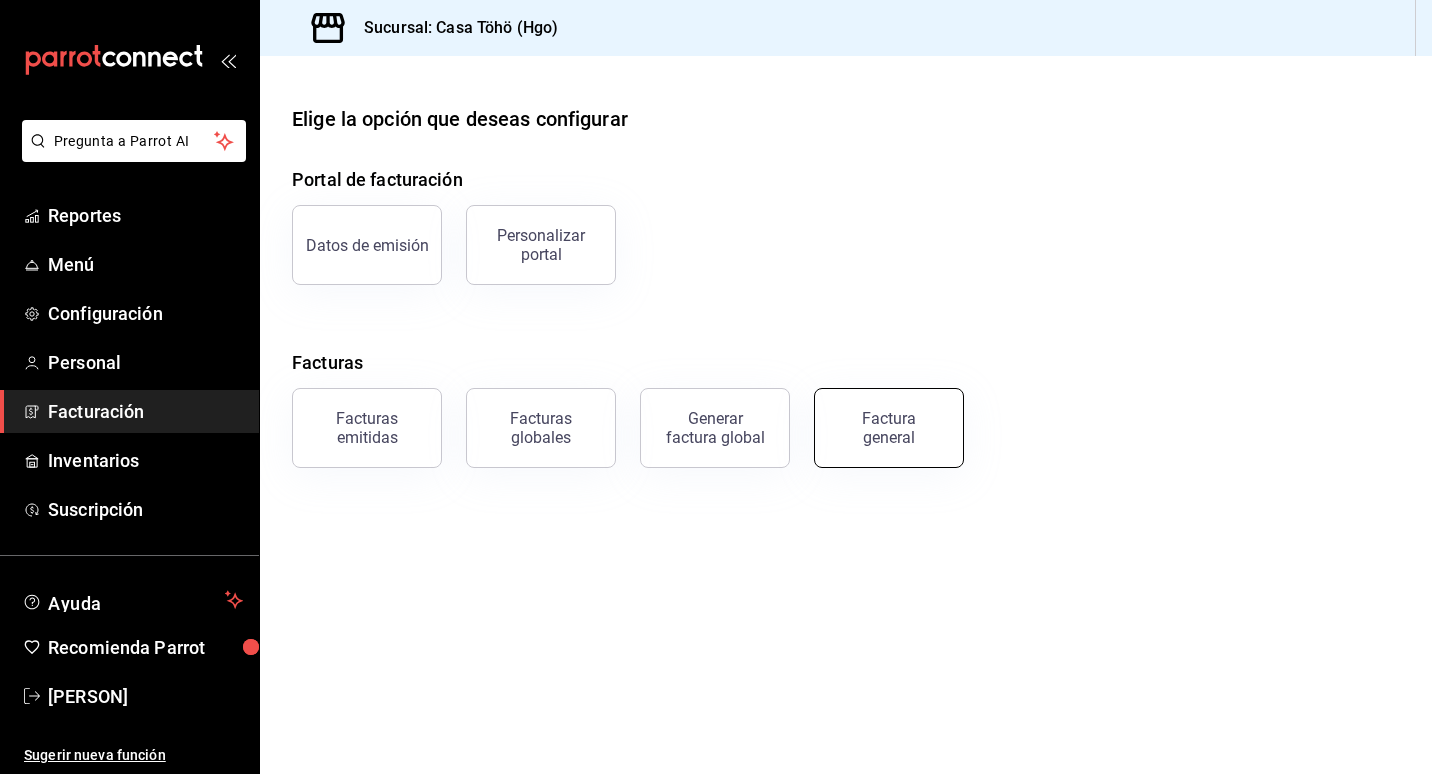 click on "Factura general" at bounding box center (889, 428) 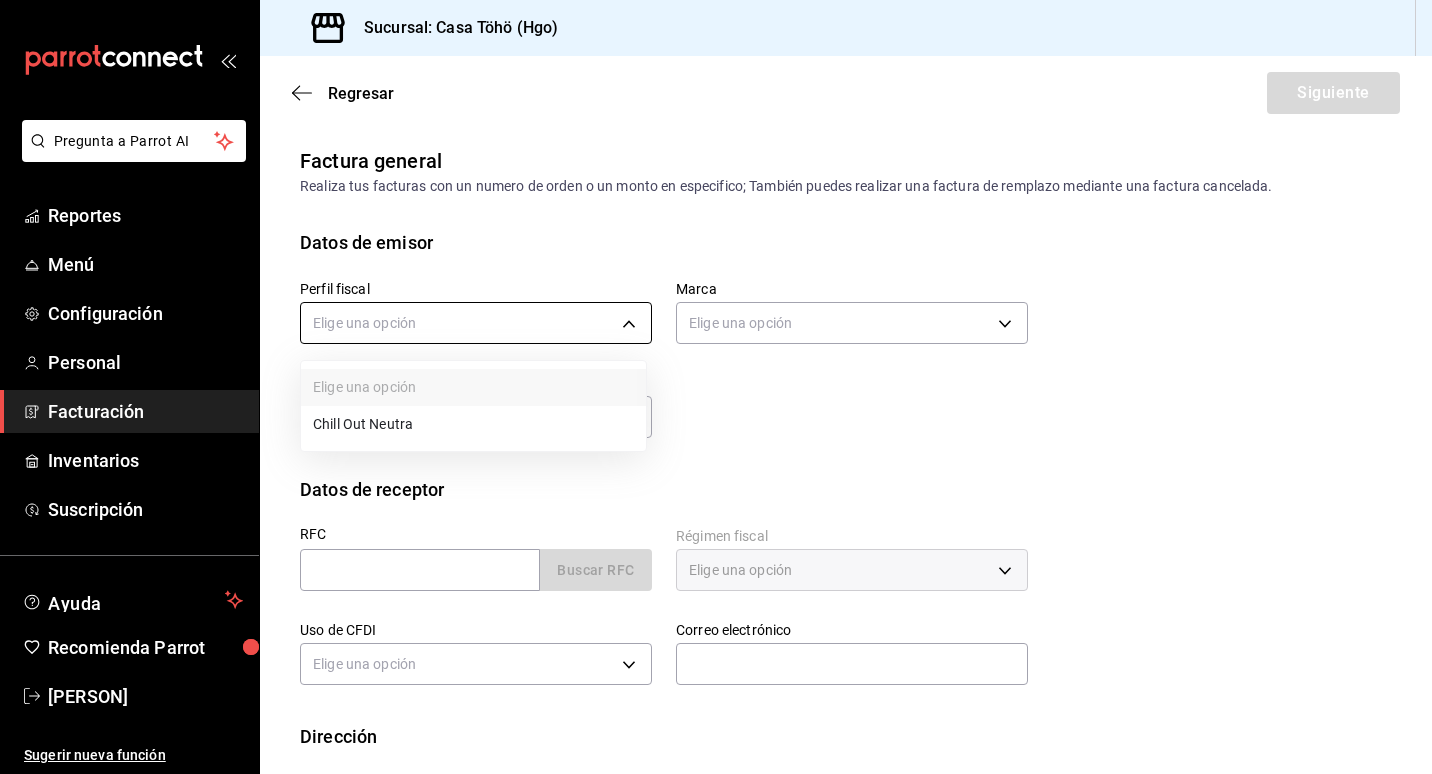 click on "Pregunta a Parrot AI Reportes   Menú   Configuración   Personal   Facturación   Inventarios   Suscripción   Ayuda Recomienda Parrot   [PERSON]   Sugerir nueva función   Sucursal: Casa Töhö (Hgo) Regresar Siguiente Factura general Realiza tus facturas con un numero de orden o un monto en especifico; También puedes realizar una factura de remplazo mediante una factura cancelada. Datos de emisor Perfil fiscal Elige una opción Marca Elige una opción Tipo de comprobante ​ I Datos de receptor RFC Buscar RFC Régimen fiscal Elige una opción Uso de CFDI Elige una opción Correo electrónico [EMAIL] Dirección Calle # exterior # interior Código postal [POSTAL_CODE] Estado ​ Municipio ​ Colonia ​ GANA 1 MES GRATIS EN TU SUSCRIPCIÓN AQUÍ ¿Recuerdas cómo empezó tu restaurante?
Hoy puedes ayudar a un colega a tener el mismo cambio que tú viviste.
Recomienda Parrot directamente desde tu Portal Administrador.
Es fácil y rápido.
🎁 Por cada restaurante que se una, ganas 1 mes gratis. Pregunta a Parrot AI   Menú" at bounding box center (716, 387) 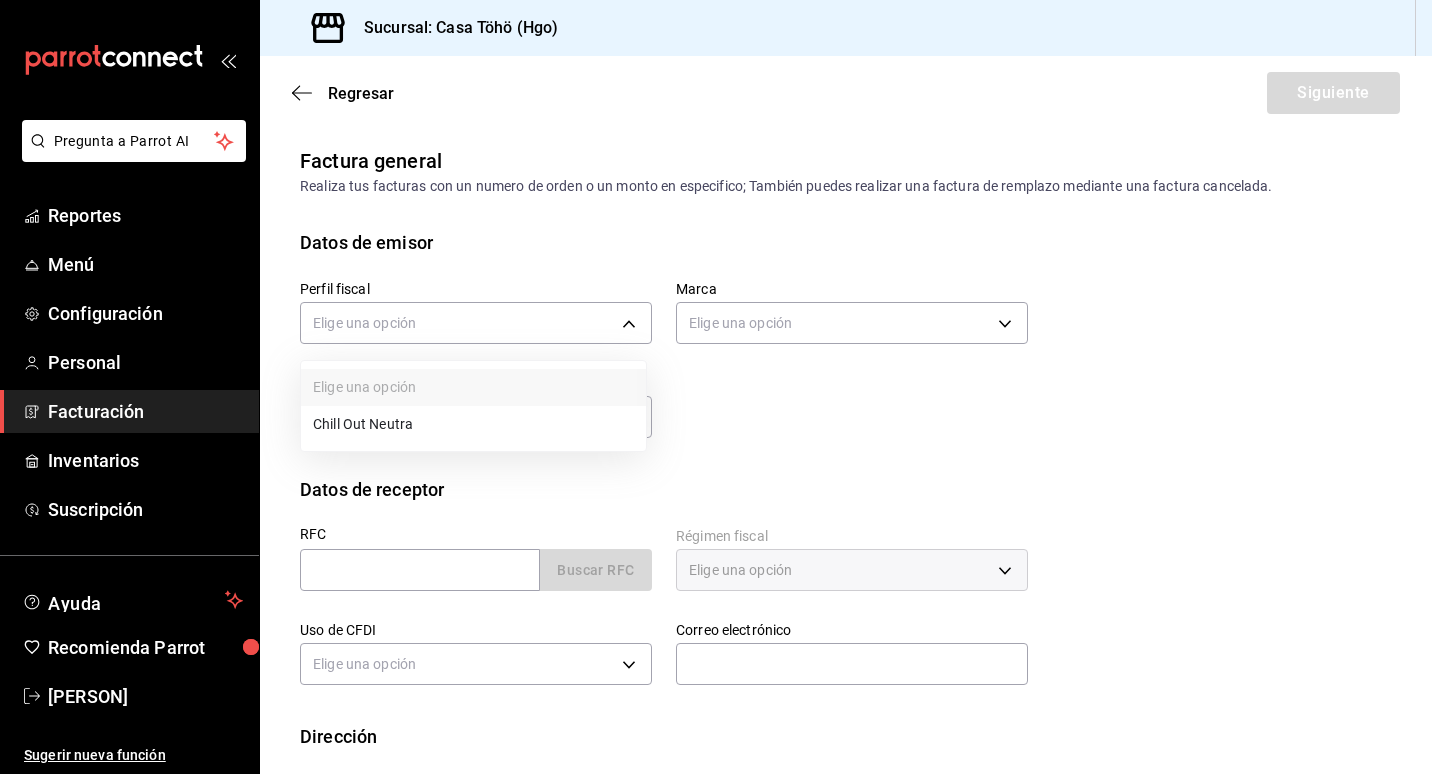 drag, startPoint x: 458, startPoint y: 425, endPoint x: 696, endPoint y: 373, distance: 243.61446 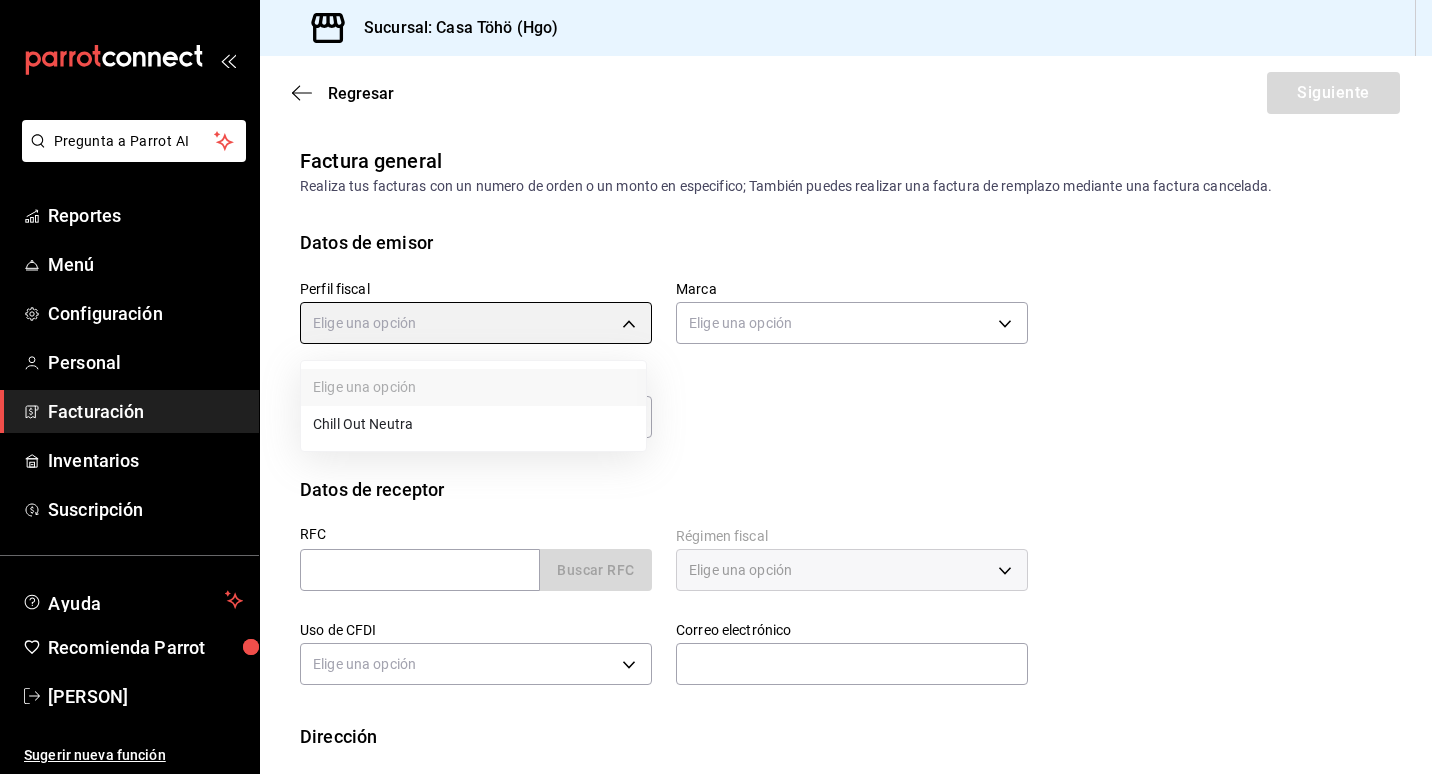 type on "[UUID]" 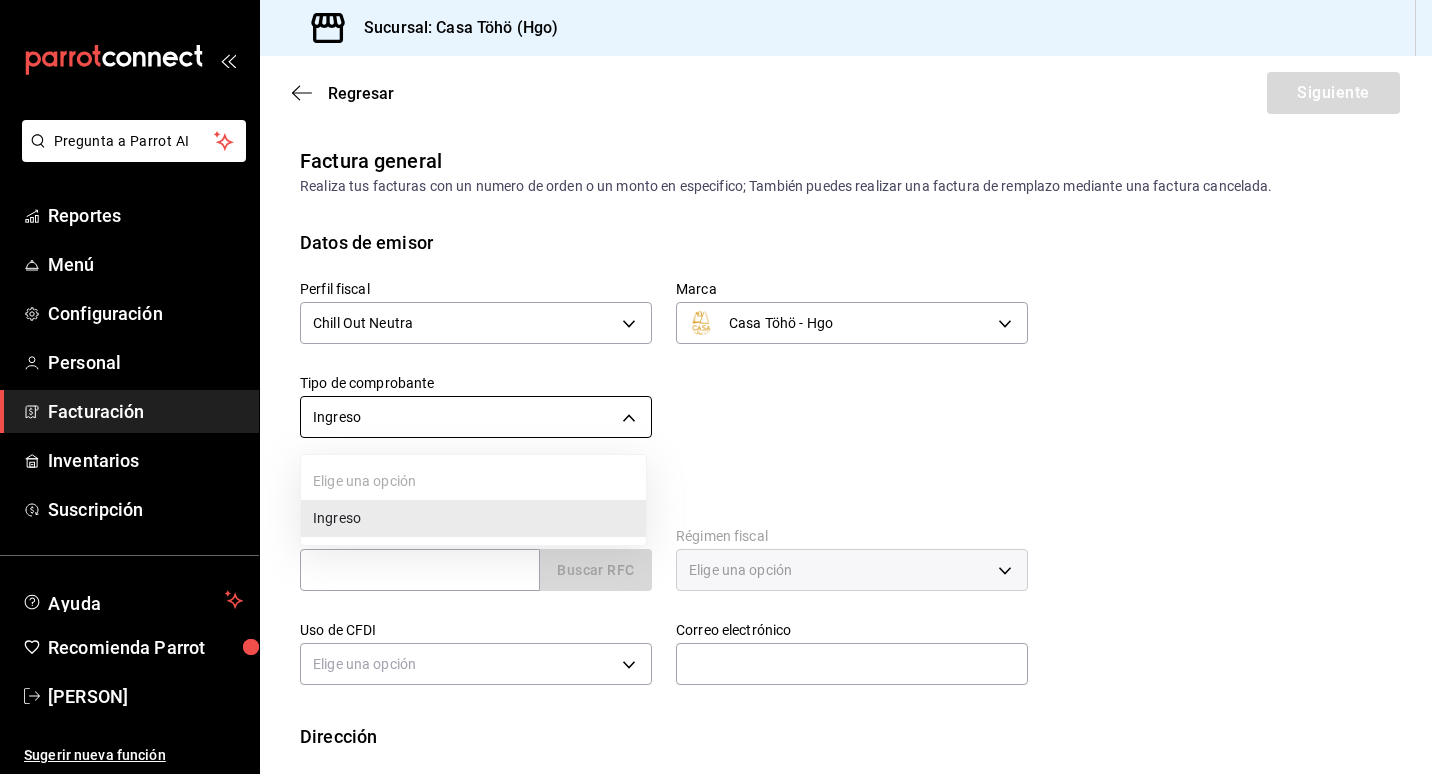 click on "Pregunta a Parrot AI Reportes   Menú   Configuración   Personal   Facturación   Inventarios   Suscripción   Ayuda Recomienda Parrot   [PERSON]   Sugerir nueva función   Sucursal: Casa Töhö (Hgo) Regresar Siguiente Factura general Realiza tus facturas con un numero de orden o un monto en especifico; También puedes realizar una factura de remplazo mediante una factura cancelada. Datos de emisor Perfil fiscal [FULL_NAME] [UUID] Marca Casa Töhö - Hgo [UUID] Tipo de comprobante Ingreso I Datos de receptor RFC Buscar RFC Régimen fiscal Elige una opción Uso de CFDI Elige una opción Correo electrónico Dirección Calle # exterior # interior Código postal Estado ​ Municipio ​ Colonia ​ GANA 1 MES GRATIS EN TU SUSCRIPCIÓN AQUÍ Pregunta a Parrot AI Reportes   Menú   Configuración   Personal   Facturación   Inventarios   Suscripción   Ayuda Recomienda Parrot   [PERSON]   Sugerir nueva función   Visitar centro de ayuda" at bounding box center [716, 387] 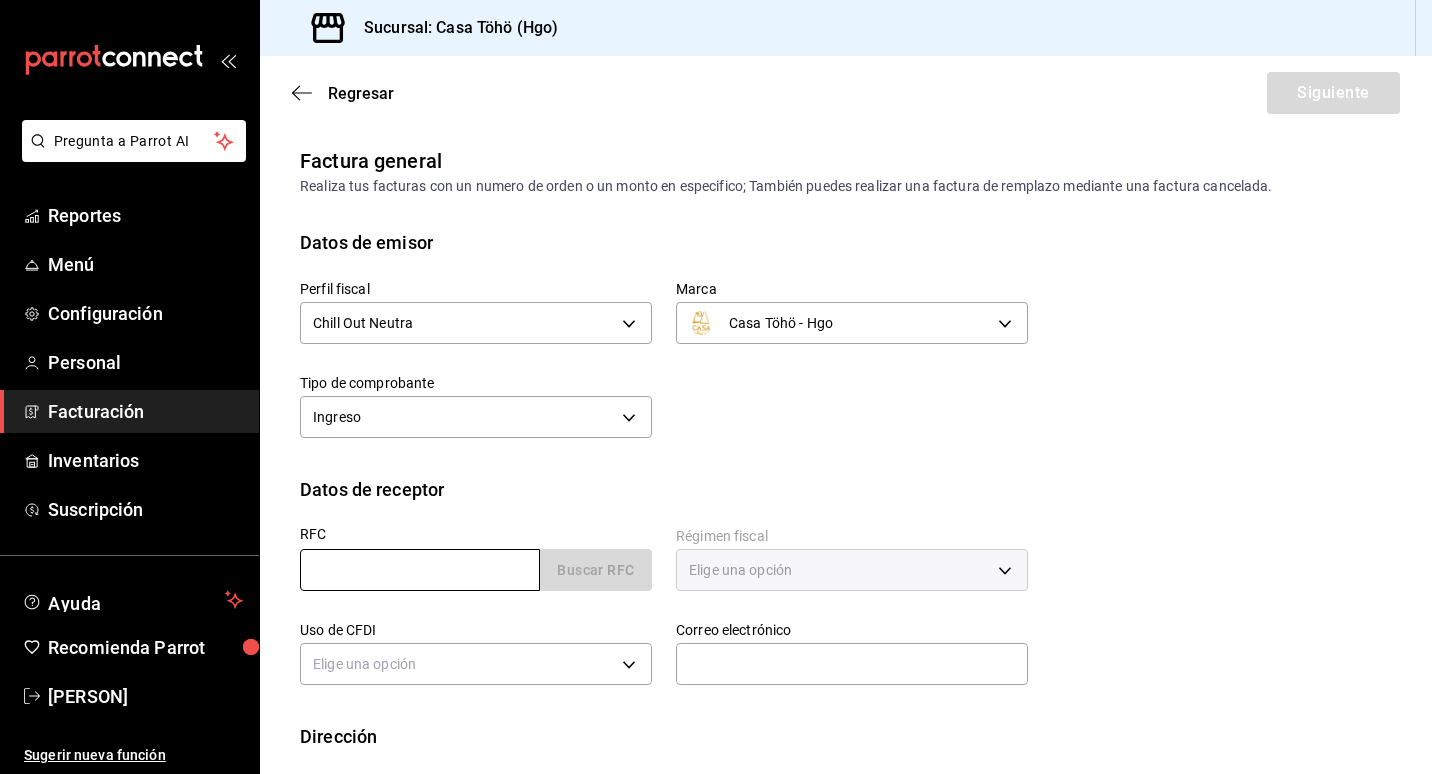 click at bounding box center (420, 570) 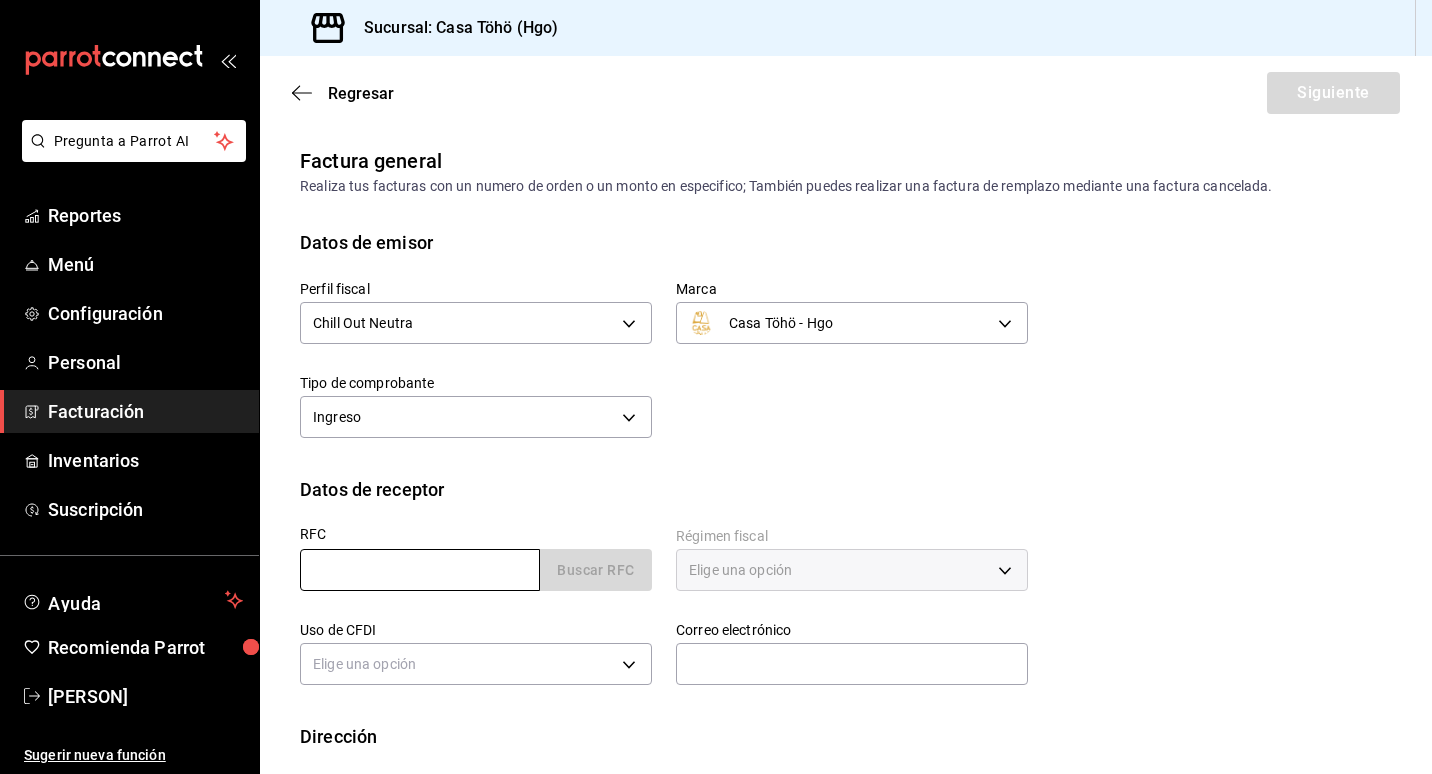 type on "XAXX010101000" 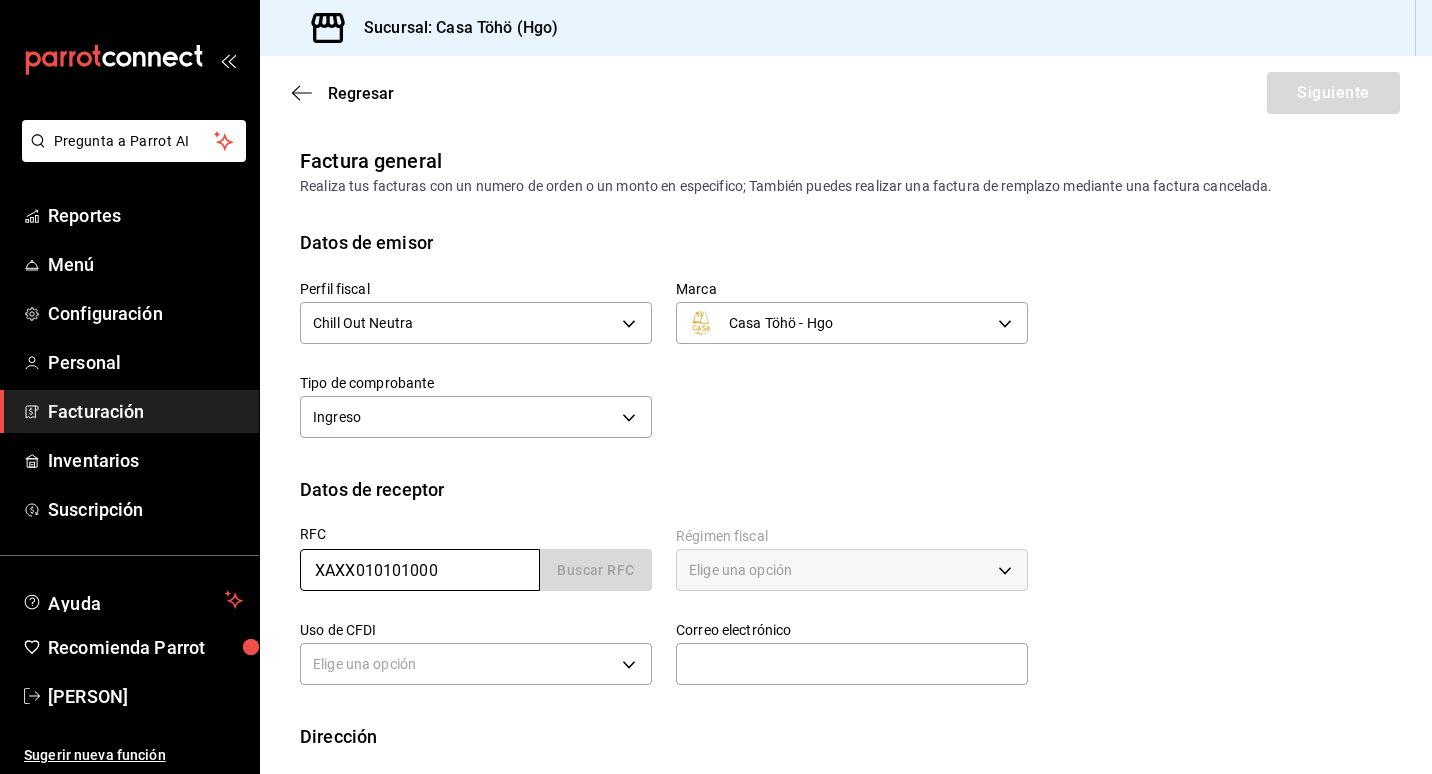 type on "43670" 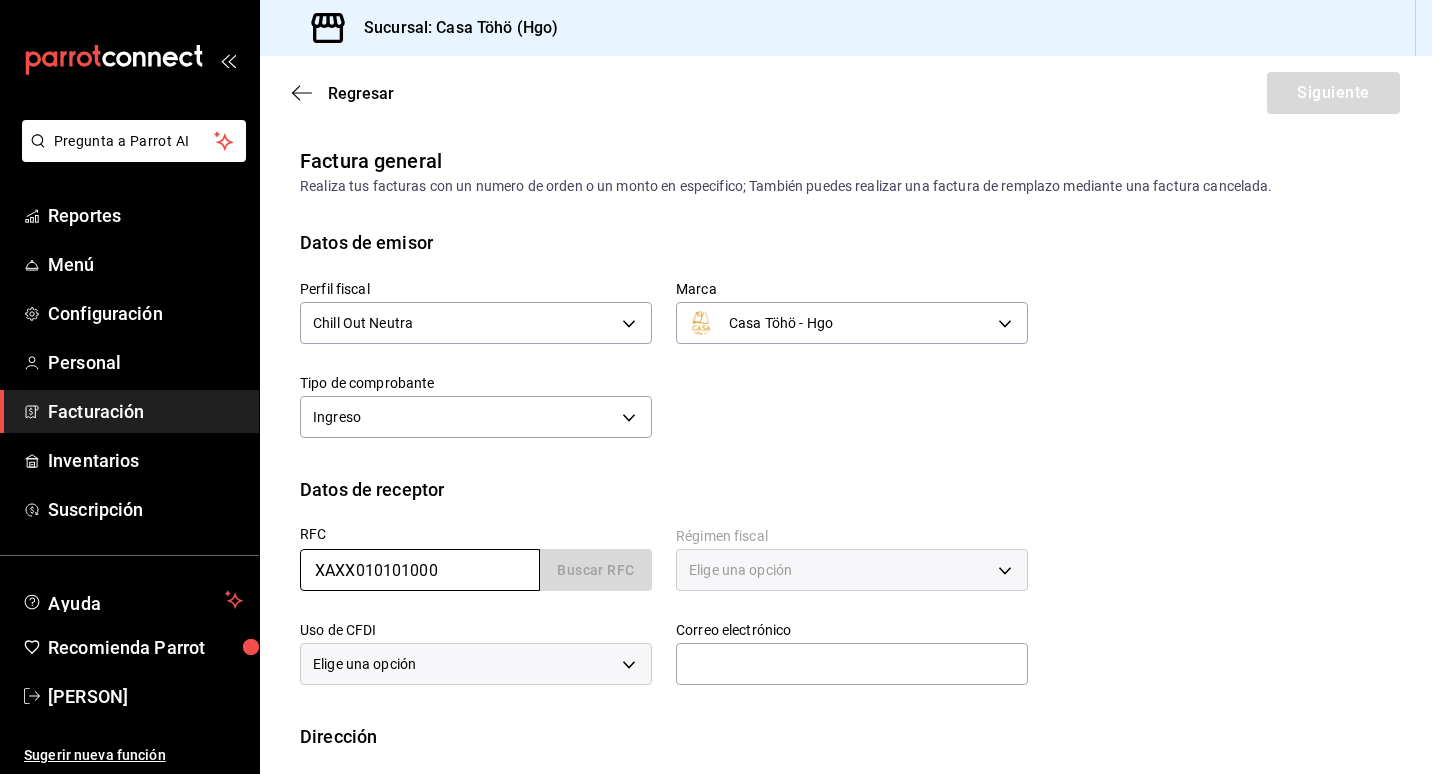 type on "616" 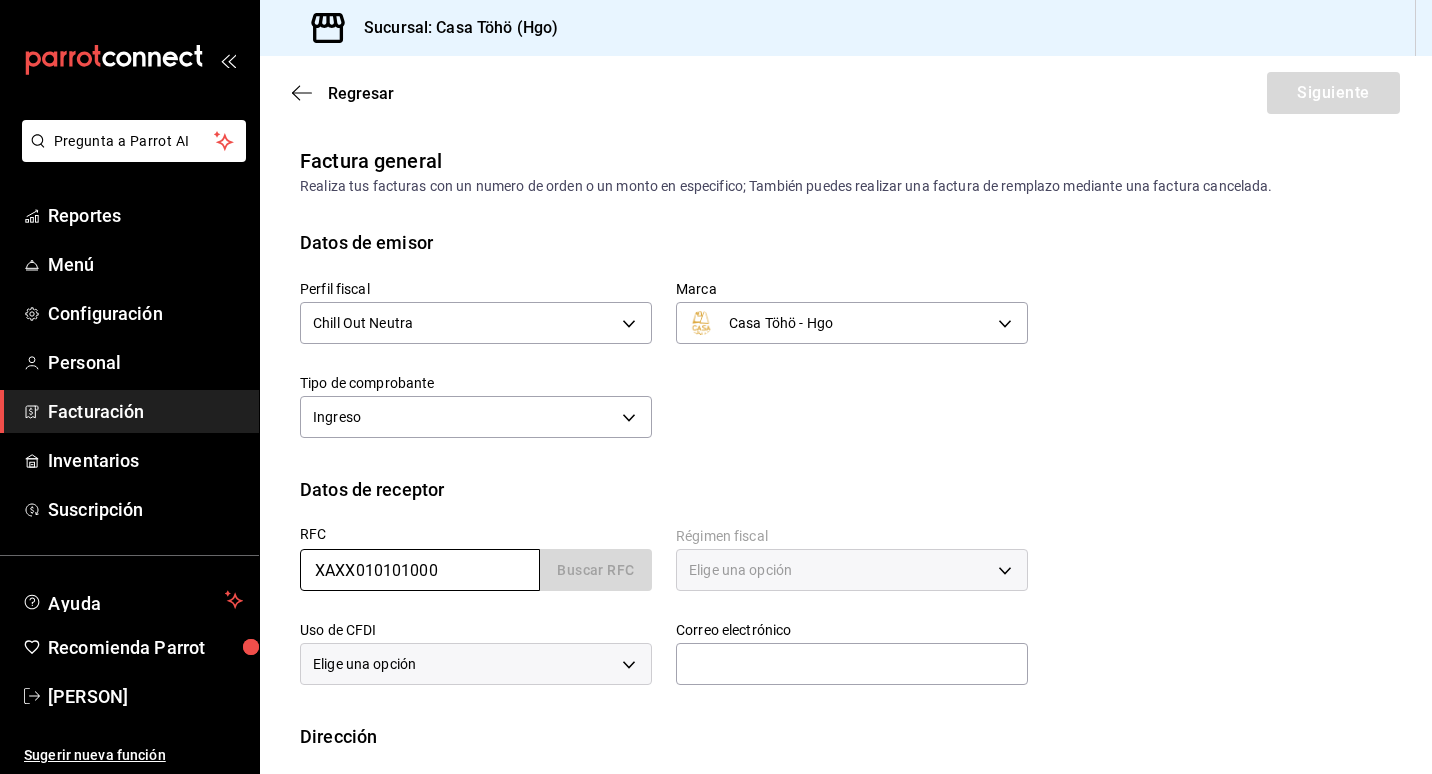 type on "S01" 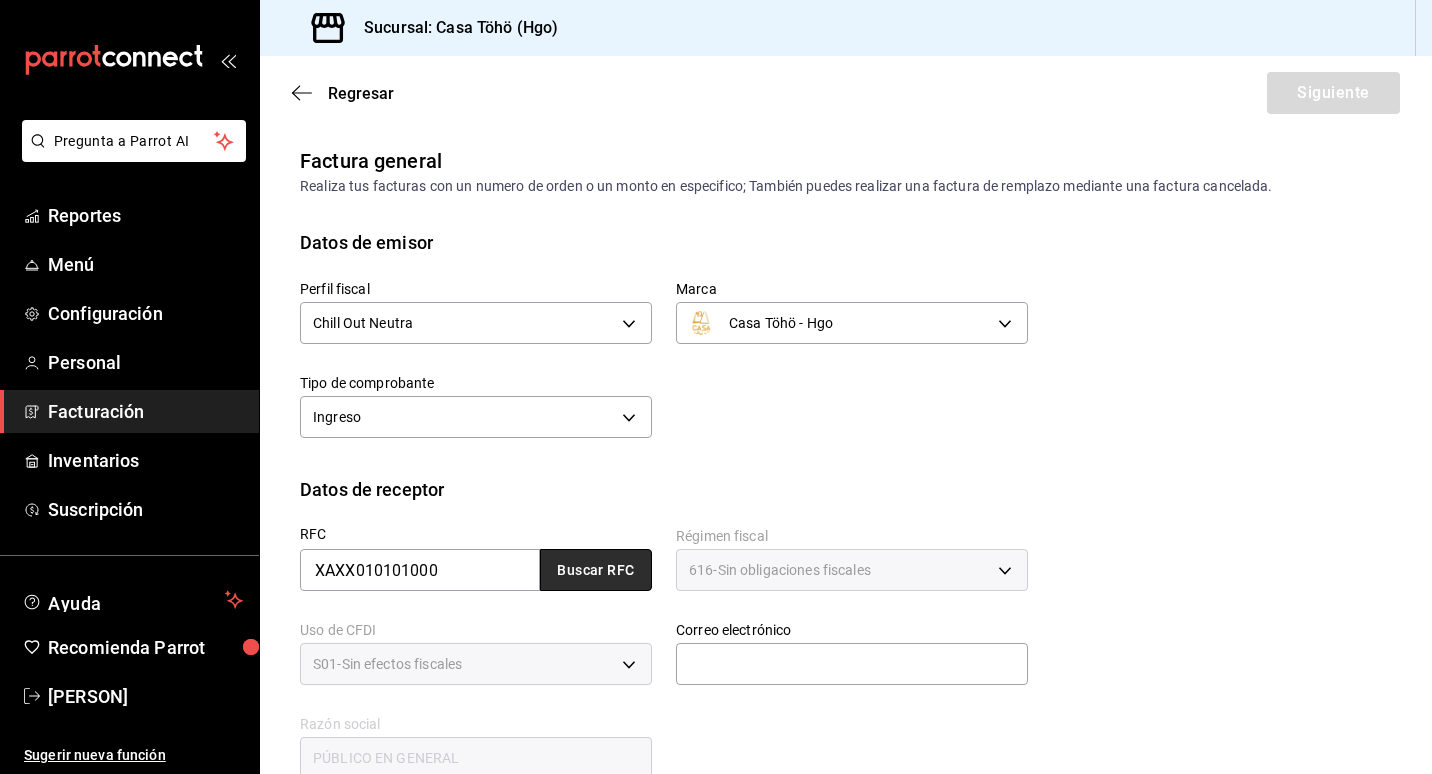 click on "Buscar RFC" at bounding box center [596, 570] 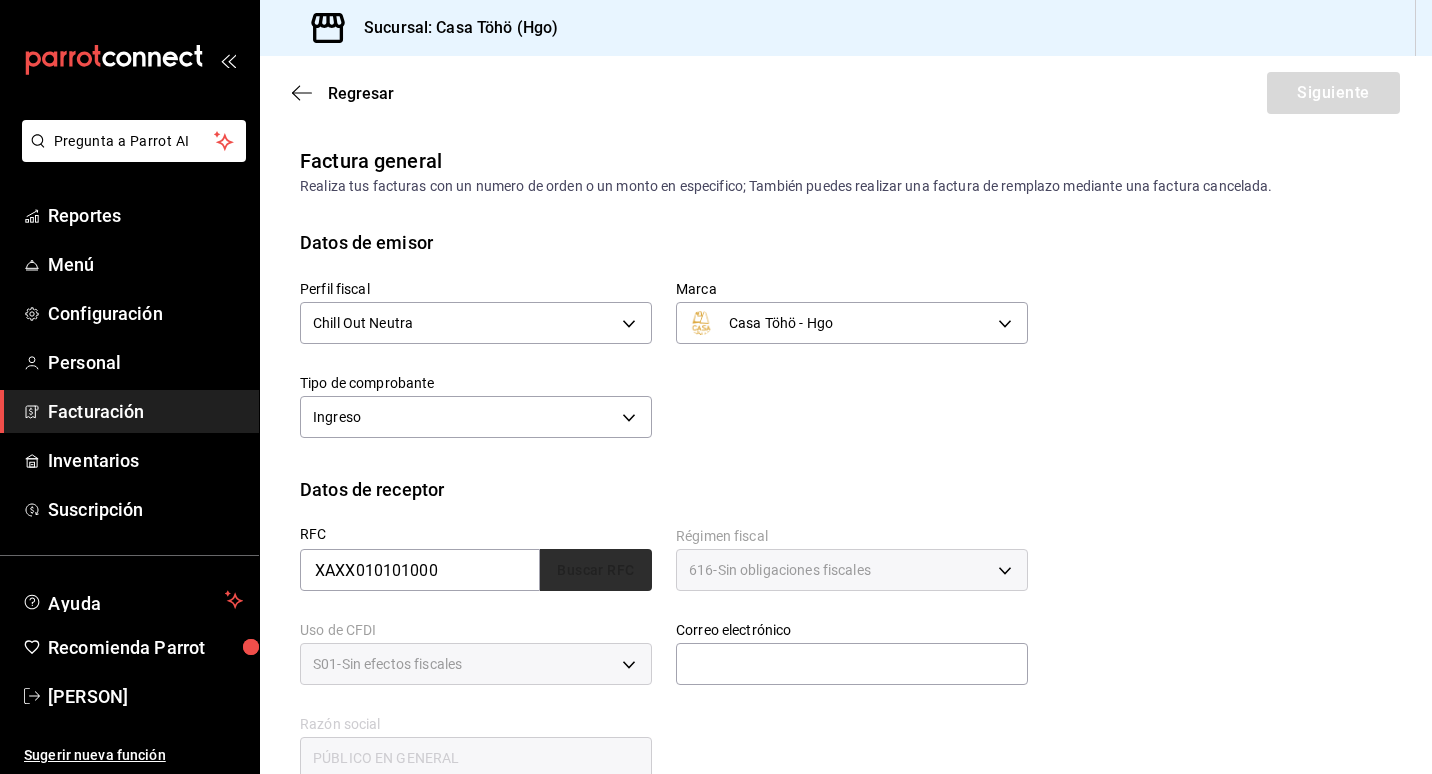 type on "Azucar Blanca" 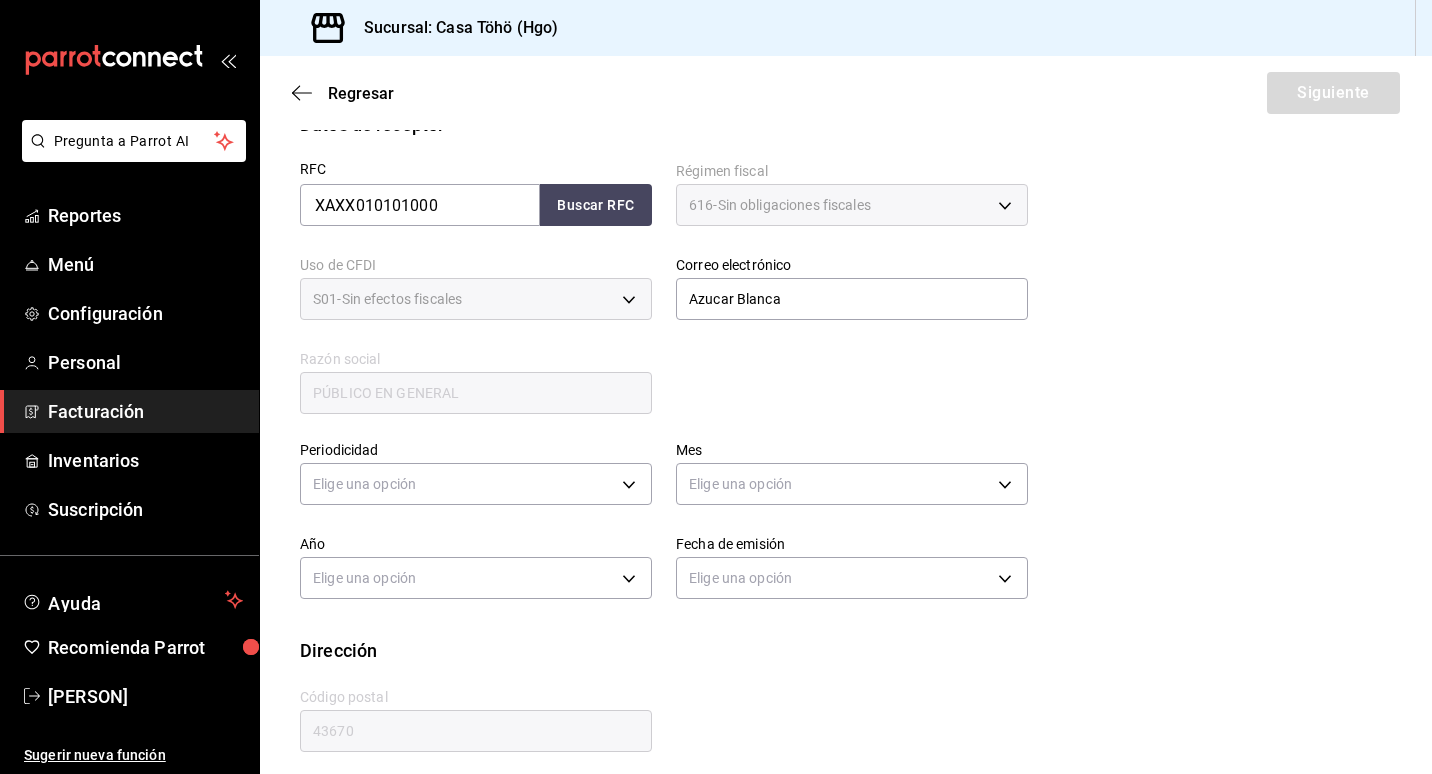 scroll, scrollTop: 378, scrollLeft: 0, axis: vertical 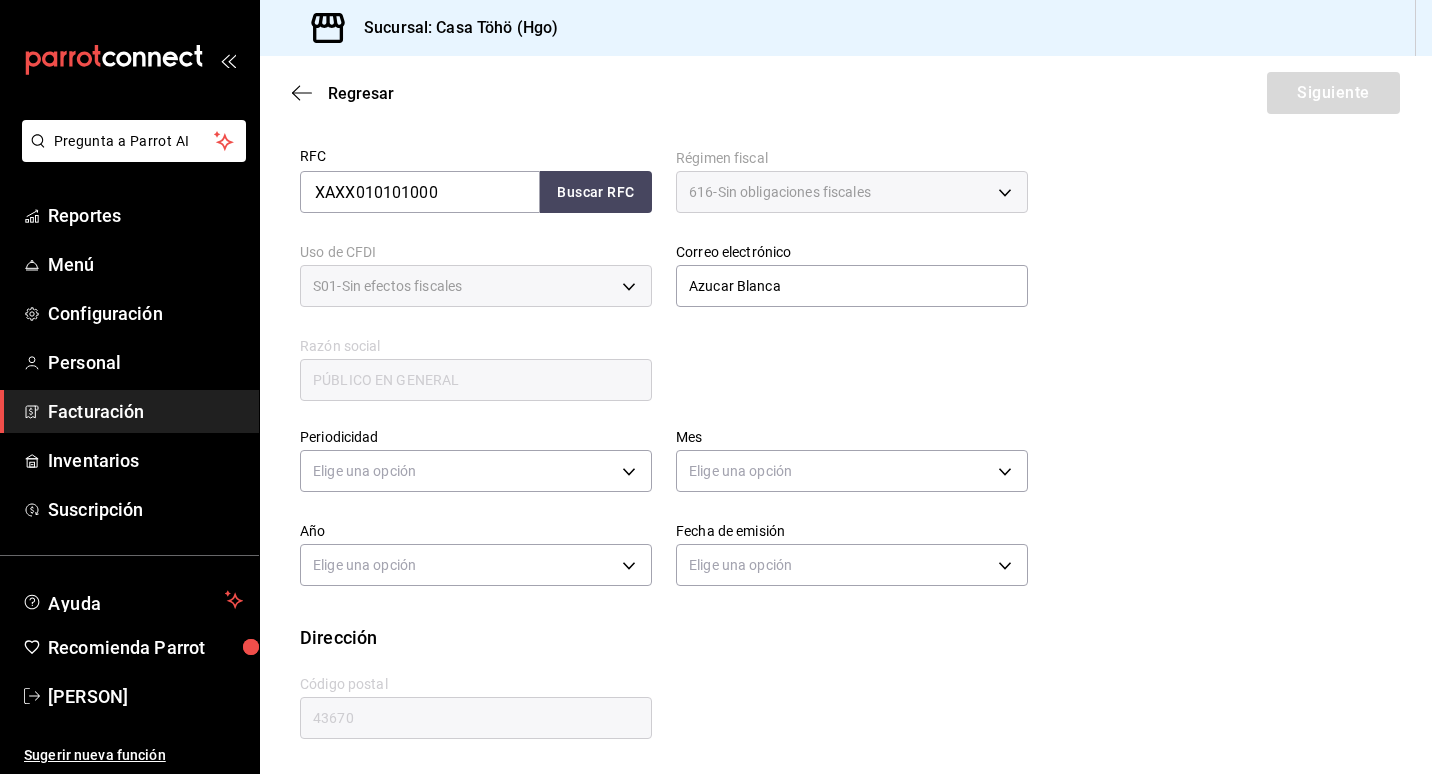 click on "Colorantes" at bounding box center [652, 264] 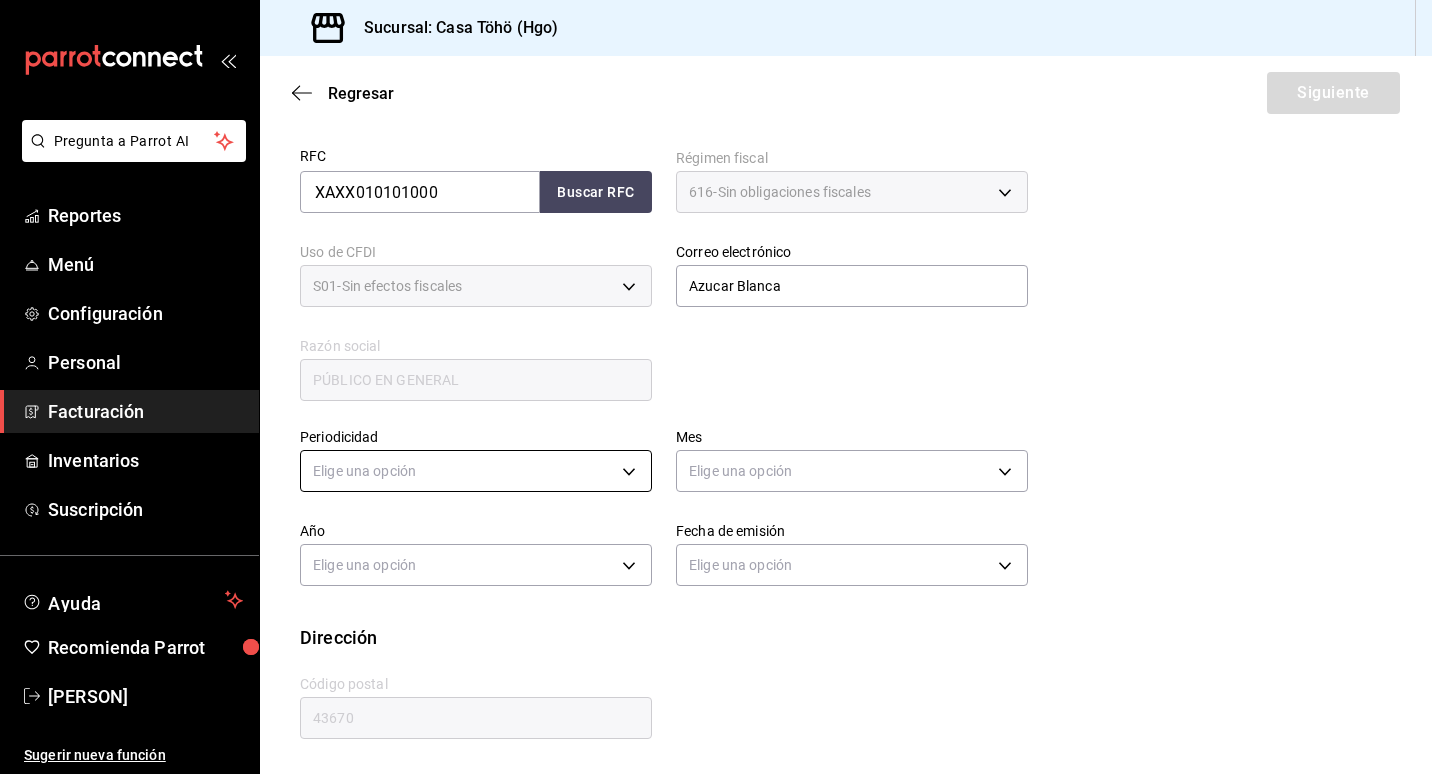 click on "Pregunta a Parrot AI Reportes   Menú   Configuración   Personal   Facturación   Inventarios   Suscripción   Ayuda Recomienda Parrot   [PERSON]   Sugerir nueva función   Sucursal: Casa Töhö (Hgo) Regresar Siguiente Factura general Realiza tus facturas con un numero de orden o un monto en especifico; También puedes realizar una factura de remplazo mediante una factura cancelada. Datos de emisor Perfil fiscal [FULL_NAME] [UUID] Marca Casa Töhö - Hgo [UUID] Tipo de comprobante Ingreso I Datos de receptor RFC XAXX010101000 Buscar RFC Régimen fiscal 616  -  Sin obligaciones fiscales 616 Uso de CFDI S01  -  Sin efectos fiscales S01 Correo electrónico facturacion@casa-toho.com generic Razón social PÚBLICO EN GENERAL Periodicidad Elige una opción Mes Elige una opción Año Elige una opción Fecha de emisión Elige una opción Dirección Calle # exterior # interior Código postal 43670 Estado ​ Municipio ​ Colonia ​   Menú" at bounding box center [716, 387] 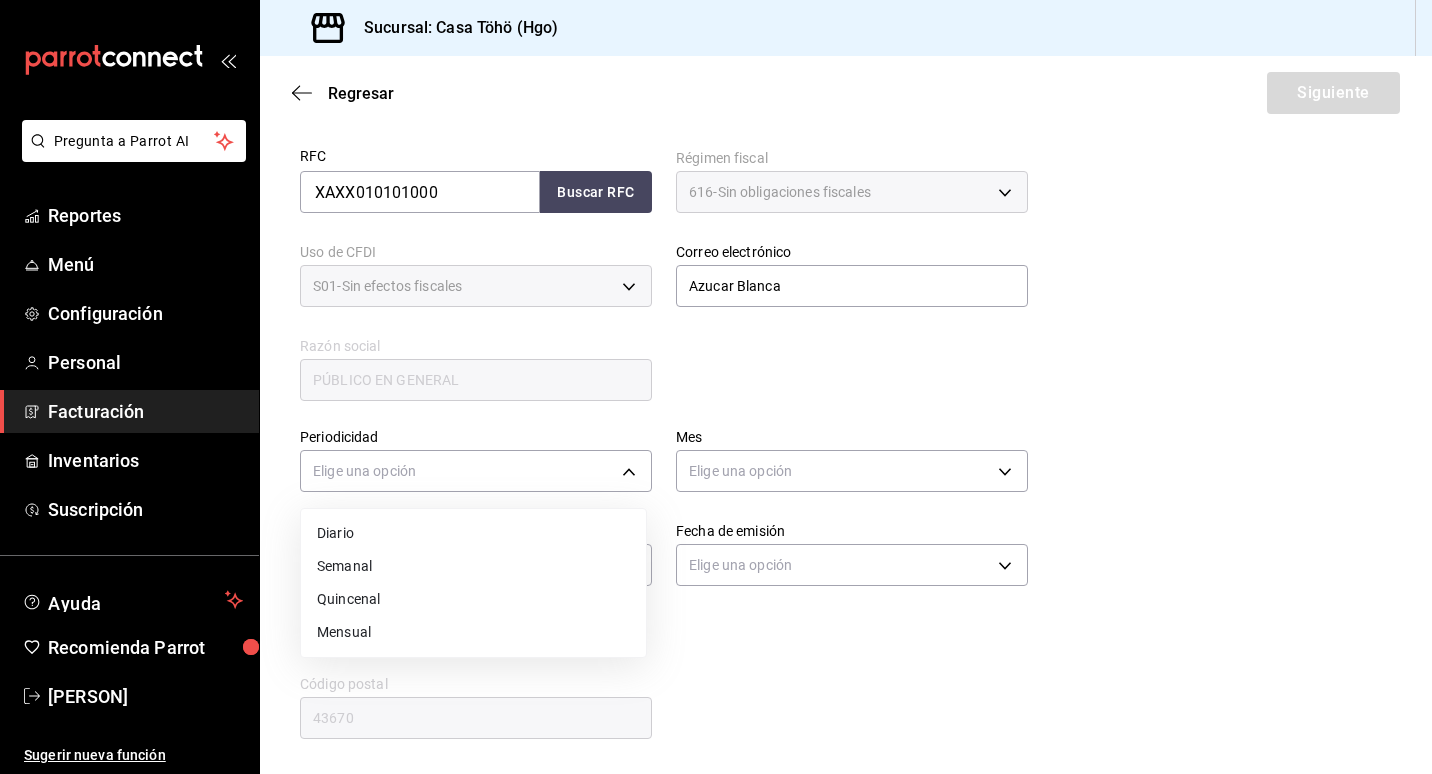 click on "Diario" at bounding box center [473, 533] 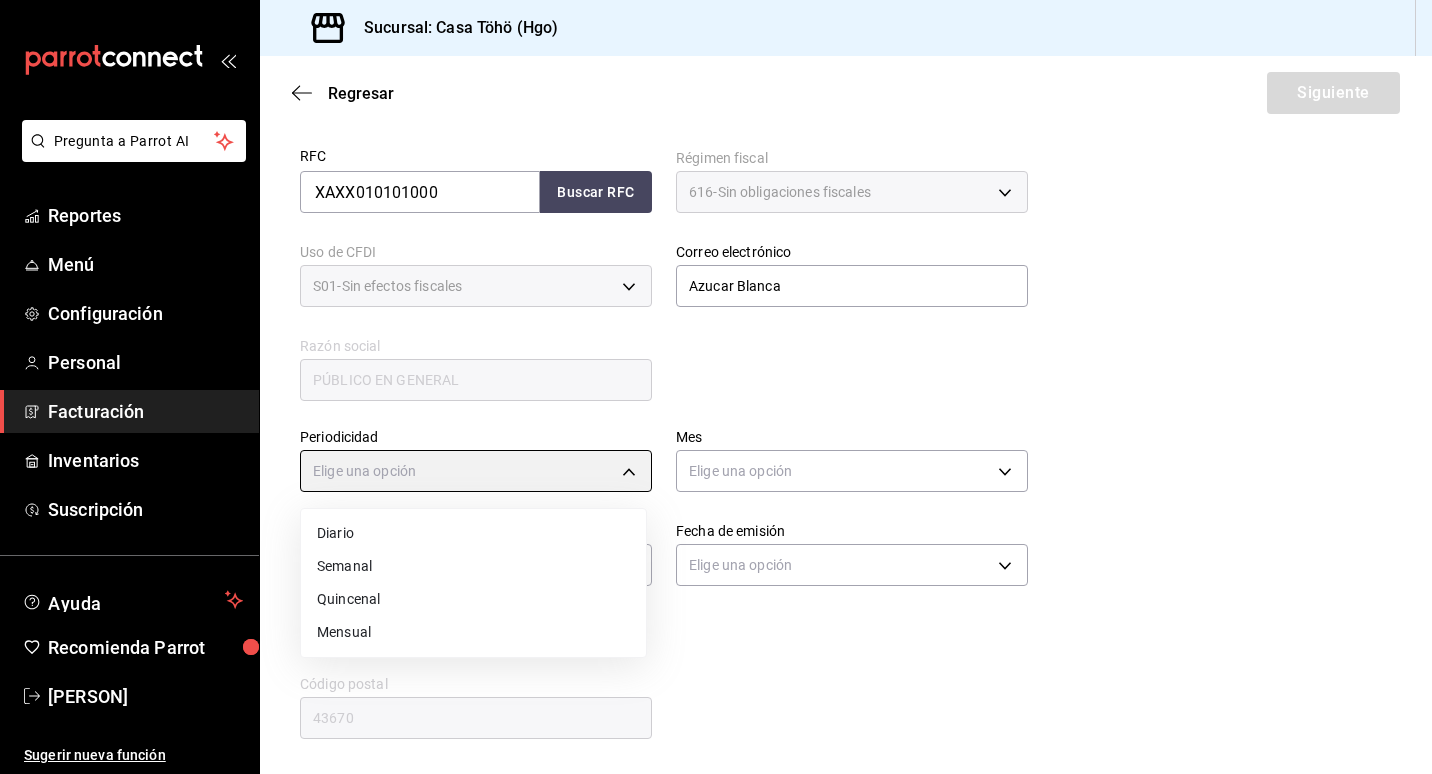 type on "DAILY" 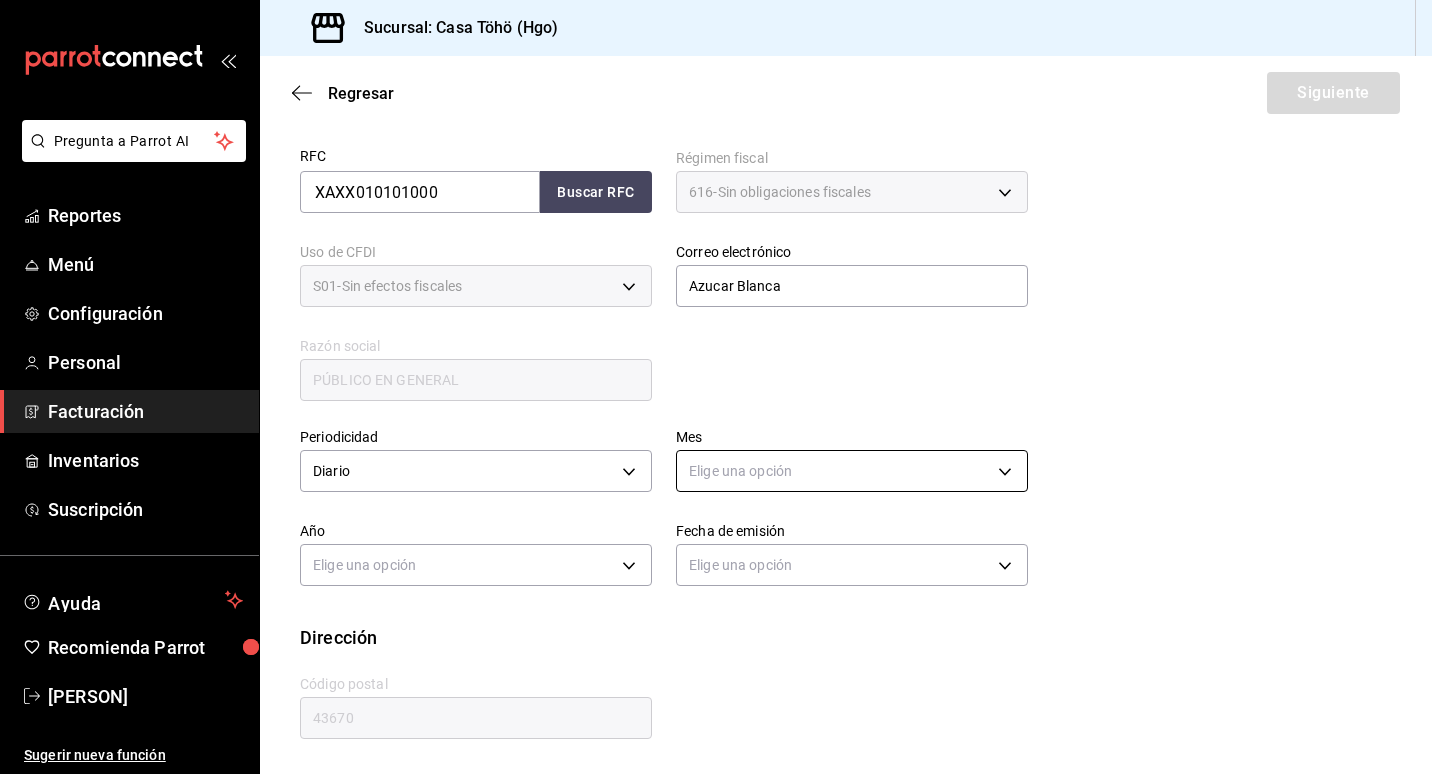click on "Filete de Trucha" at bounding box center (716, 387) 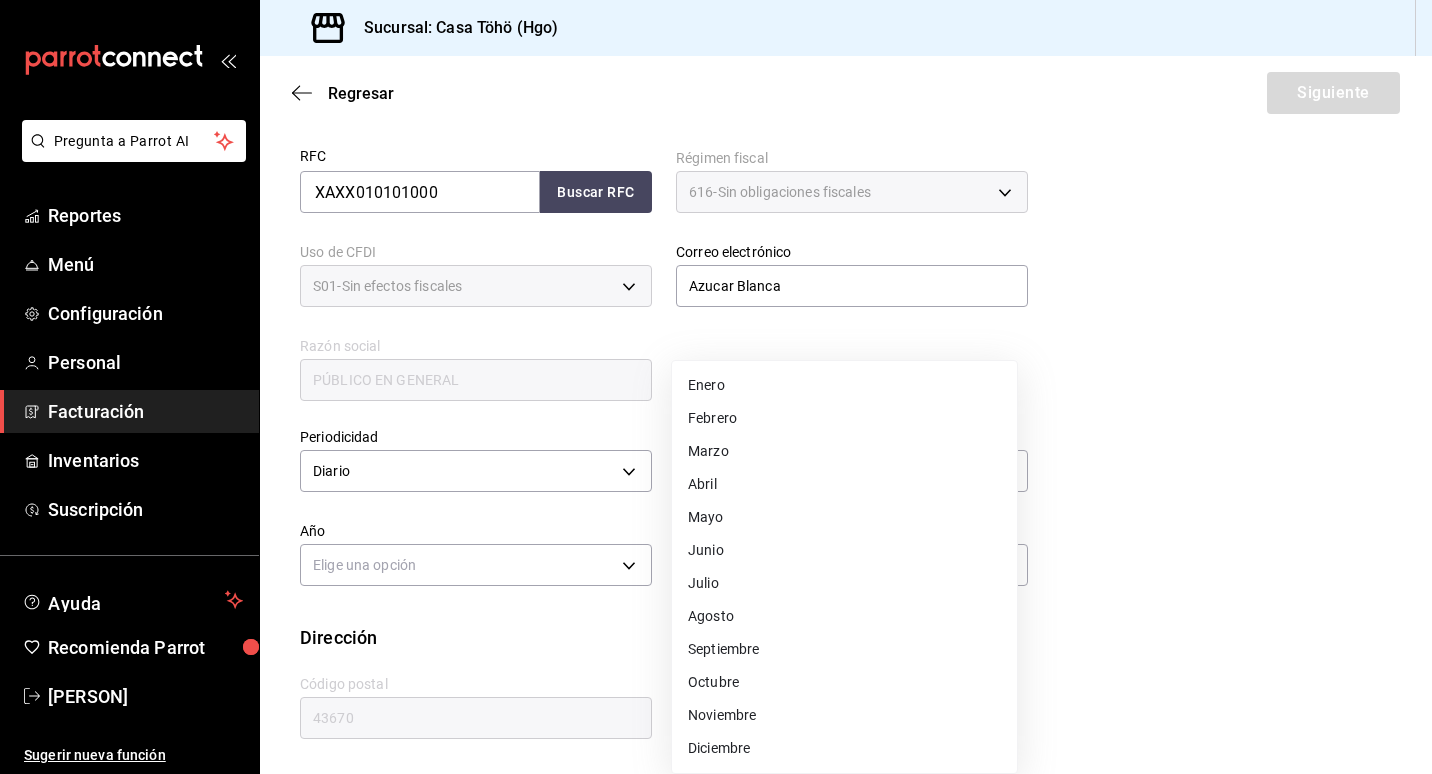 click on "Agosto" at bounding box center [844, 616] 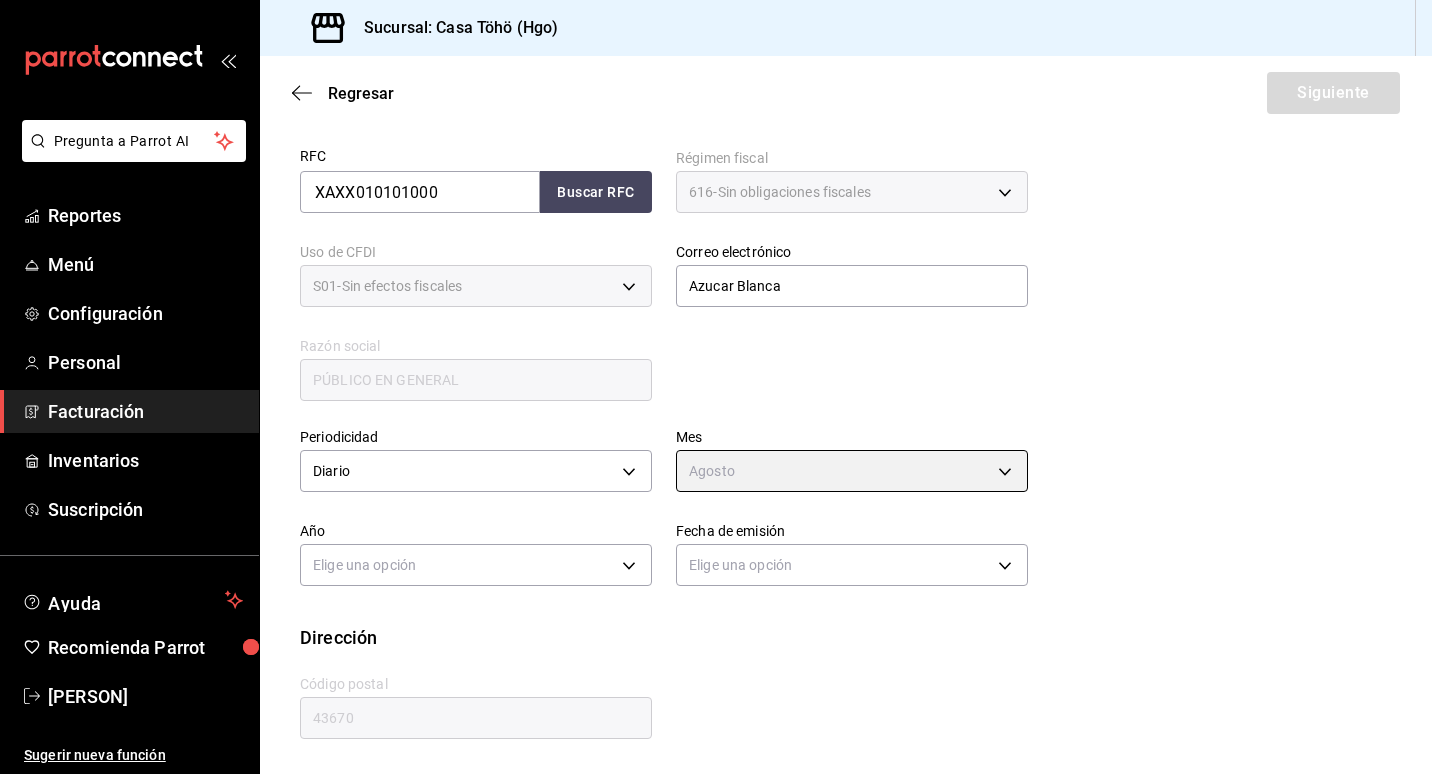 type on "8" 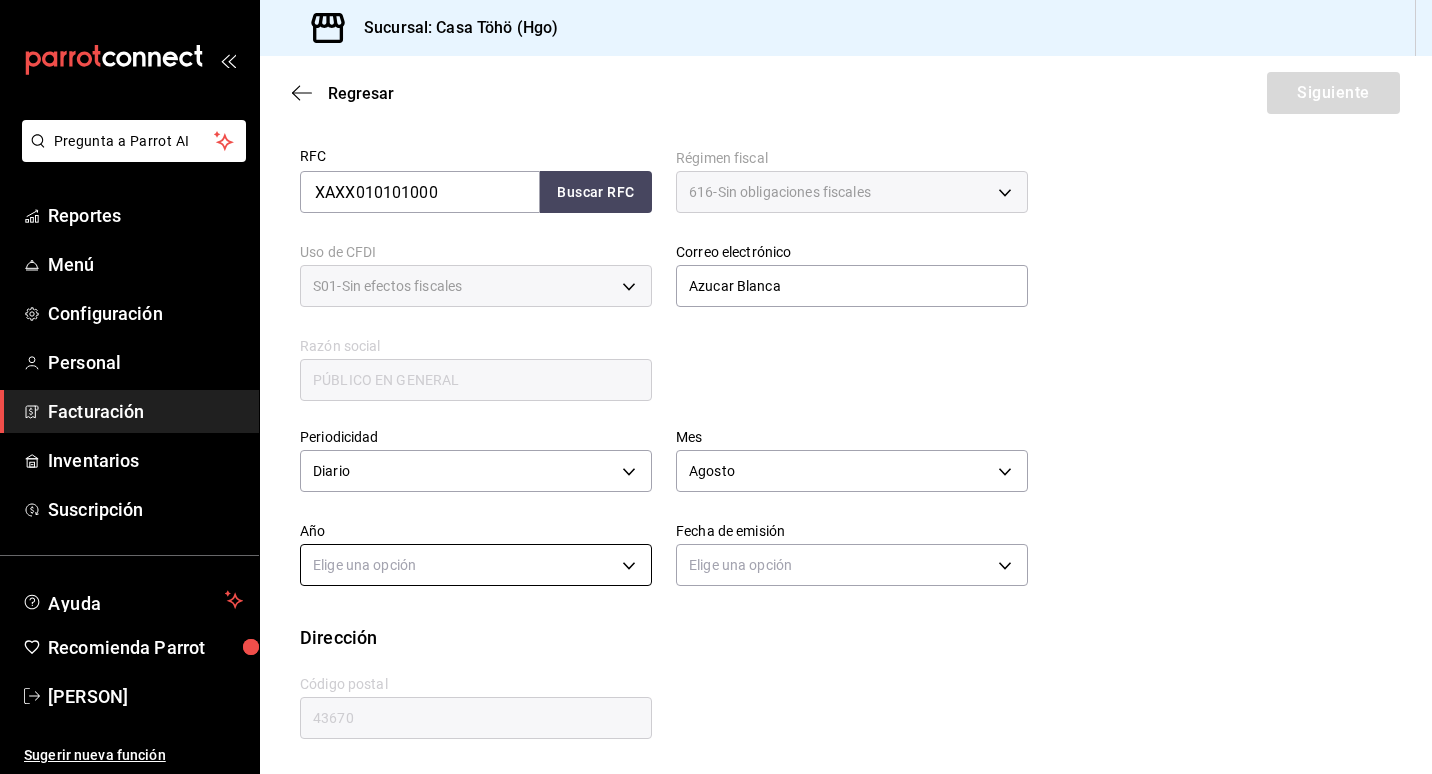 click on "Pregunta a Parrot AI Reportes   Menú   Configuración   Personal   Facturación   Inventarios   Suscripción   Ayuda Recomienda Parrot   [PERSON]   Sugerir nueva función   Sucursal: Casa Töhö (Hgo) Regresar Siguiente Factura general Realiza tus facturas con un numero de orden o un monto en especifico; También puedes realizar una factura de remplazo mediante una factura cancelada. Datos de emisor Perfil fiscal [FULL_NAME] [UUID] Marca Casa Töhö - Hgo [UUID] Tipo de comprobante Ingreso I Datos de receptor RFC XAXX010101000 Buscar RFC Régimen fiscal 616  -  Sin obligaciones fiscales 616 Uso de CFDI S01  -  Sin efectos fiscales S01 Correo electrónico facturacion@casa-toho.com generic Razón social PÚBLICO EN GENERAL Periodicidad Diario DAILY Mes Agosto 8 Año Elige una opción Fecha de emisión Elige una opción Dirección Calle # exterior # interior Código postal 43670 Estado ​ Municipio ​ Colonia ​ Pregunta a Parrot AI" at bounding box center (716, 387) 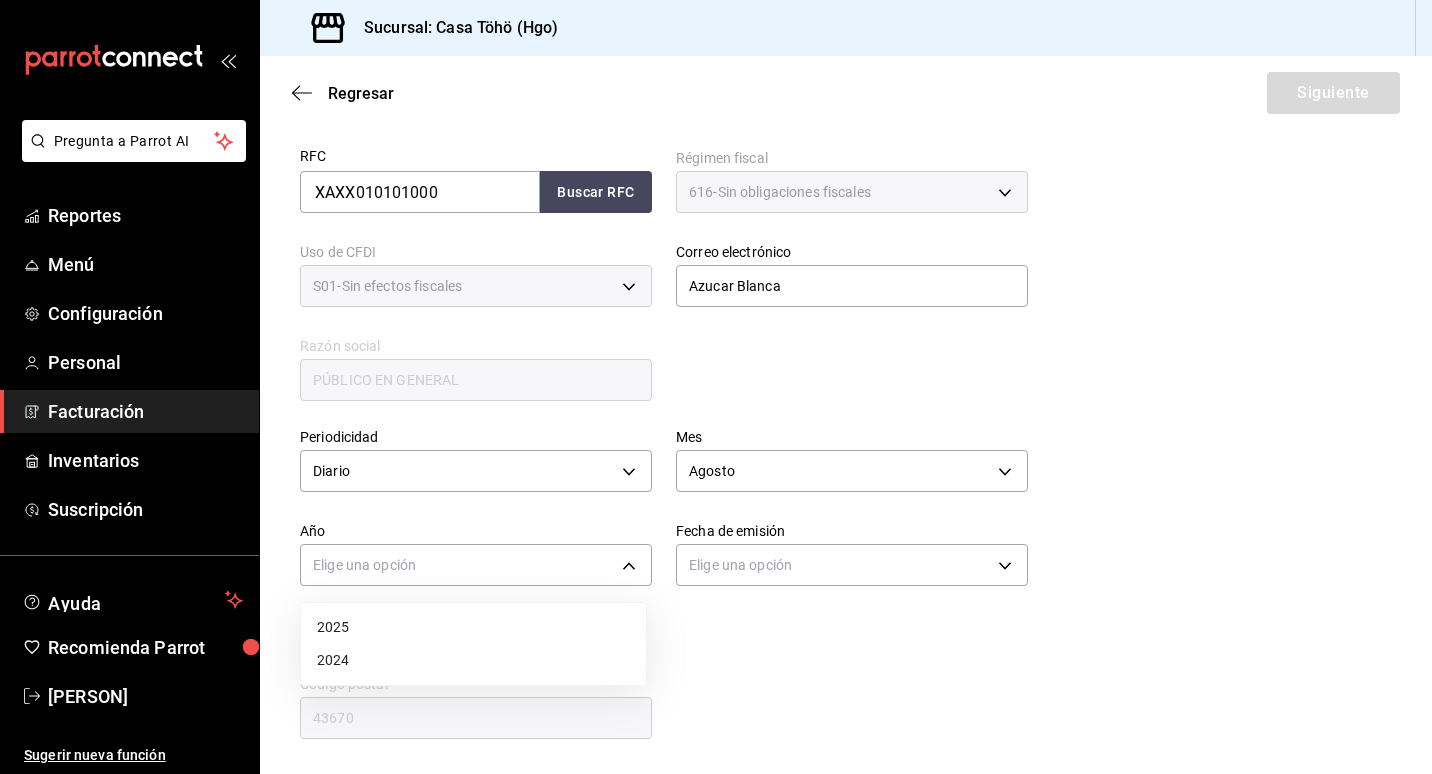 click on "2025" at bounding box center [473, 627] 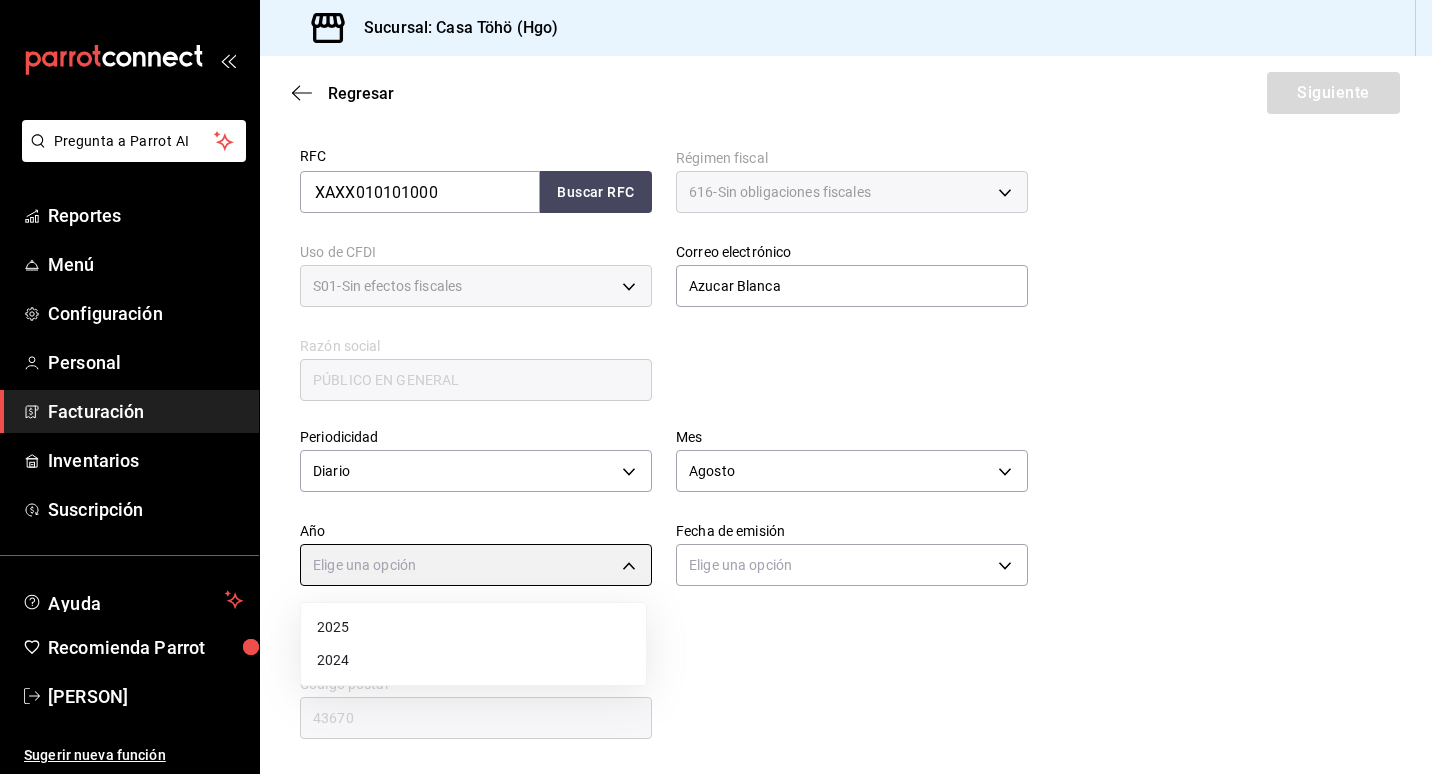 type on "2025" 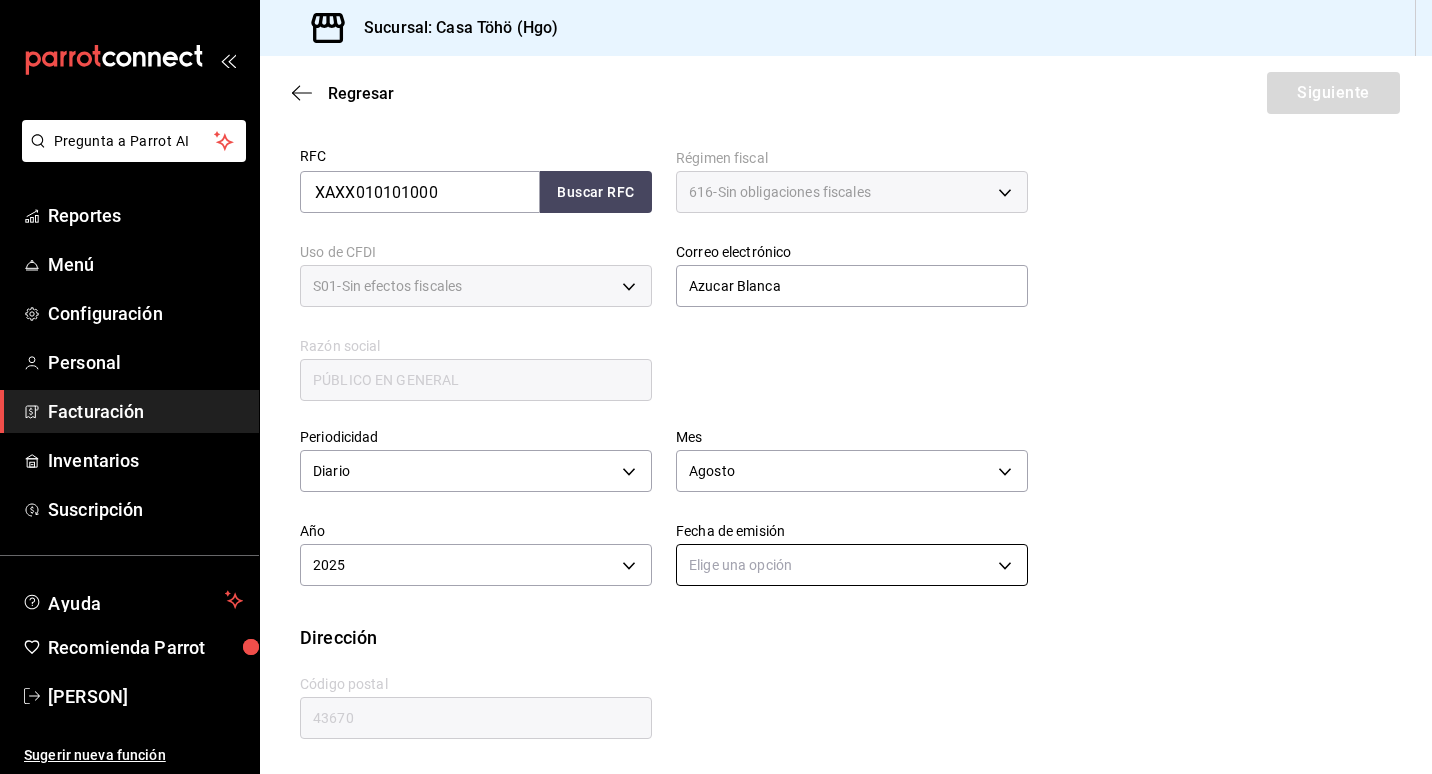 click on "Pregunta a Parrot AI Reportes   Menú   Configuración   Personal   Facturación   Inventarios   Suscripción   Ayuda Recomienda Parrot   [PERSON]   Sugerir nueva función   Sucursal: Casa Töhö (Hgo) Regresar Siguiente Factura general Realiza tus facturas con un numero de orden o un monto en especifico; También puedes realizar una factura de remplazo mediante una factura cancelada. Datos de emisor Perfil fiscal [FULL_NAME] [UUID] Marca Casa Töhö - Hgo [UUID] Tipo de comprobante Ingreso I Datos de receptor RFC XAXX010101000 Buscar RFC Régimen fiscal 616  -  Sin obligaciones fiscales 616 Uso de CFDI S01  -  Sin efectos fiscales S01 Correo electrónico [EMAIL] generic Razón social PÚBLICO EN GENERAL Periodicidad Diario DAILY Mes Agosto 8 Año Elige una opción Fecha de emisión Elige una opción Dirección Calle # exterior # interior Código postal 43670 Estado ​ Municipio ​ Colonia ​ Pregunta a Parrot AI Reportes" at bounding box center [716, 387] 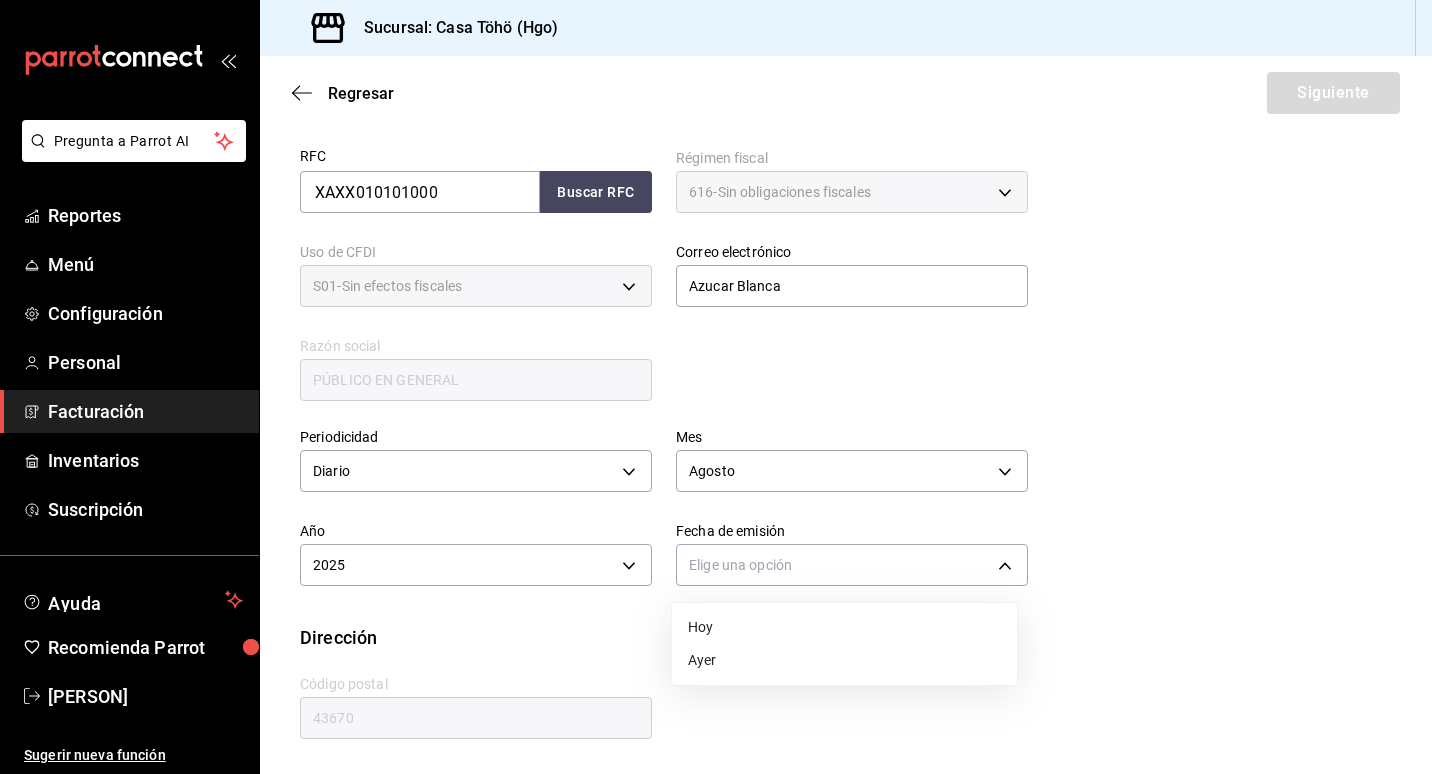 click on "Ayer" at bounding box center (844, 660) 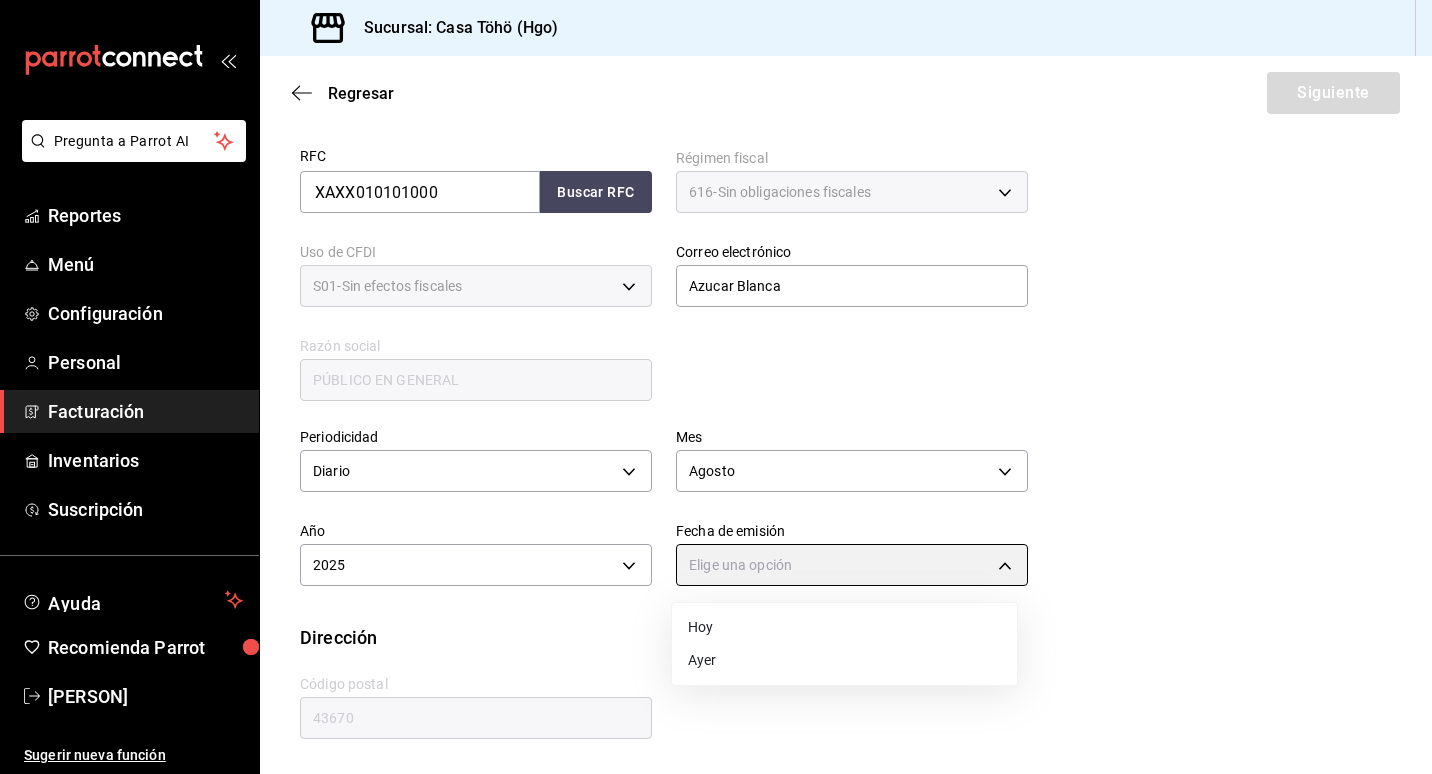 type on "YESTERDAY" 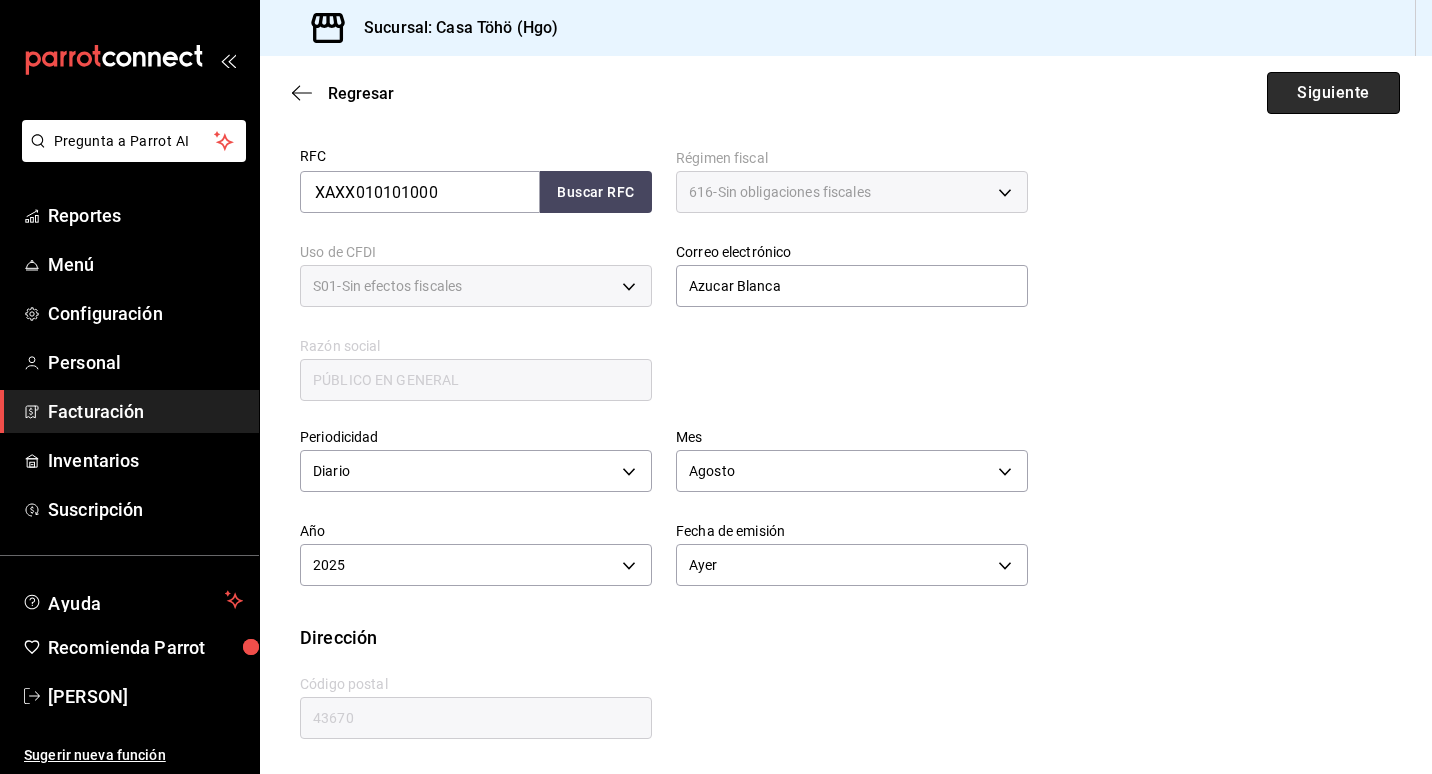 click on "Siguiente" at bounding box center [1333, 93] 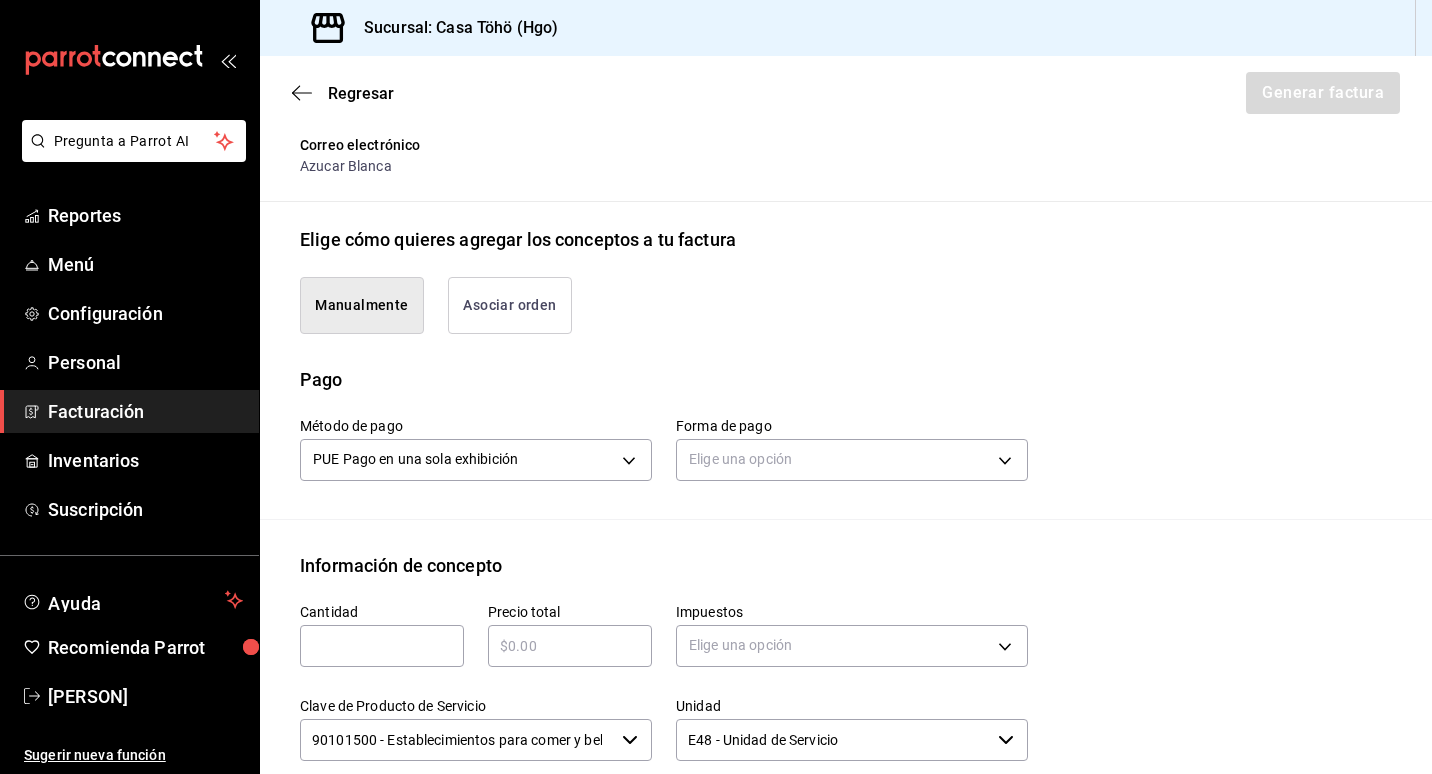 click on "Asociar orden" at bounding box center (510, 305) 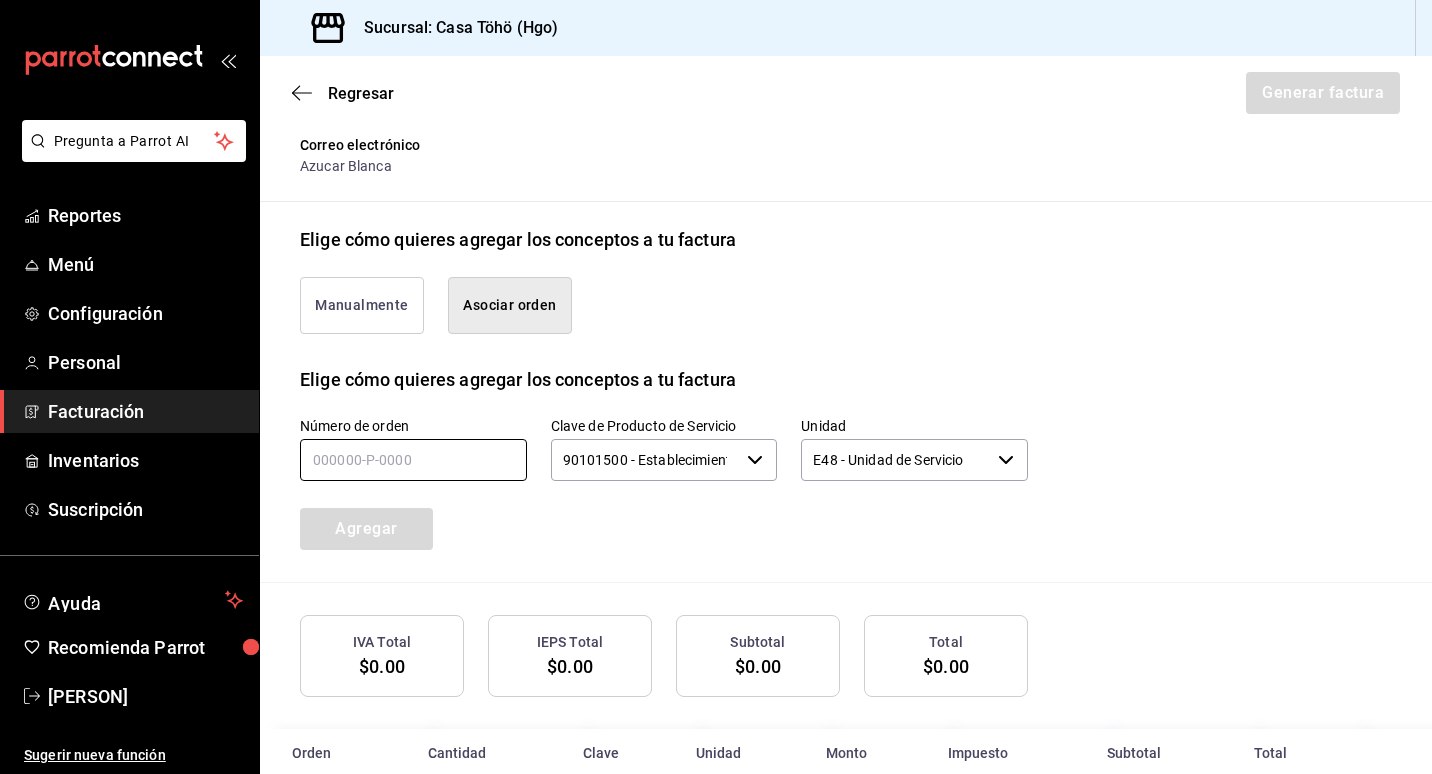 click at bounding box center [413, 460] 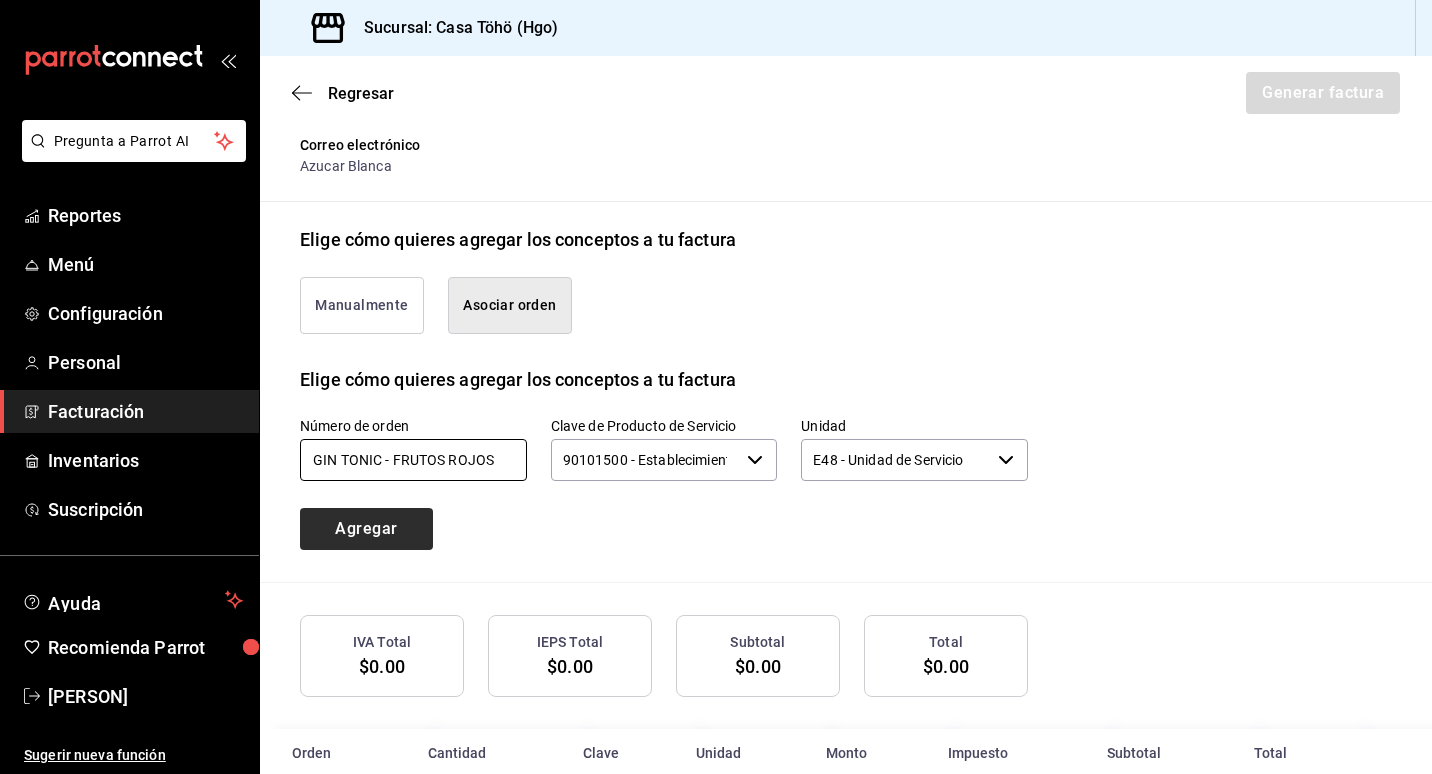 type on "Gin Tonic - Frutos Rojos" 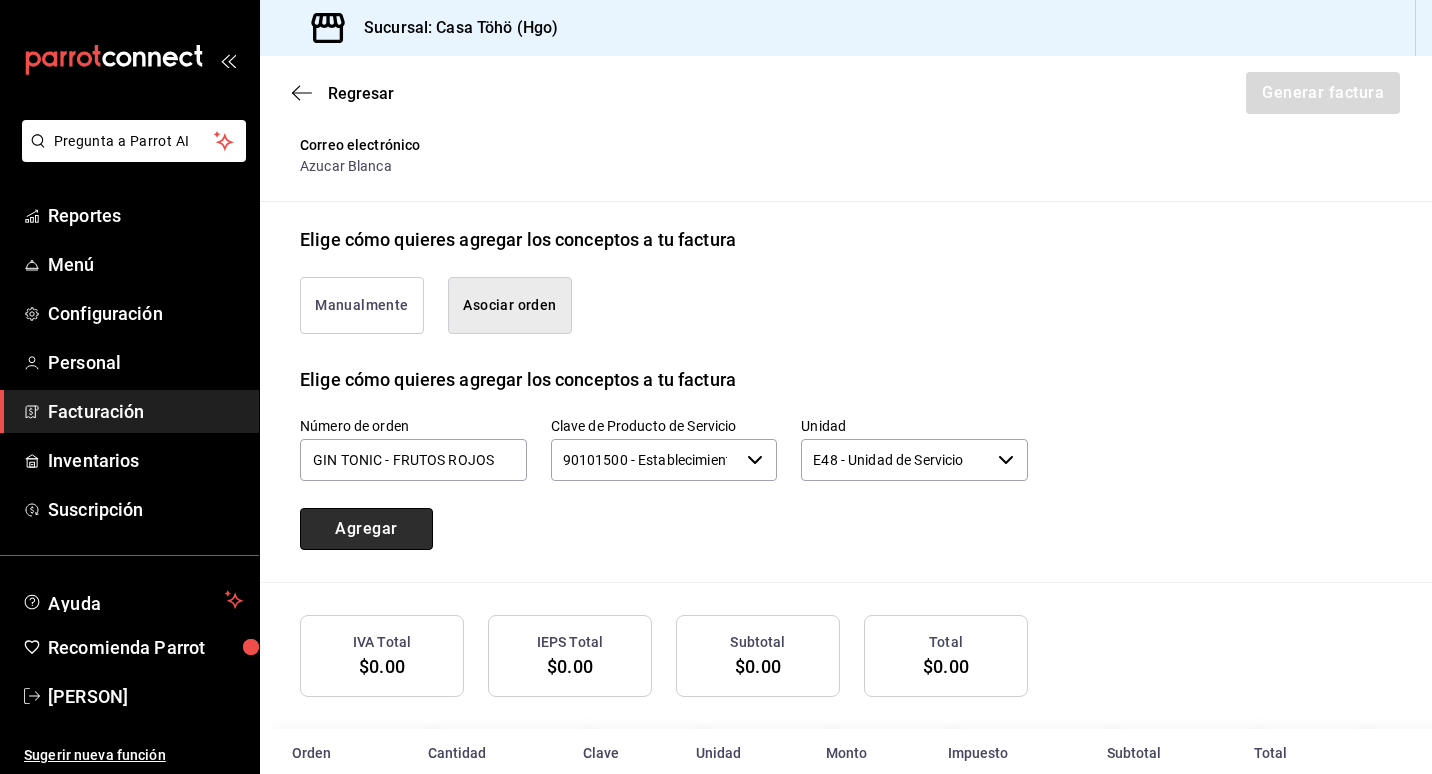 click on "Agregar" at bounding box center [366, 529] 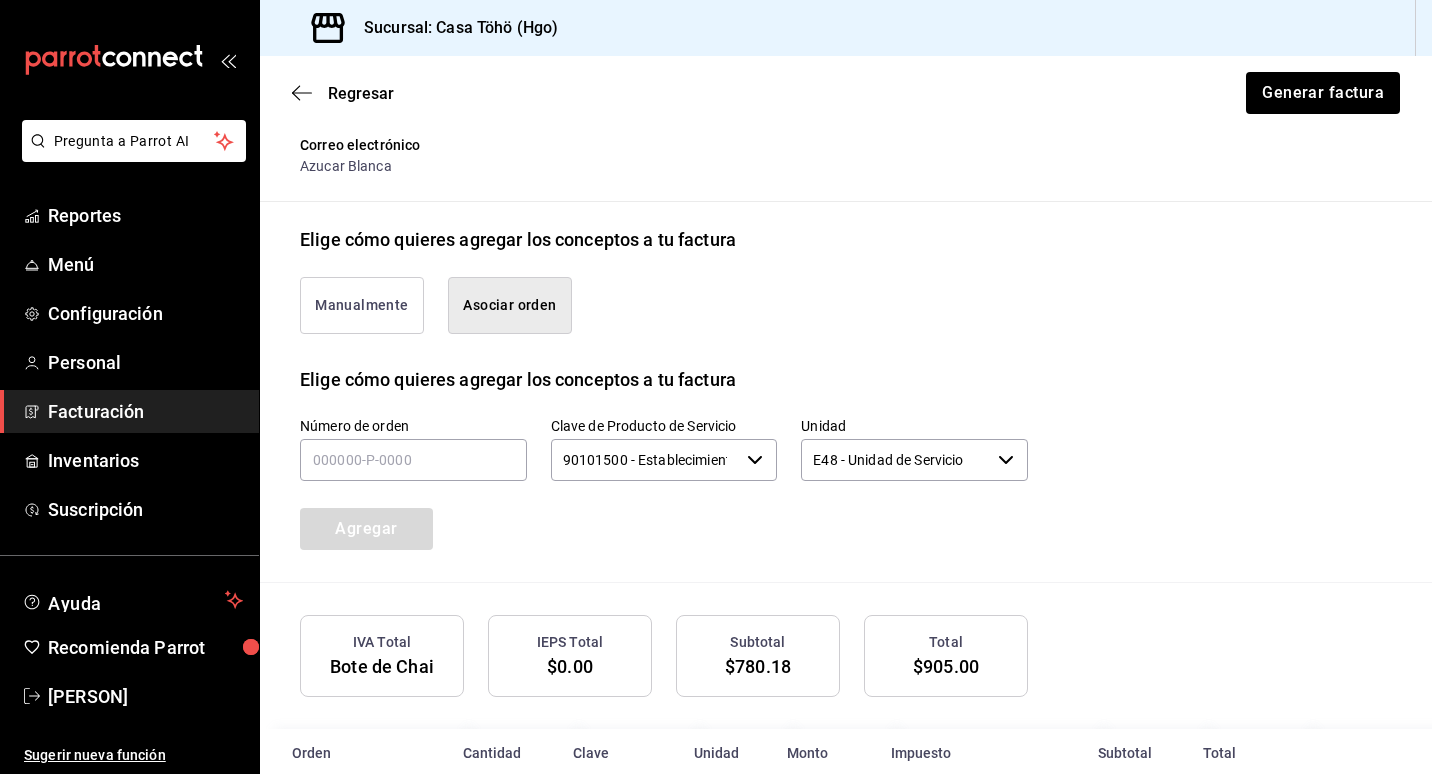 scroll, scrollTop: 472, scrollLeft: 0, axis: vertical 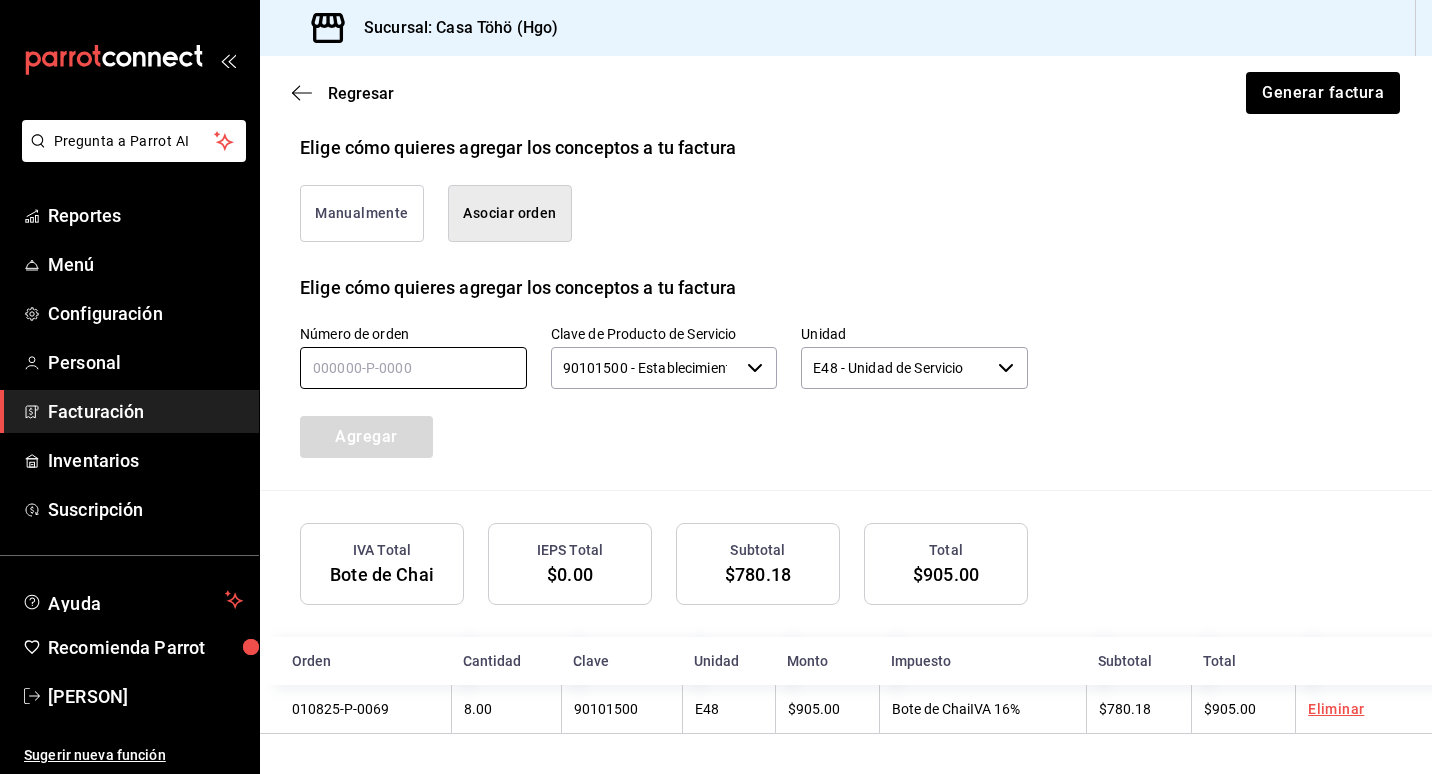 click at bounding box center (413, 368) 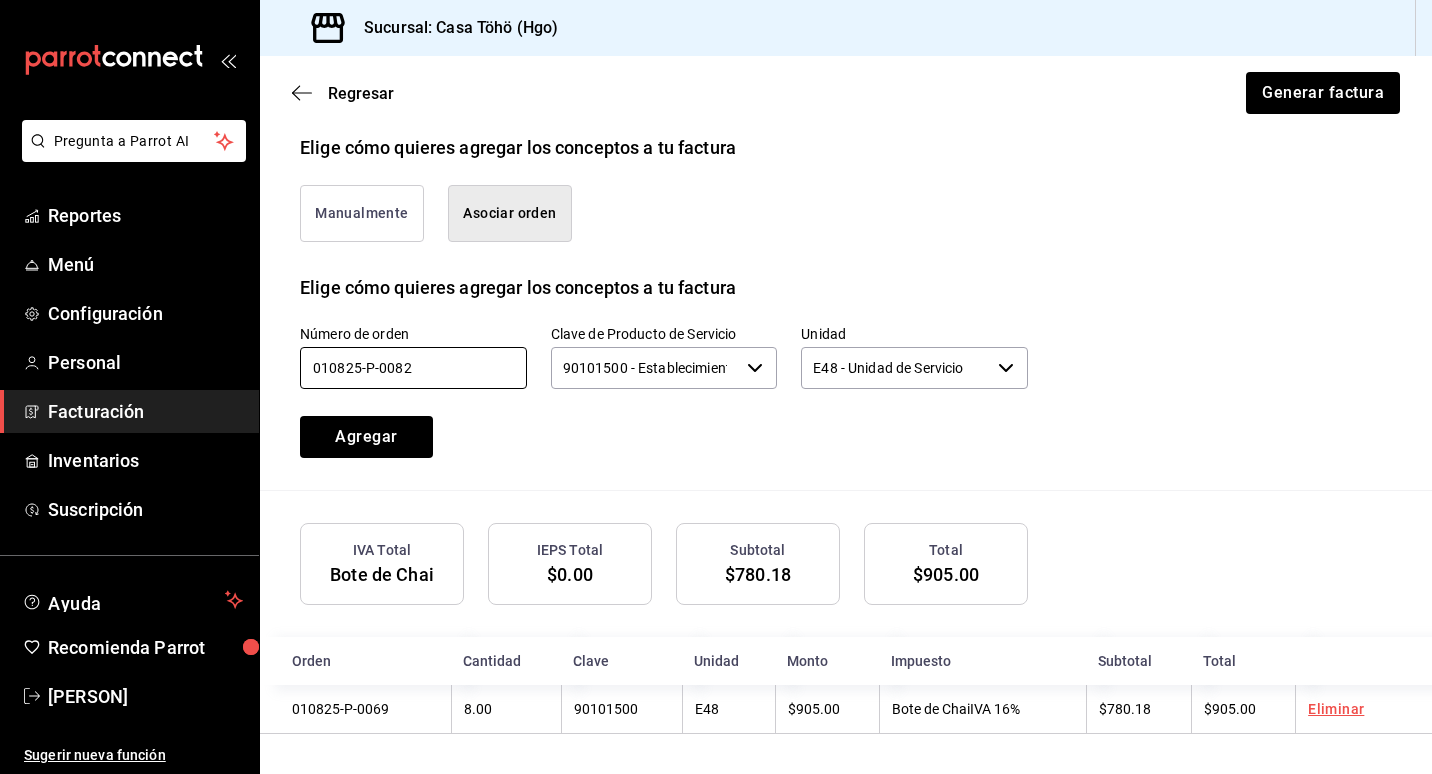 type on "010825-p-0082" 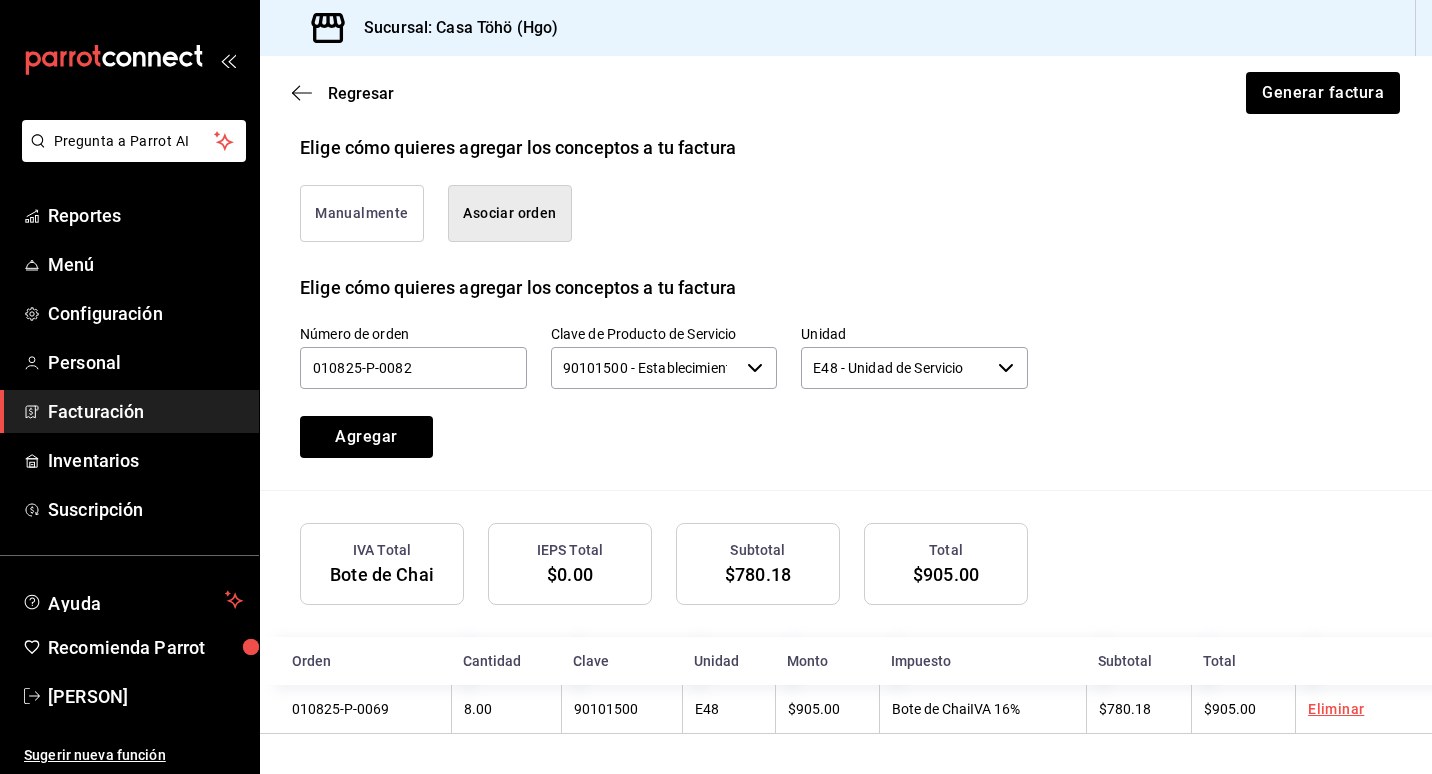 click on "Número de orden 010825-p-0082 Clave de Producto de Servicio 90101500 - Establecimientos para comer y beber ​ Unidad E48 - Unidad de Servicio ​ Agregar" at bounding box center (640, 367) 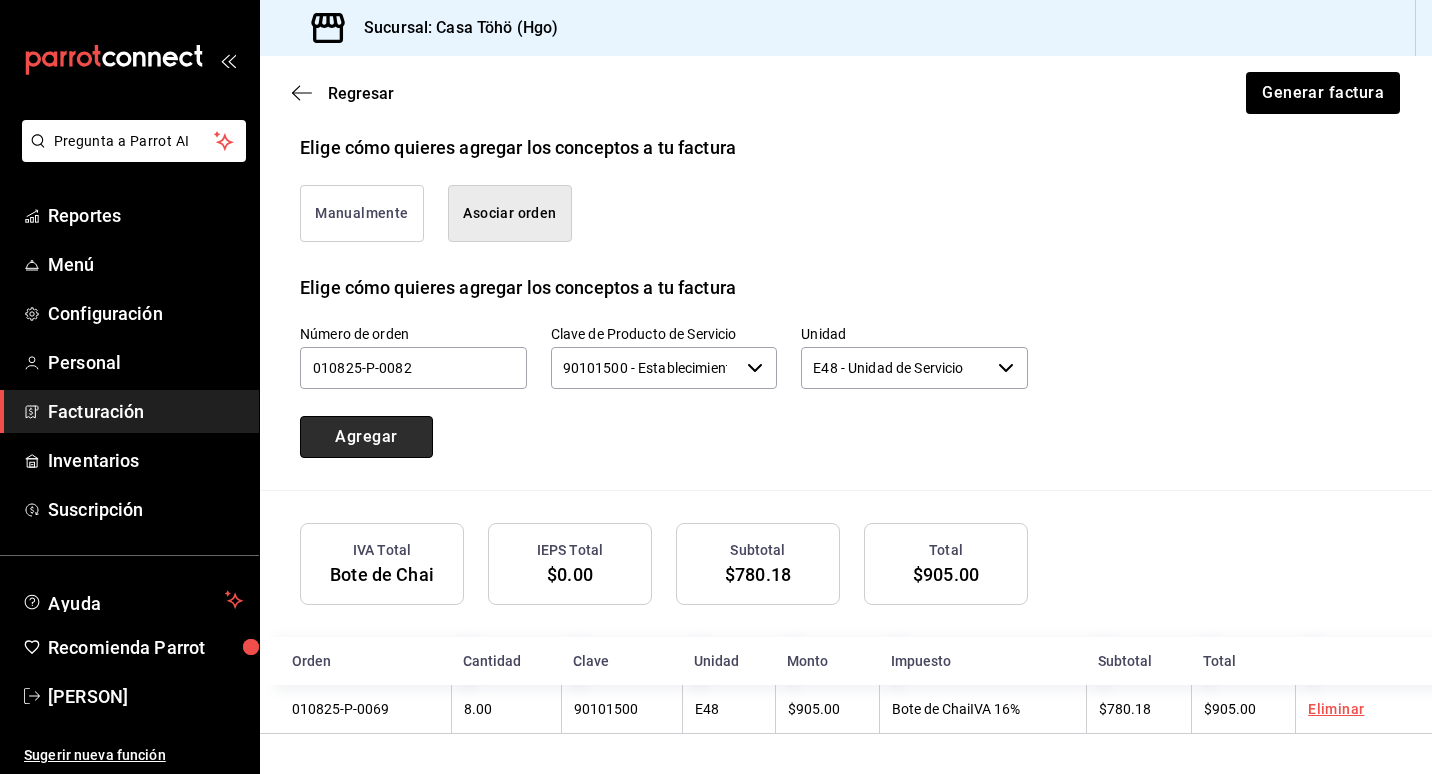 click on "Agregar" at bounding box center [366, 437] 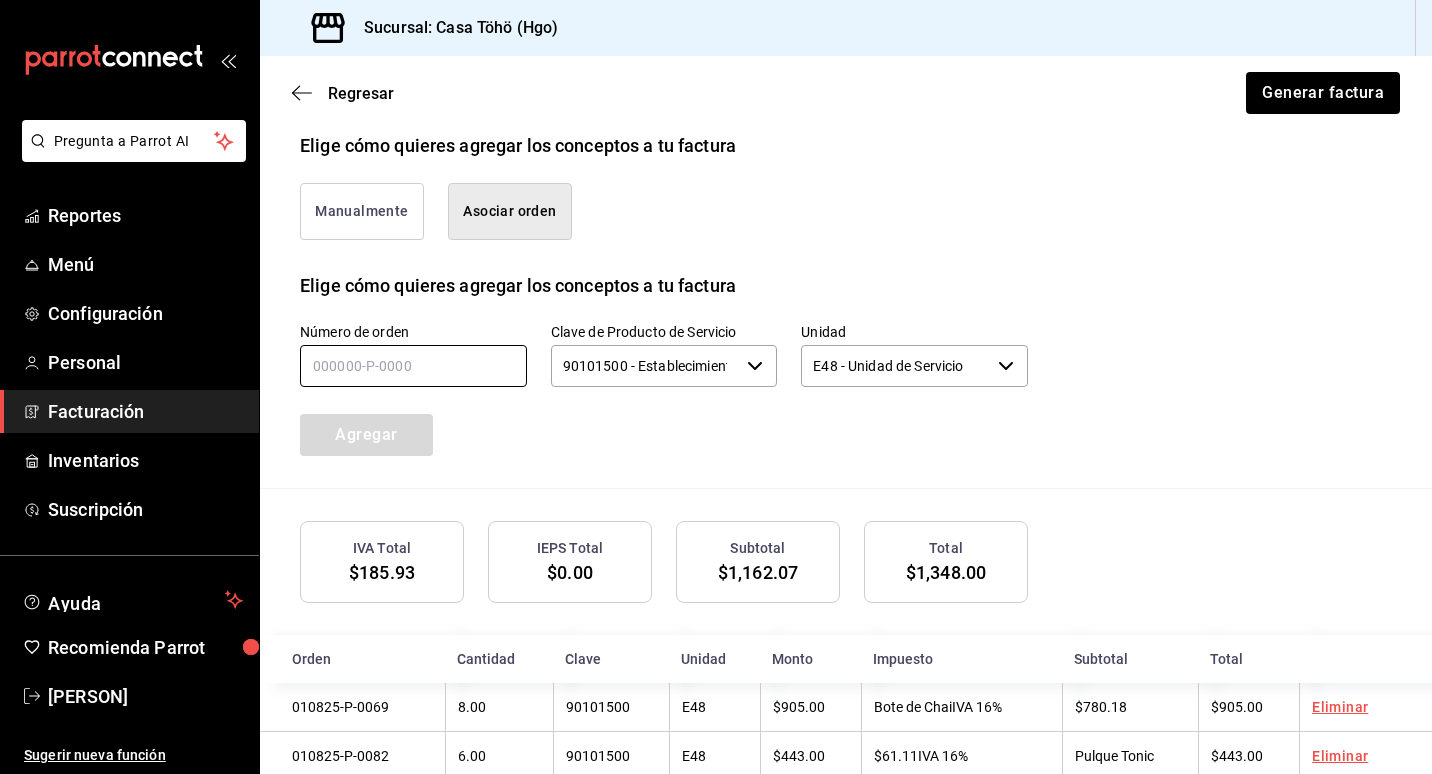 click at bounding box center (413, 366) 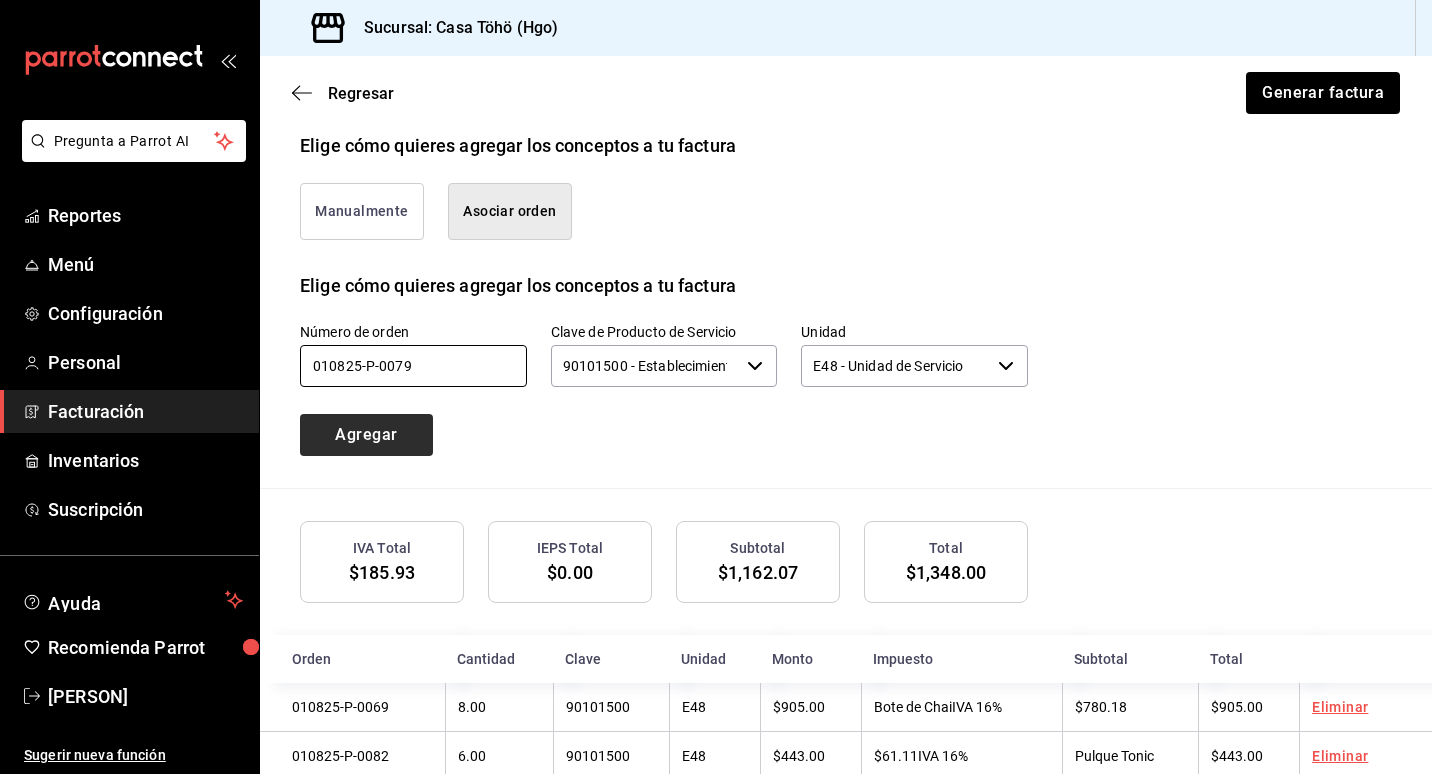 type on "010825-p-0079" 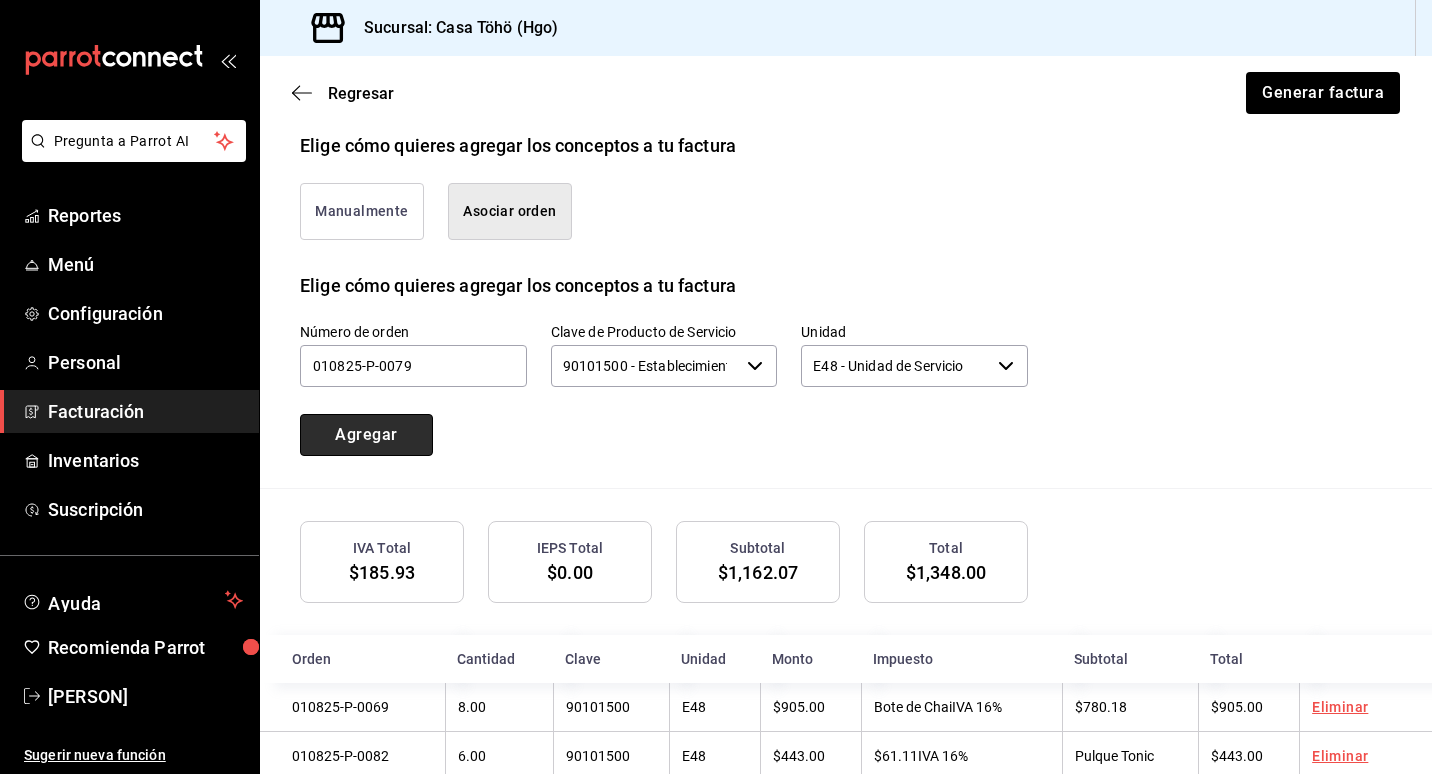 click on "Agregar" at bounding box center (366, 435) 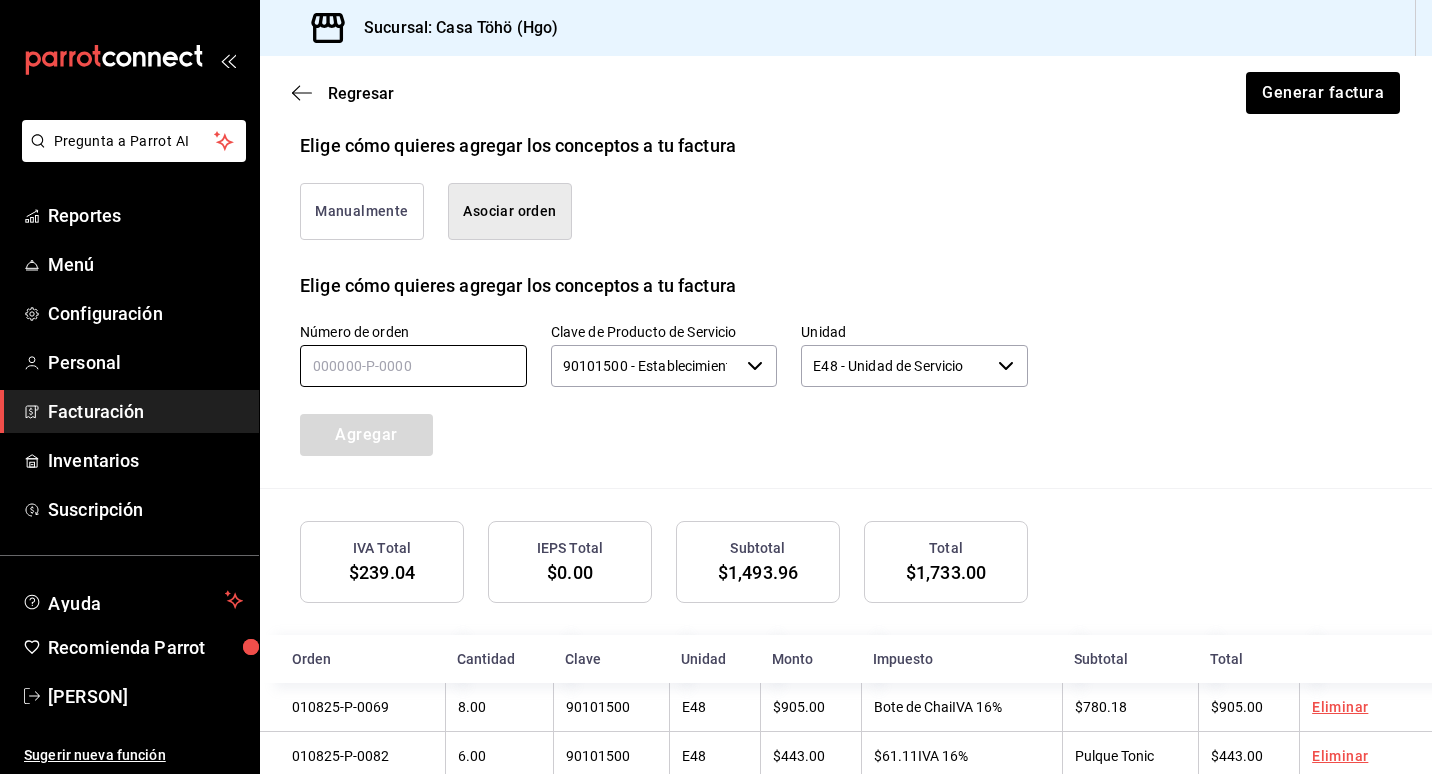 click at bounding box center [413, 366] 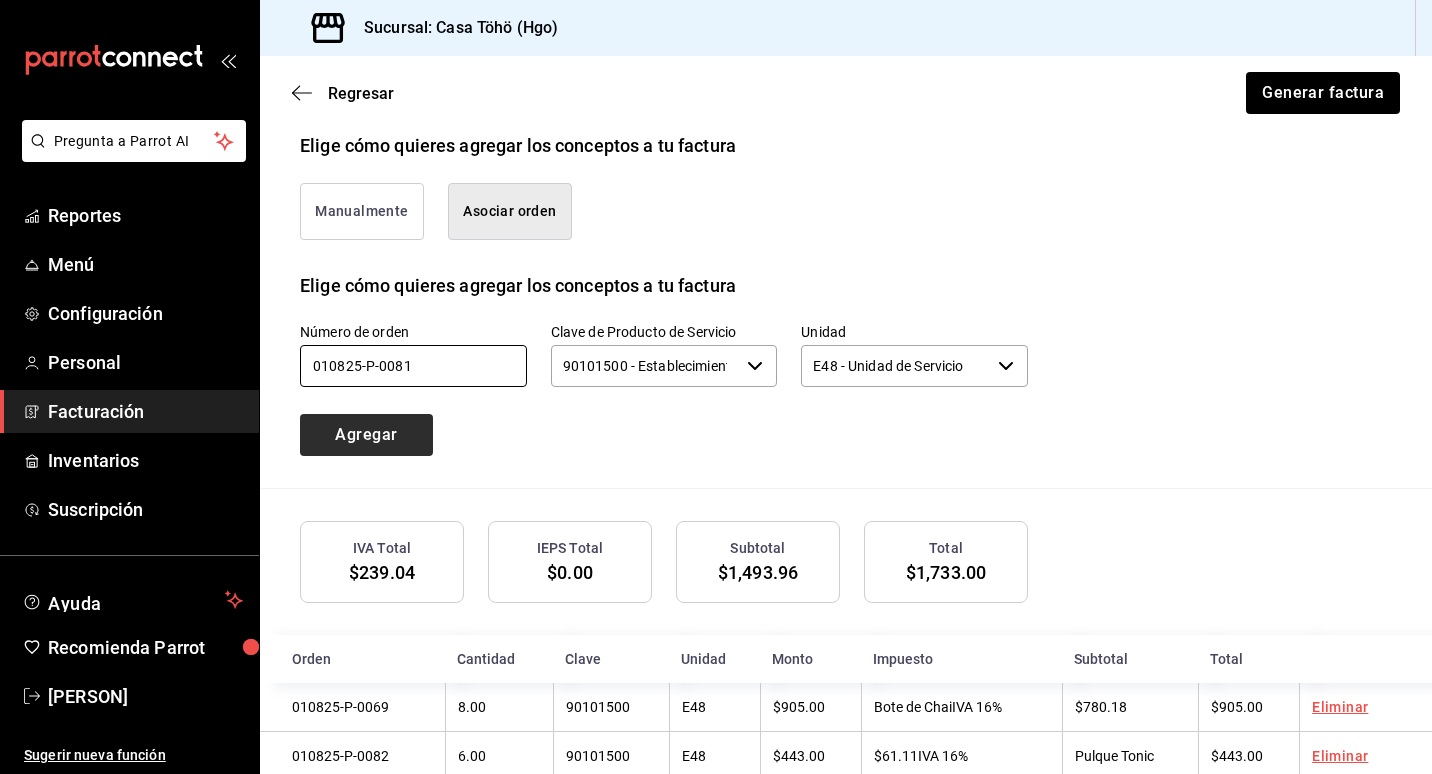 type on "010825-p-0081" 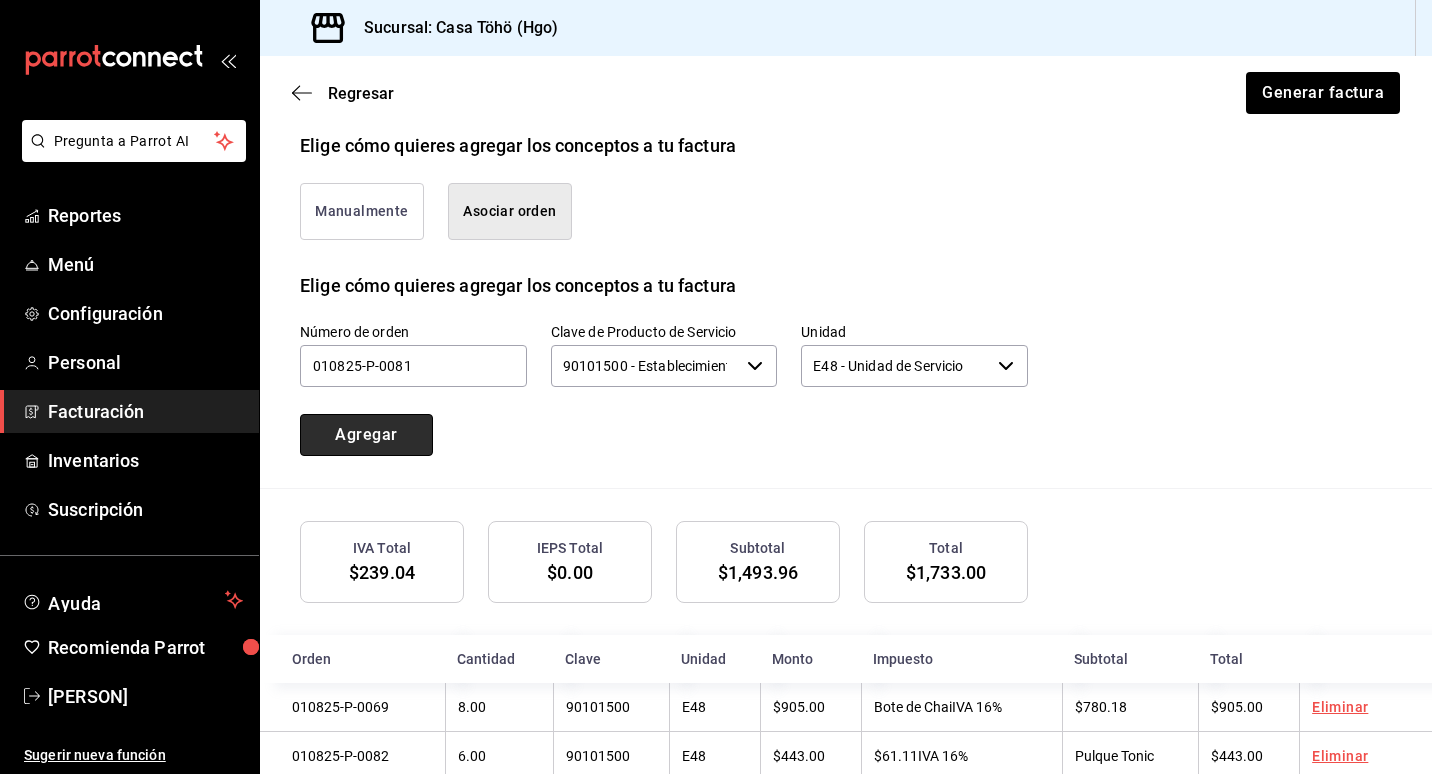 click on "Agregar" at bounding box center (366, 435) 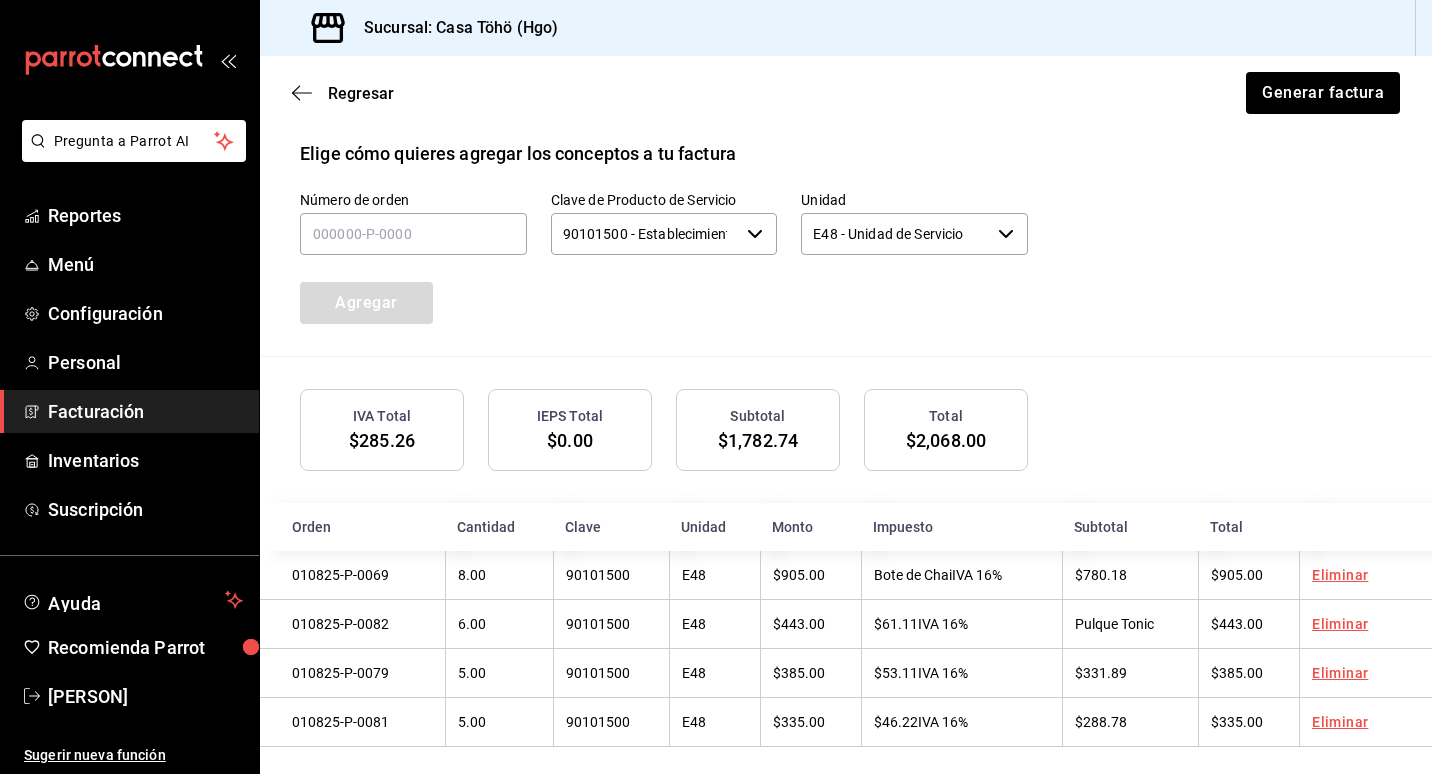 scroll, scrollTop: 622, scrollLeft: 0, axis: vertical 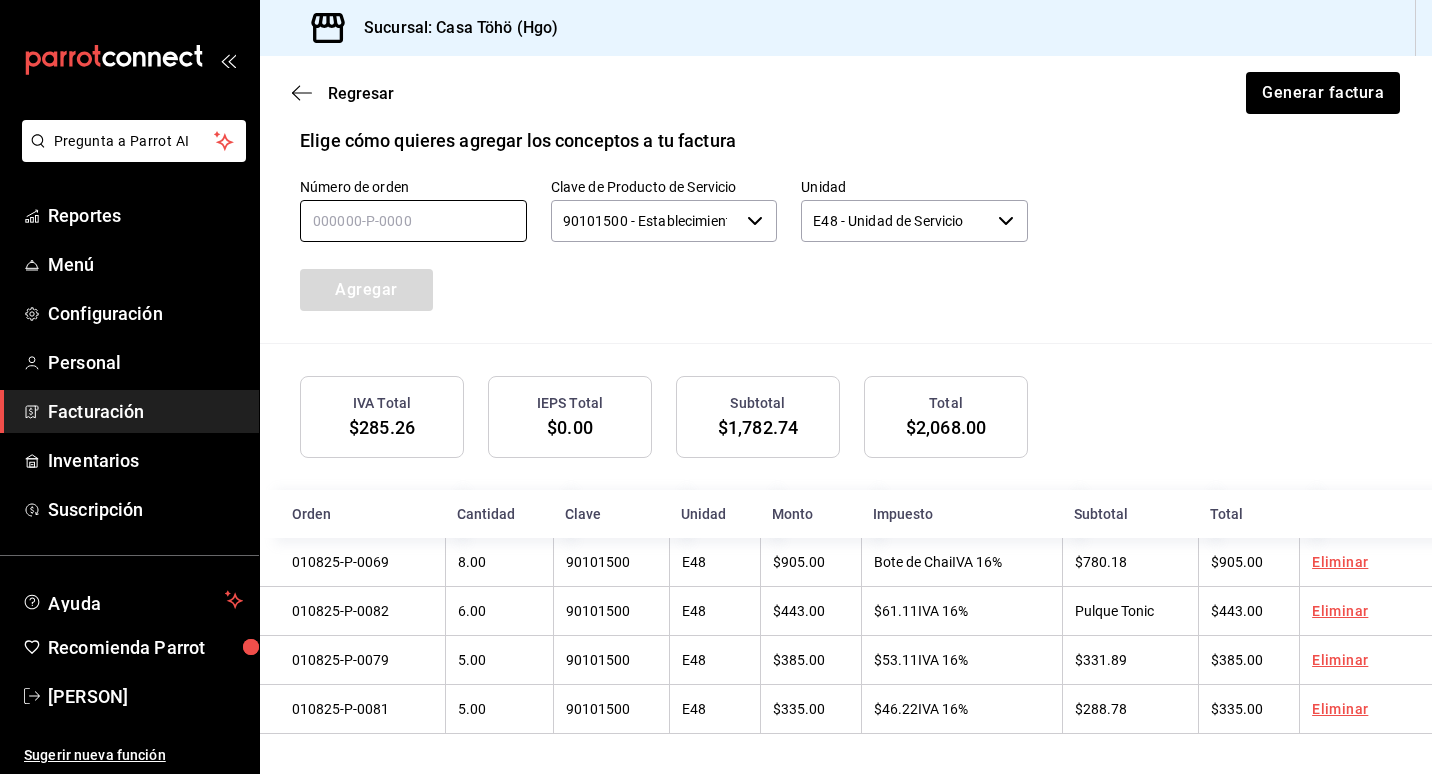 click at bounding box center (413, 221) 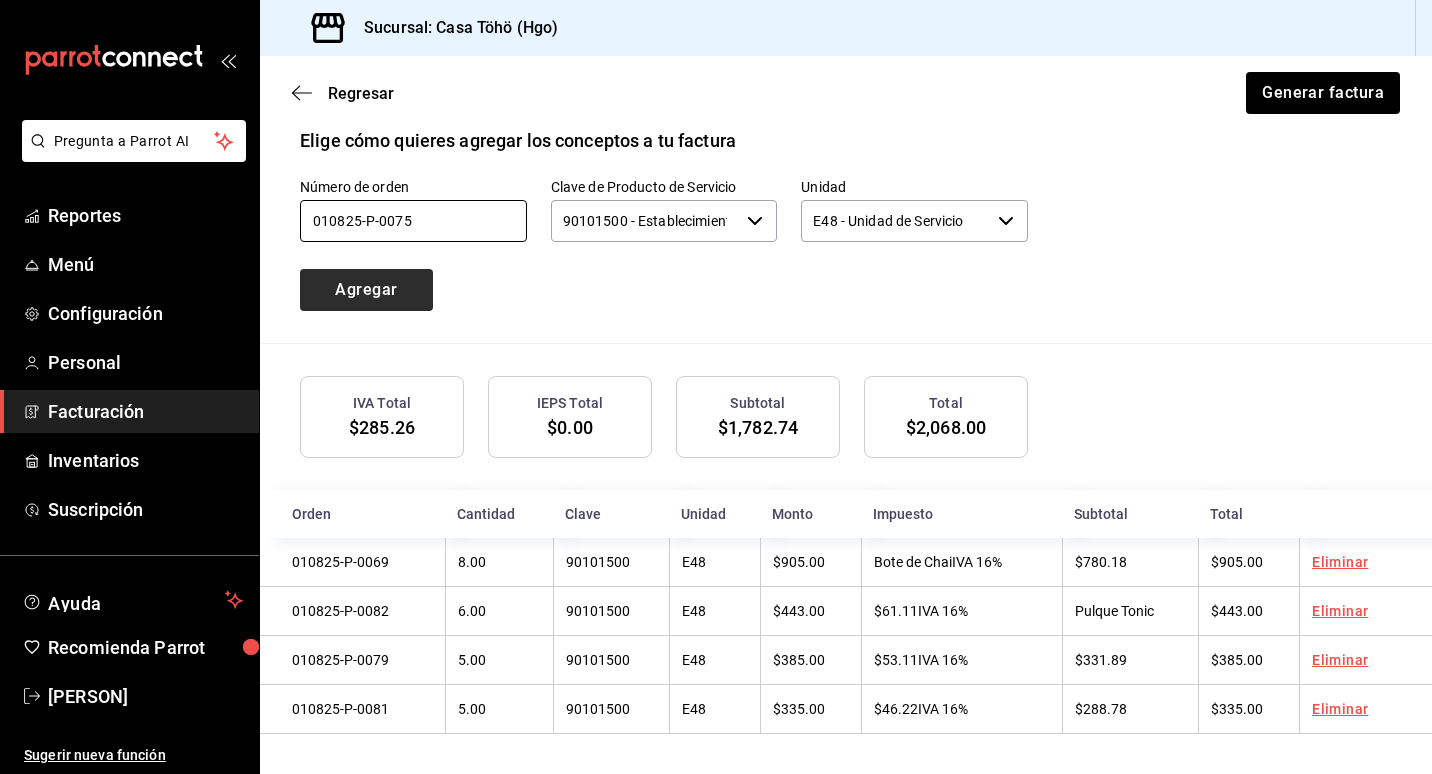 type on "010825-p-0075" 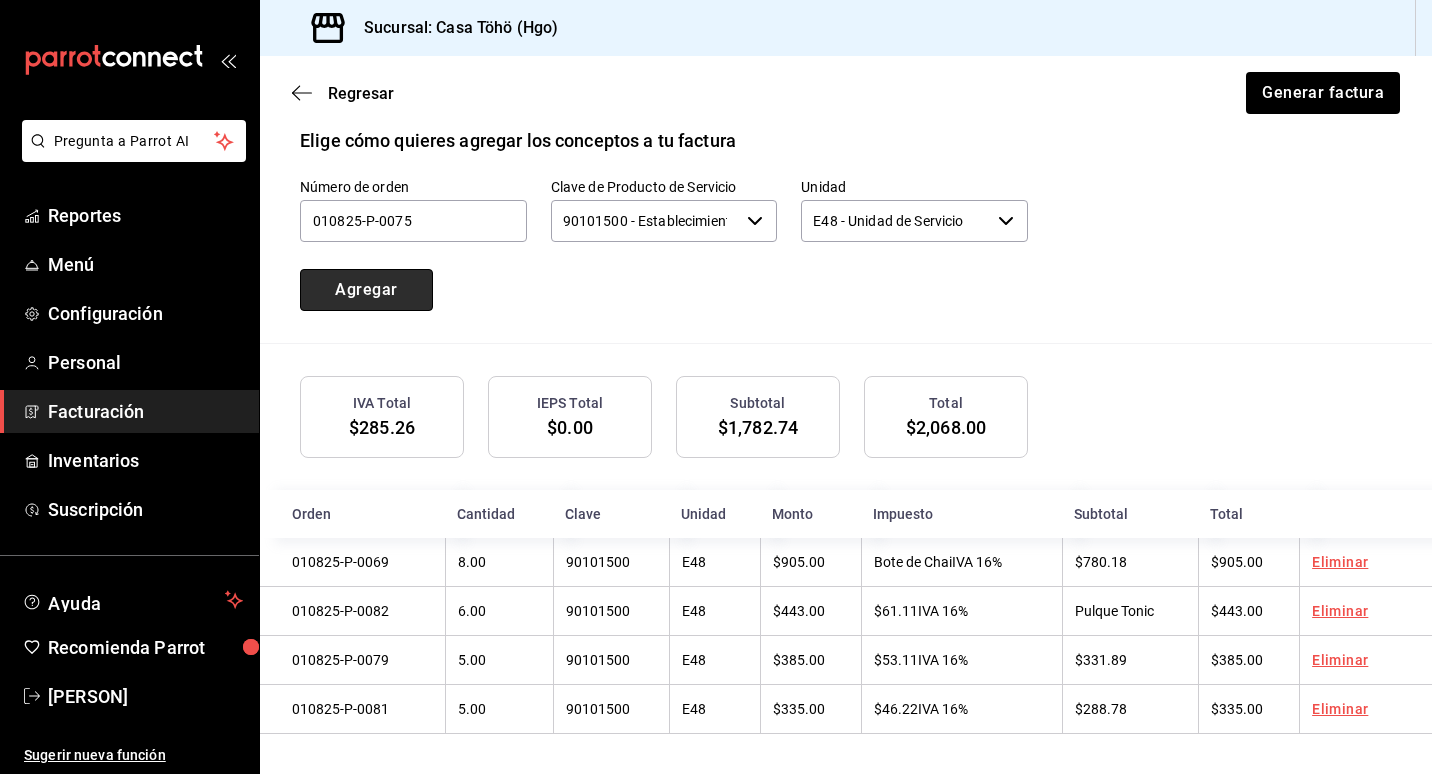 click on "Agregar" at bounding box center [366, 290] 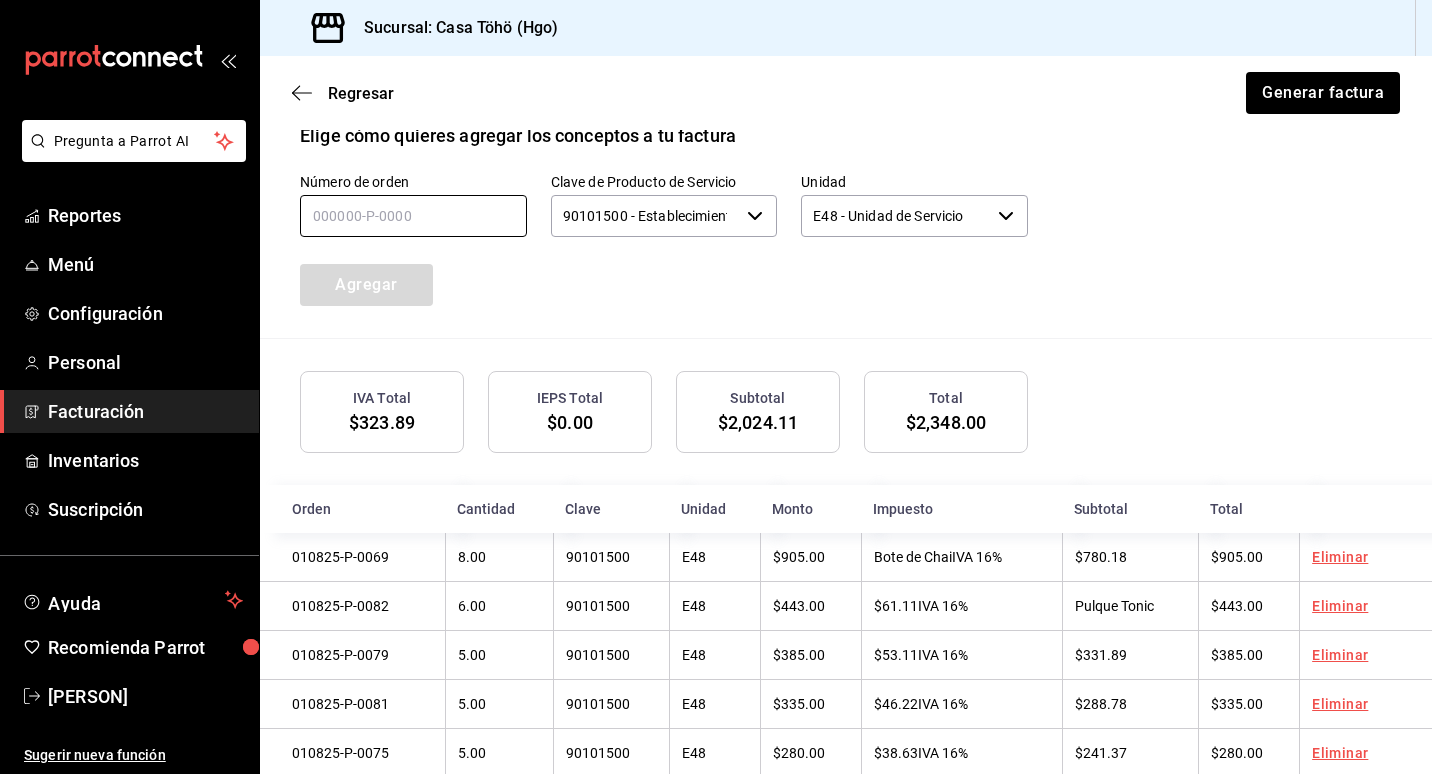 click at bounding box center (413, 216) 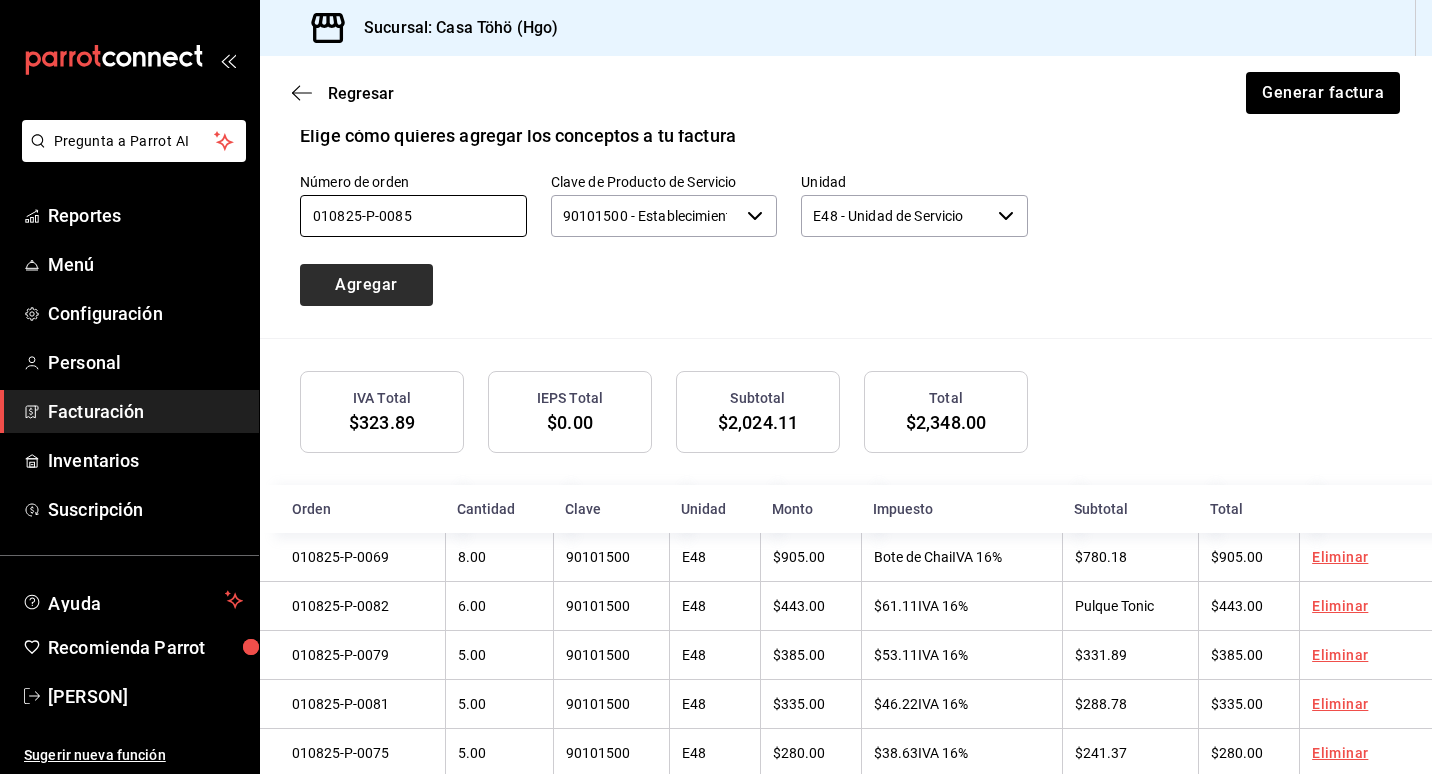 type on "010825-p-0085" 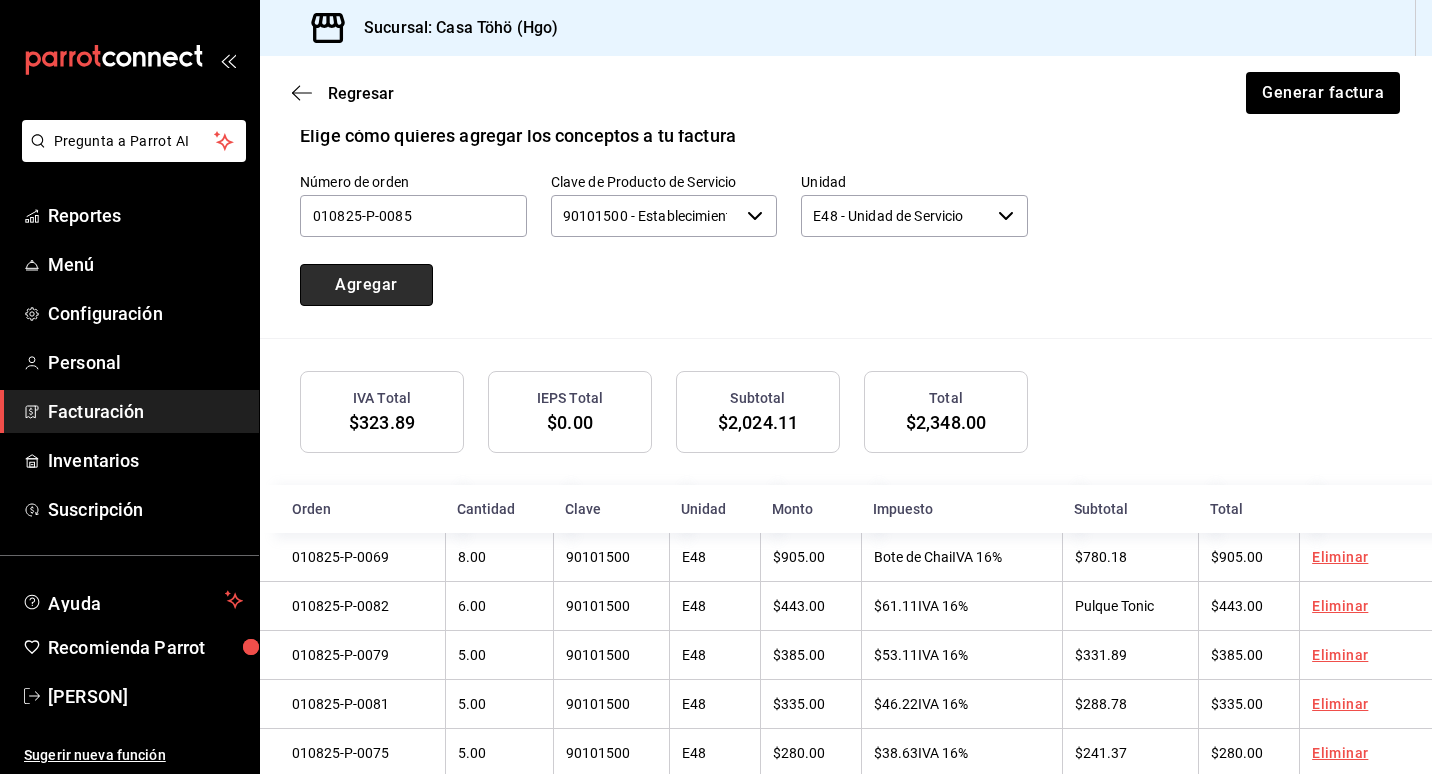 click on "Agregar" at bounding box center [366, 285] 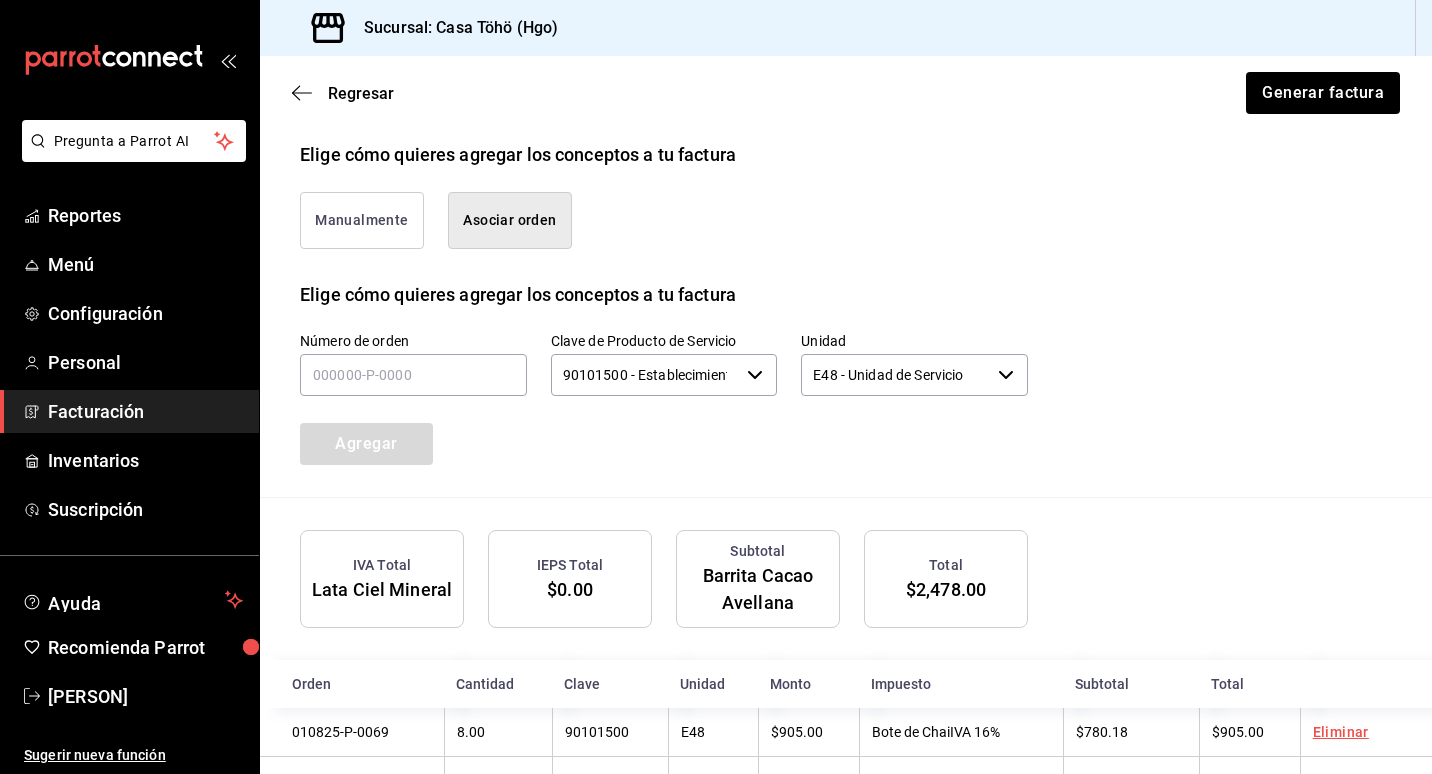 scroll, scrollTop: 422, scrollLeft: 0, axis: vertical 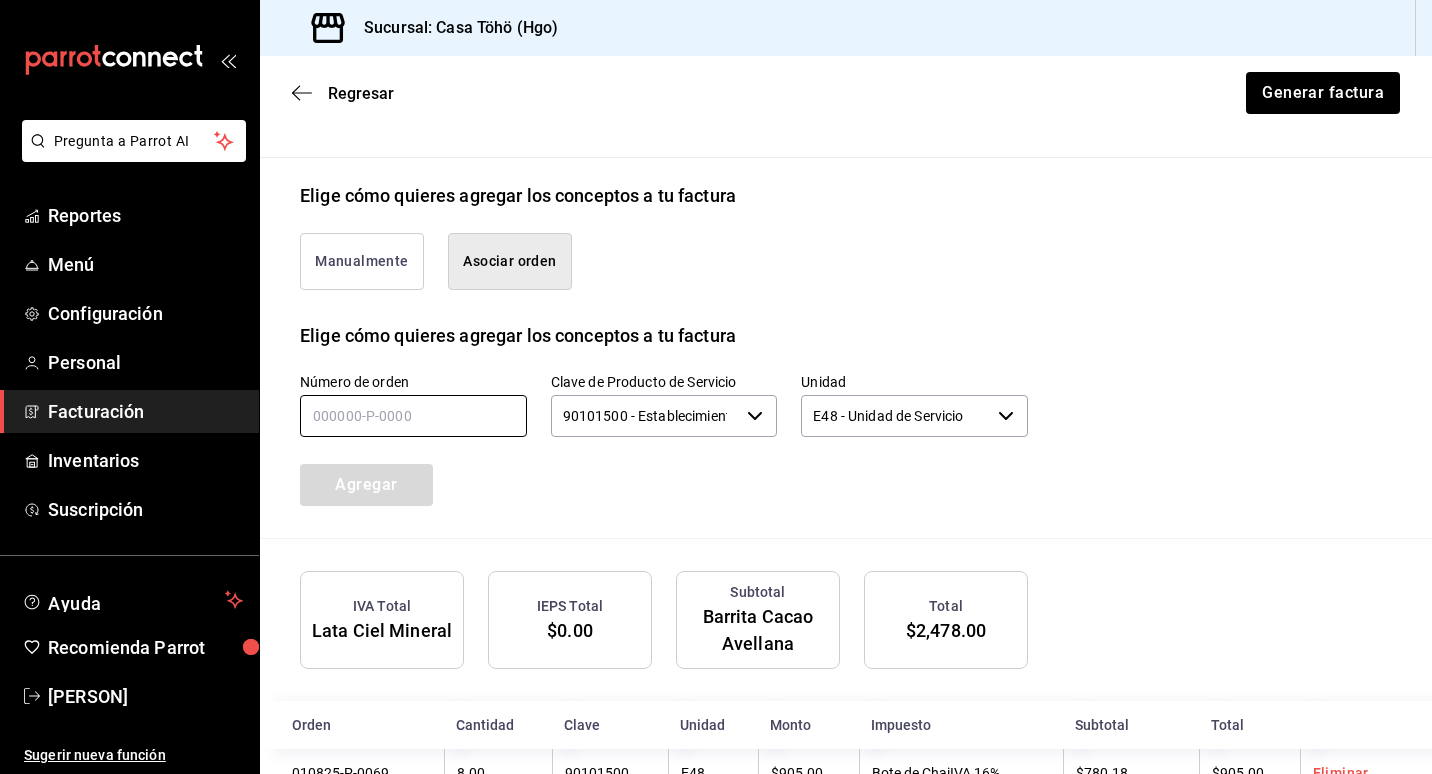 click at bounding box center (413, 416) 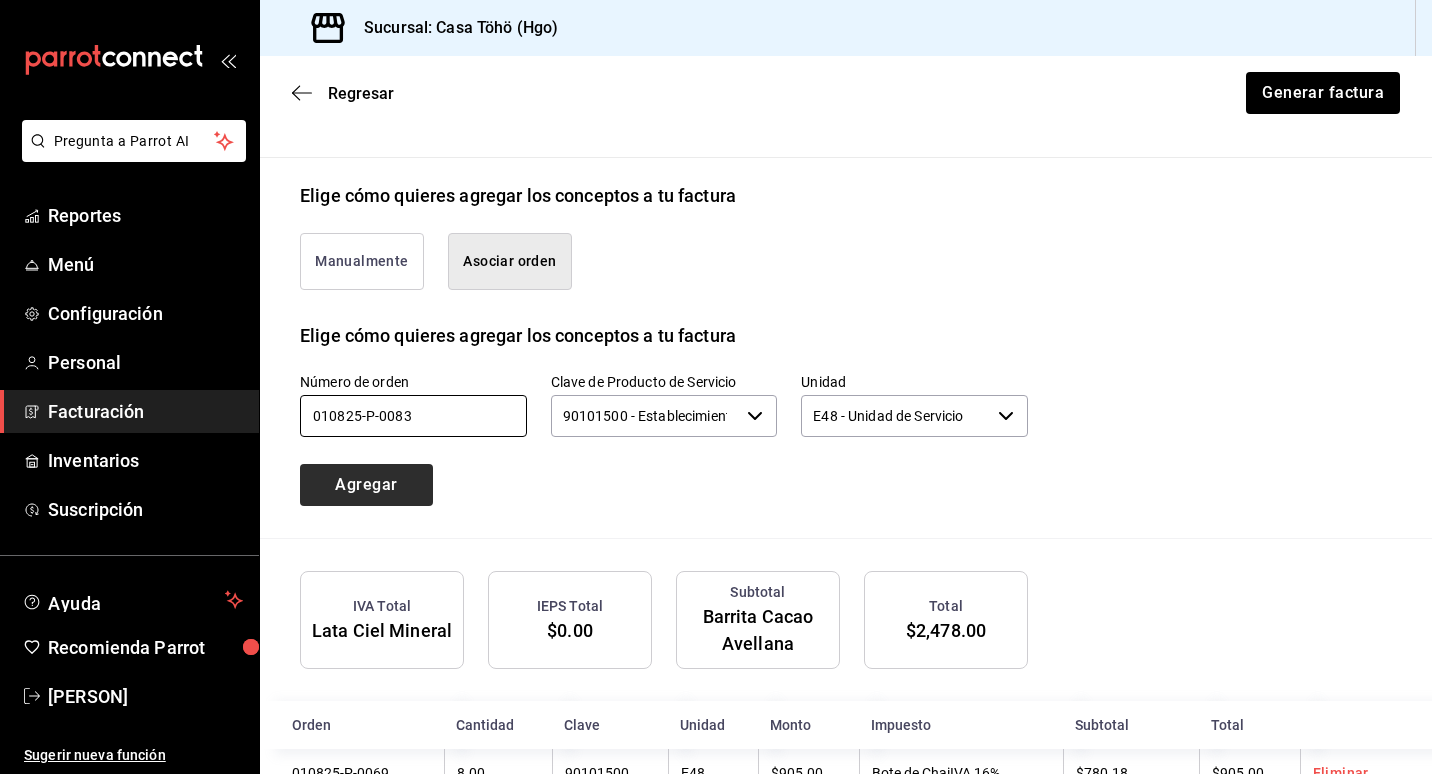 type on "010825-p-0083" 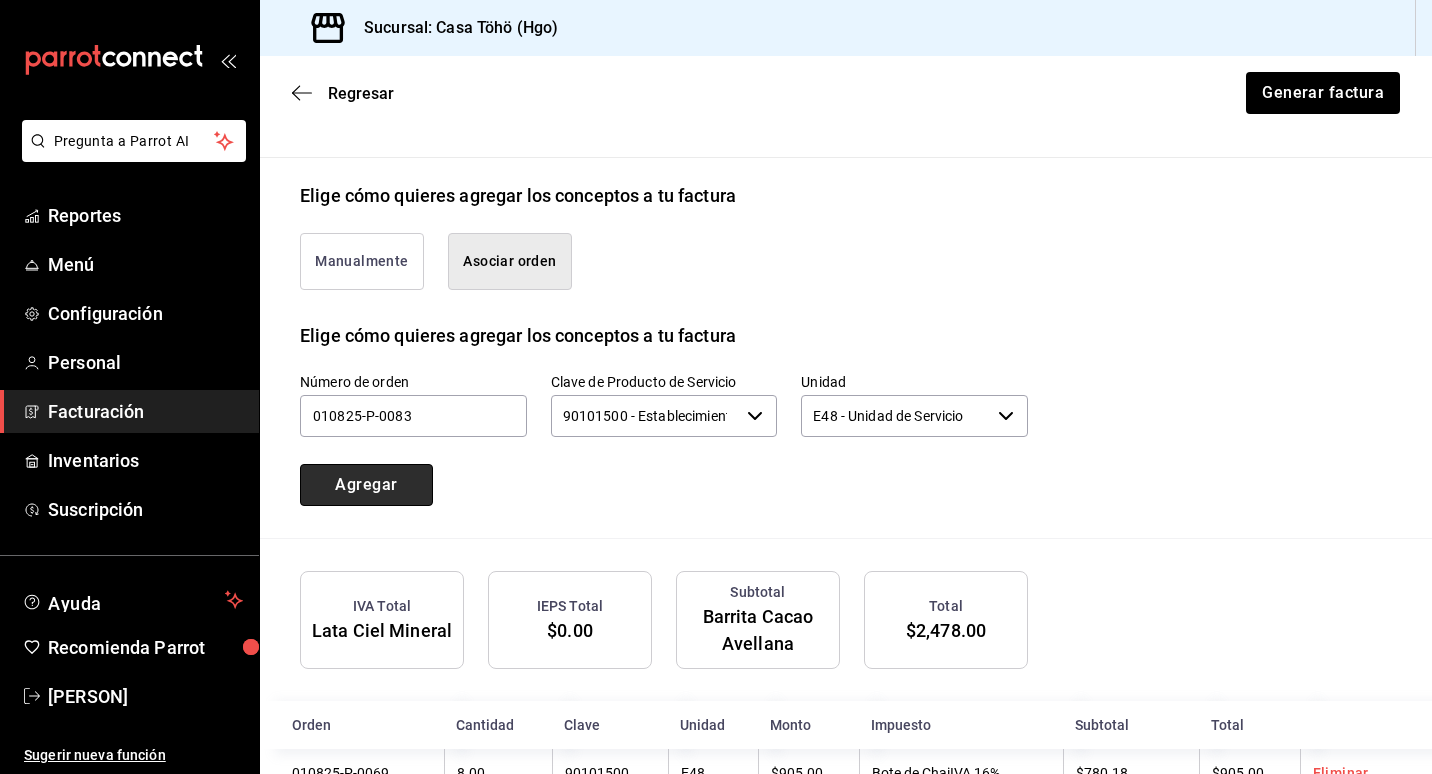 click on "Agregar" at bounding box center [366, 485] 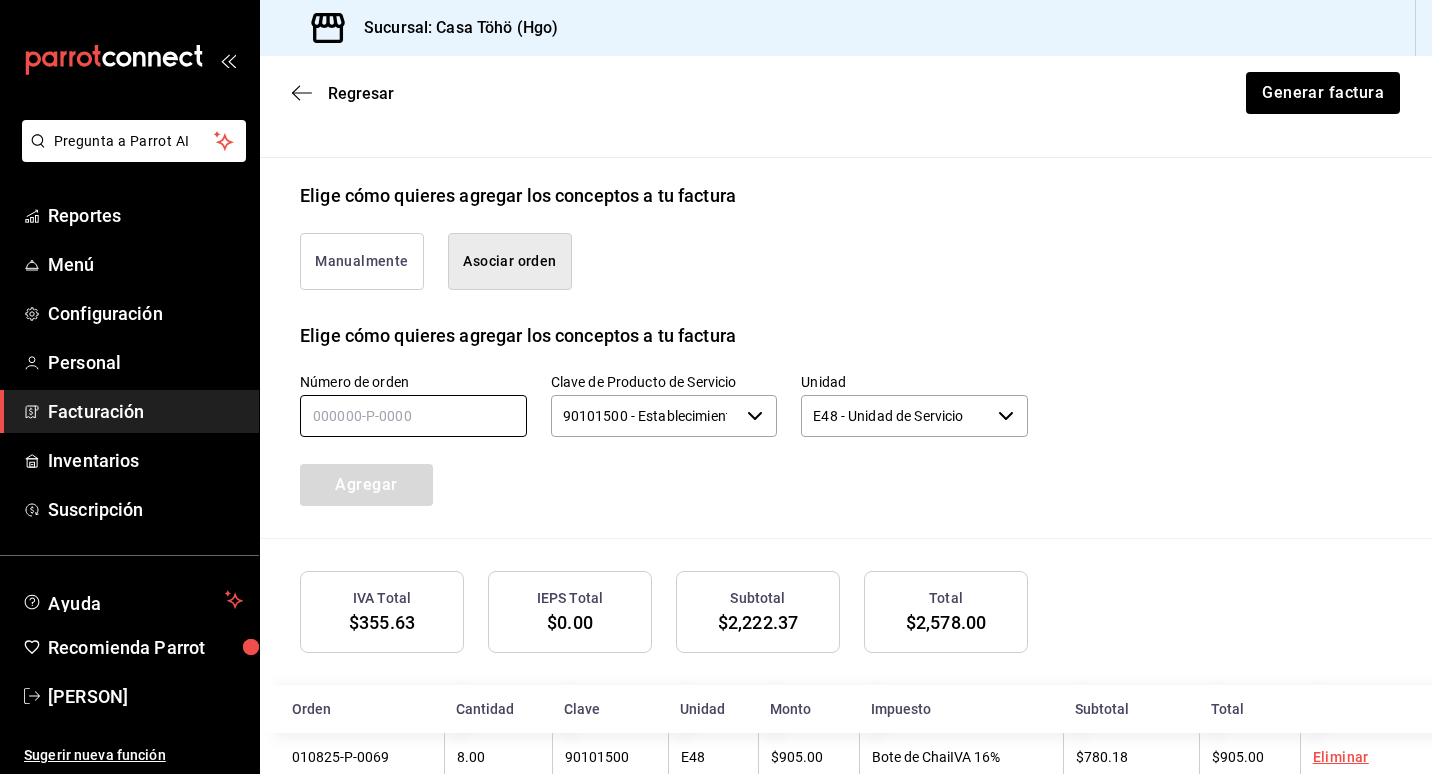 click at bounding box center (413, 416) 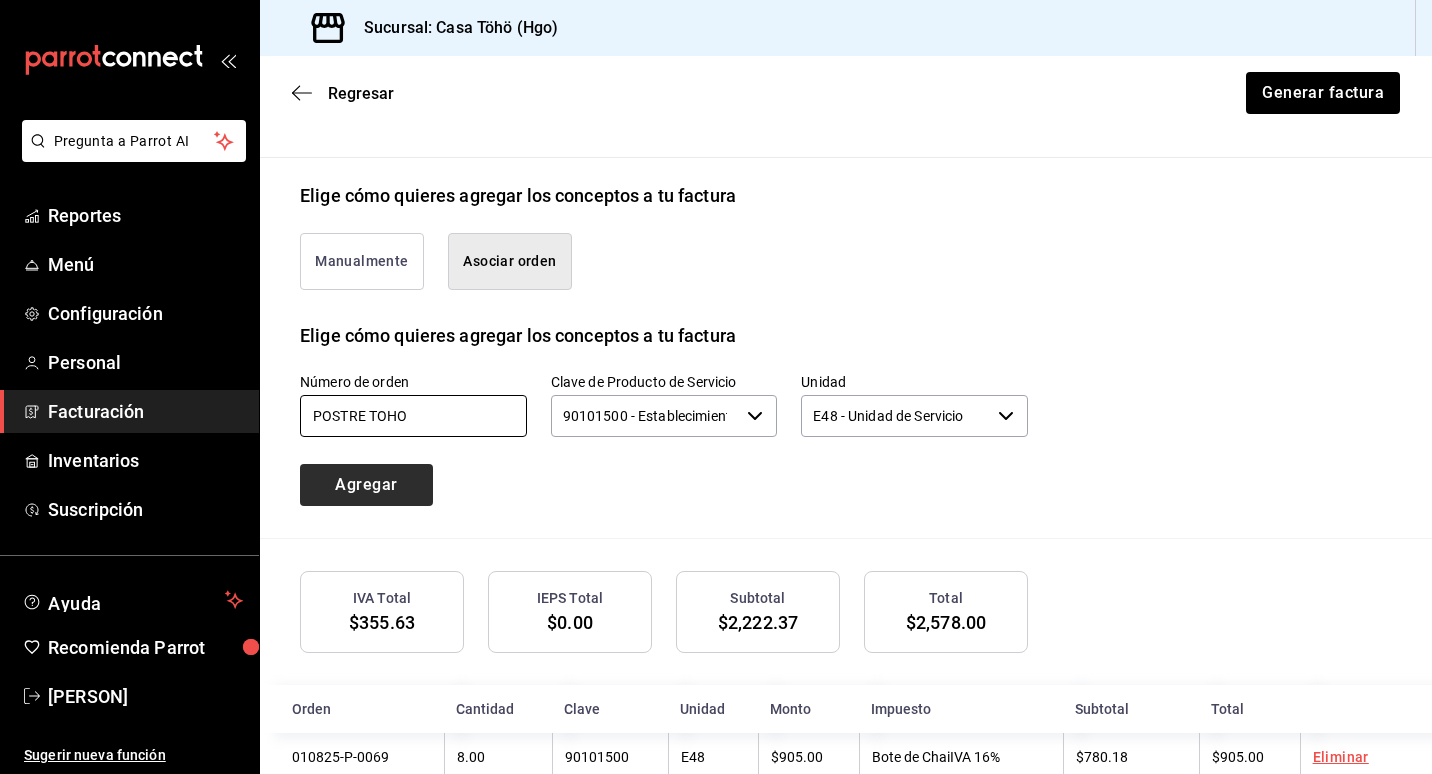 type on "Postre ToHo" 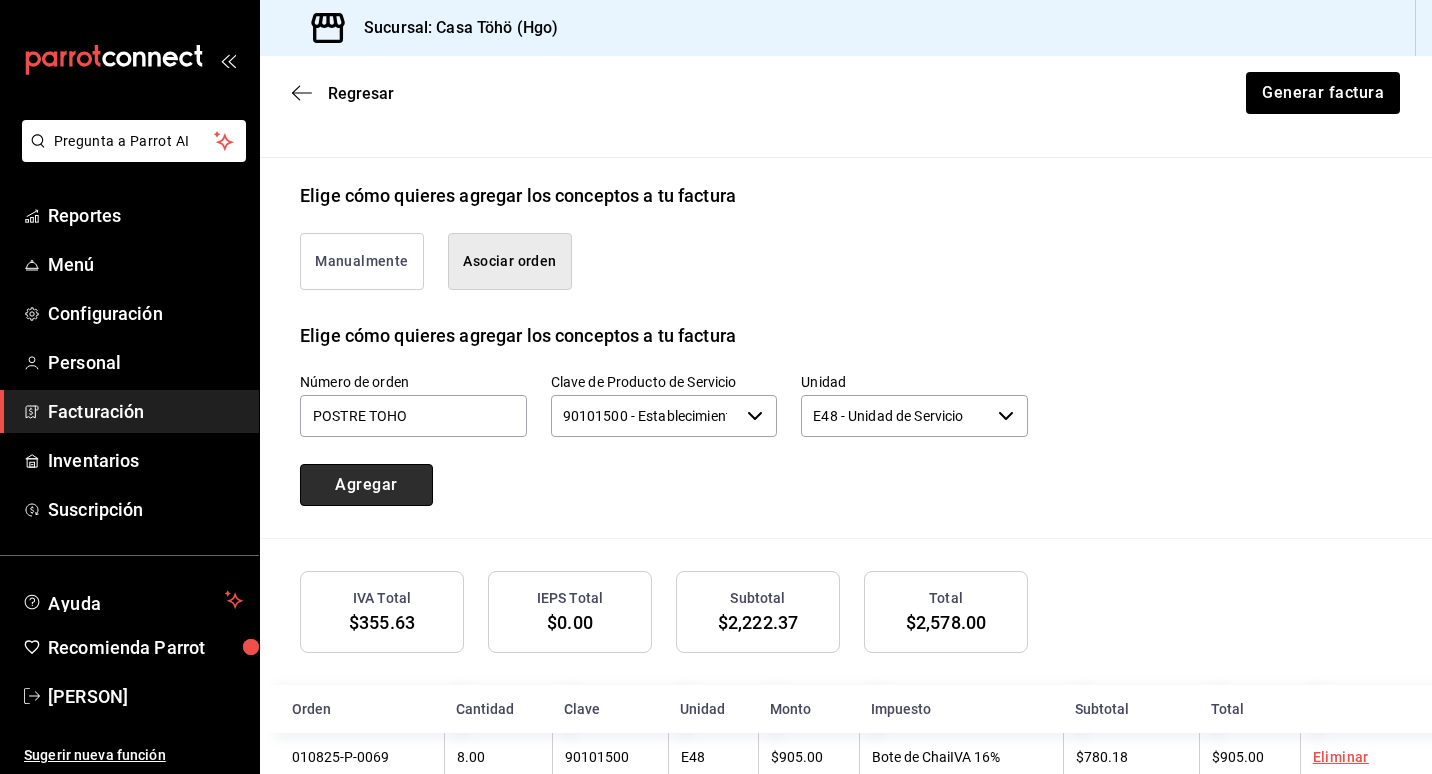 click on "Agregar" at bounding box center [366, 485] 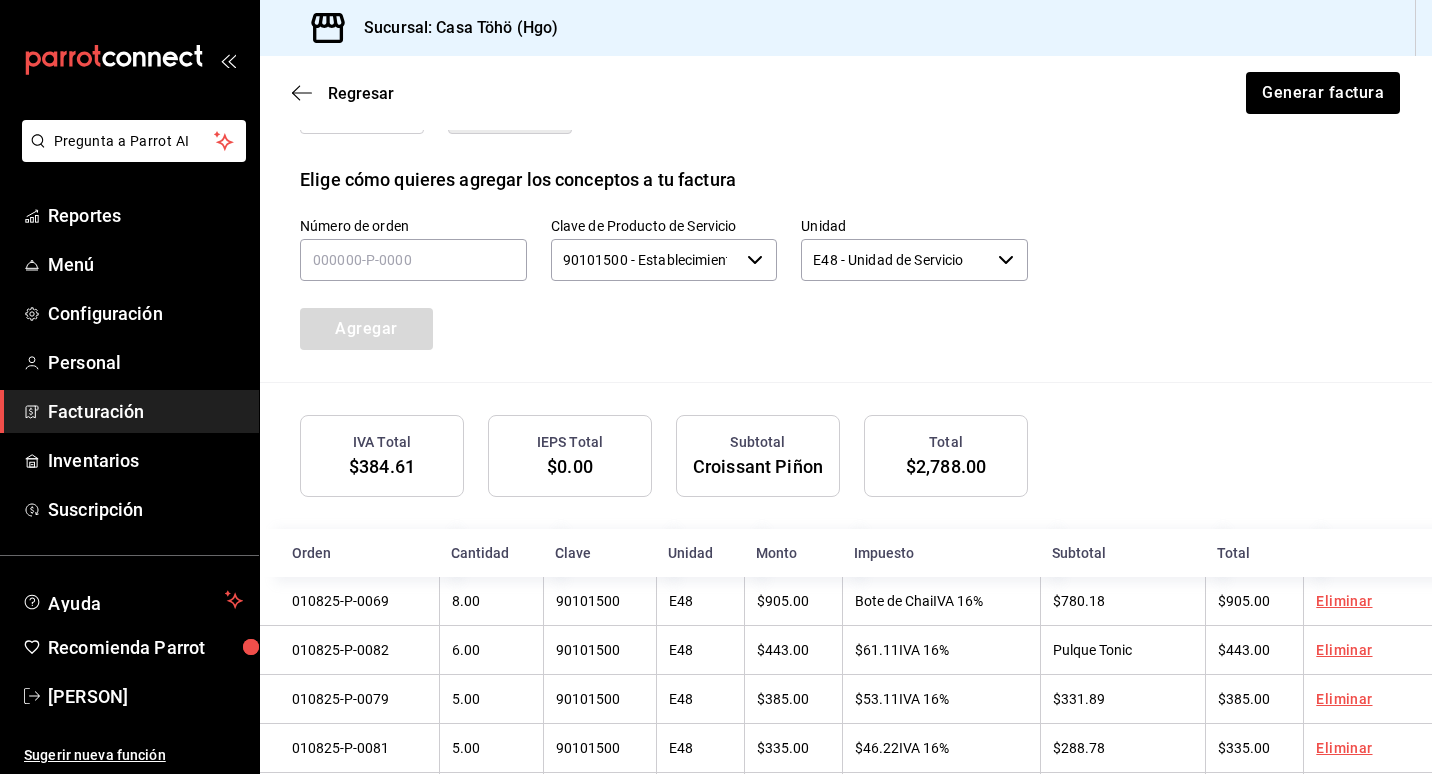 scroll, scrollTop: 522, scrollLeft: 0, axis: vertical 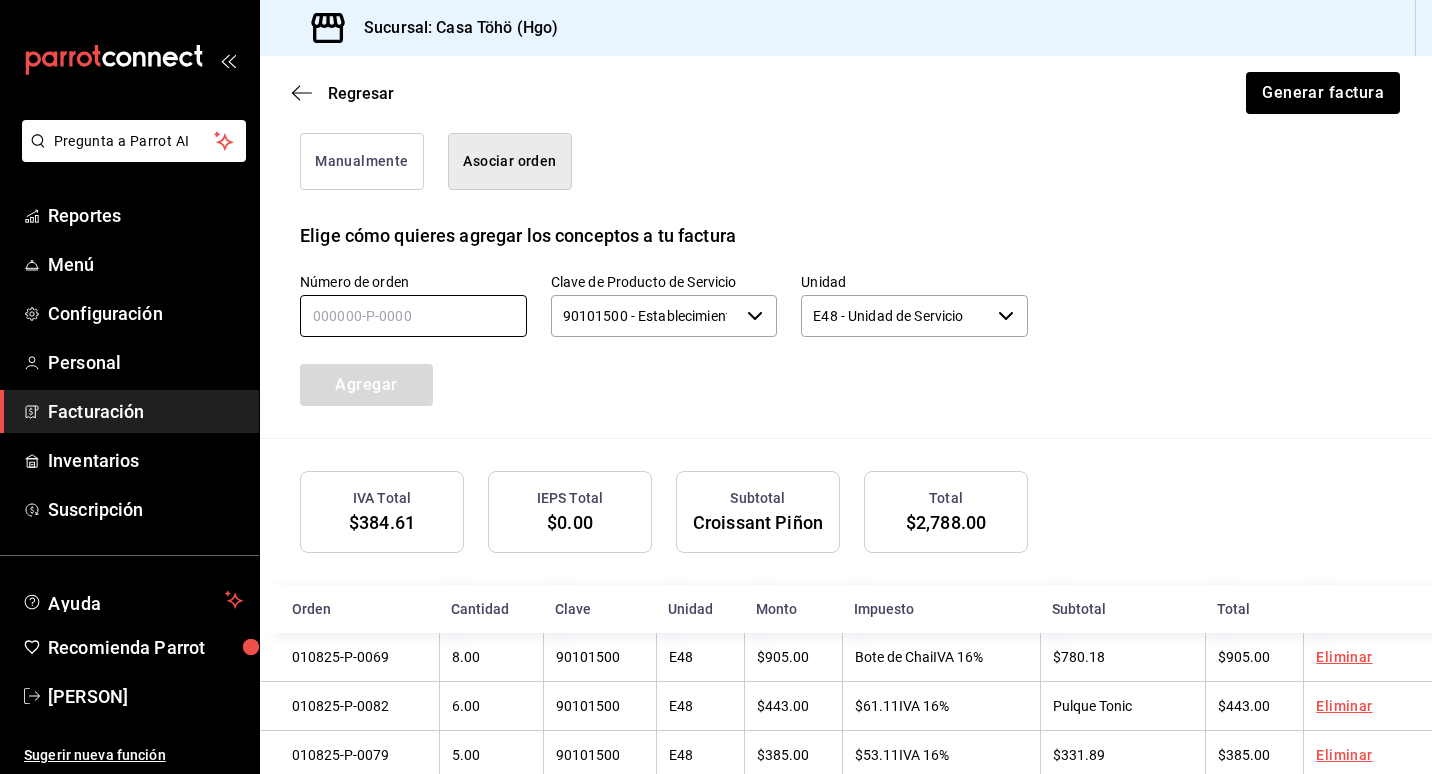 click at bounding box center [413, 316] 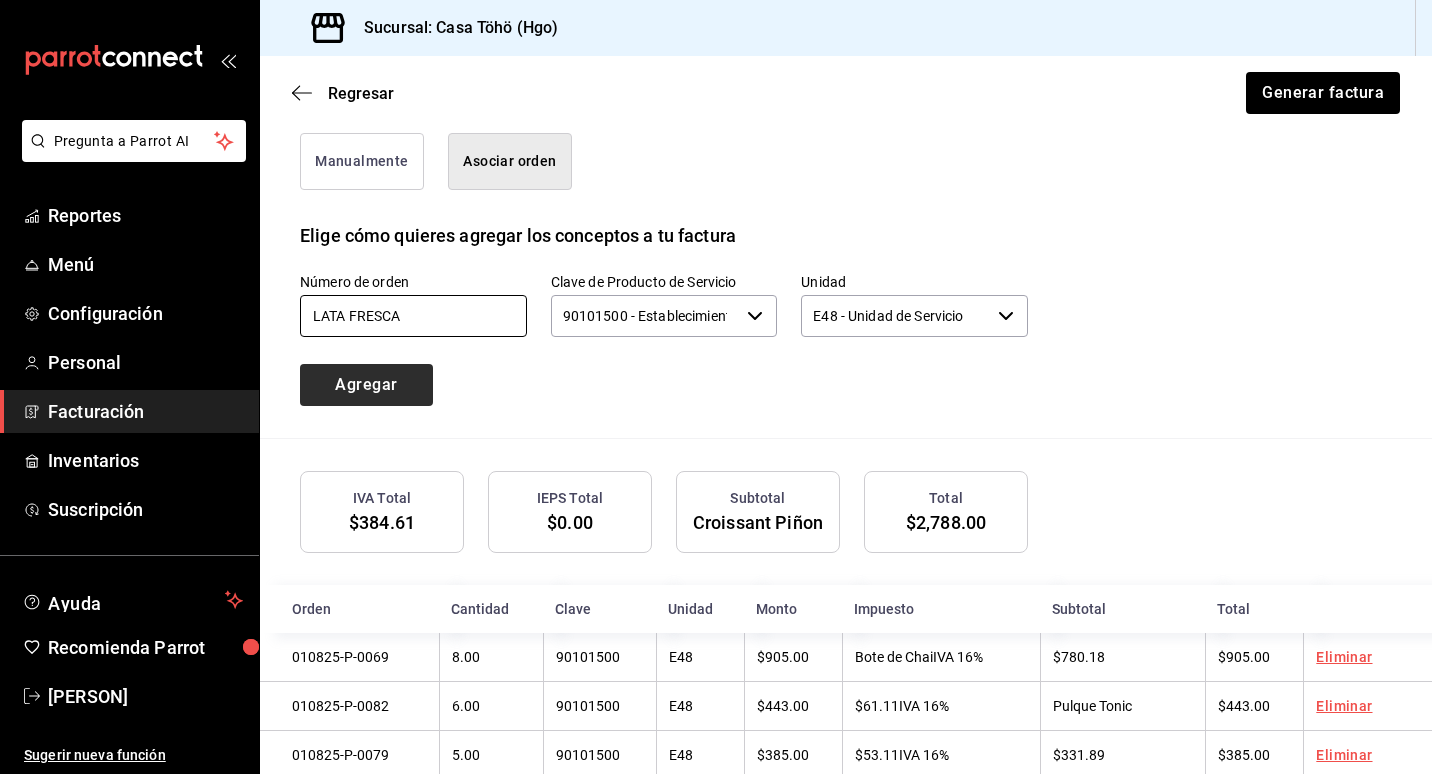 type on "Lata Fresca" 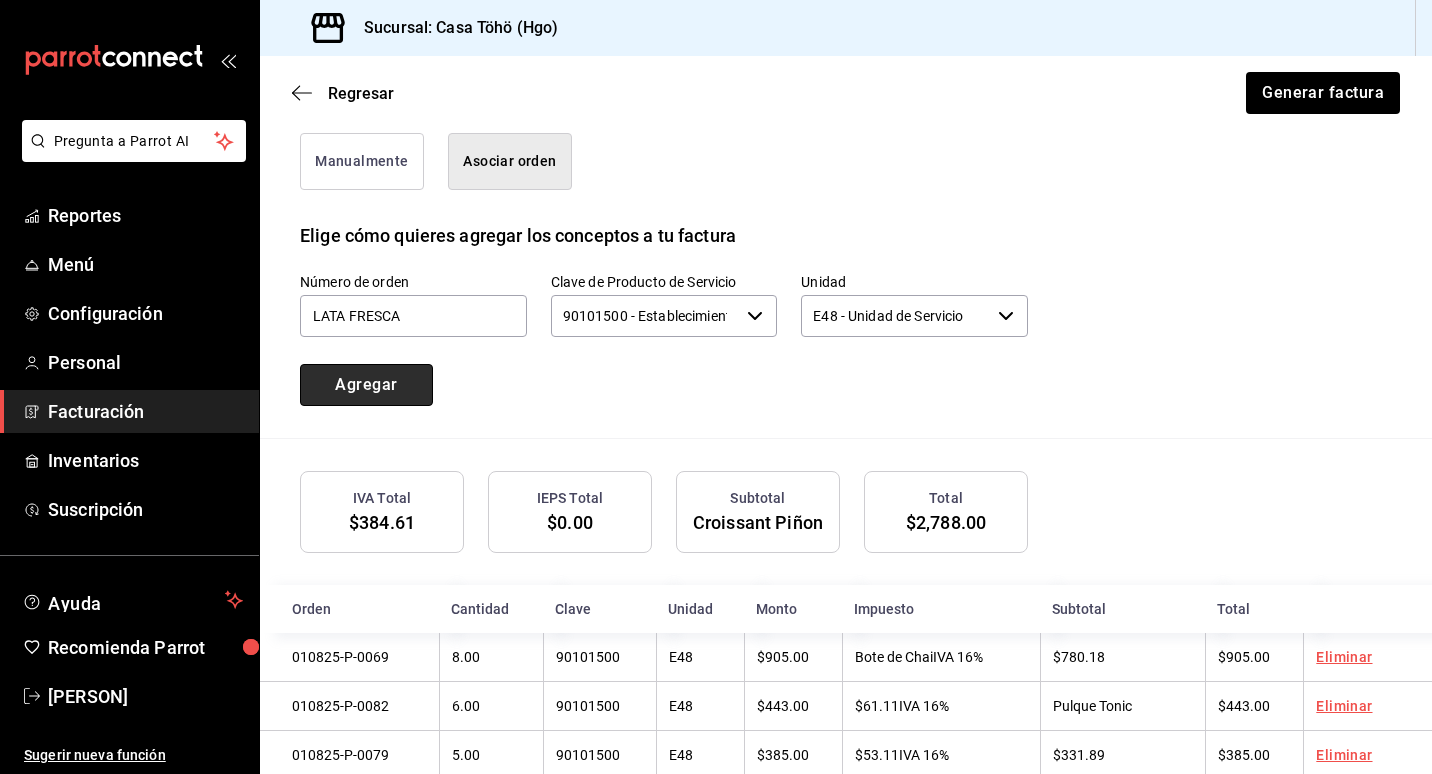 click on "Agregar" at bounding box center [366, 385] 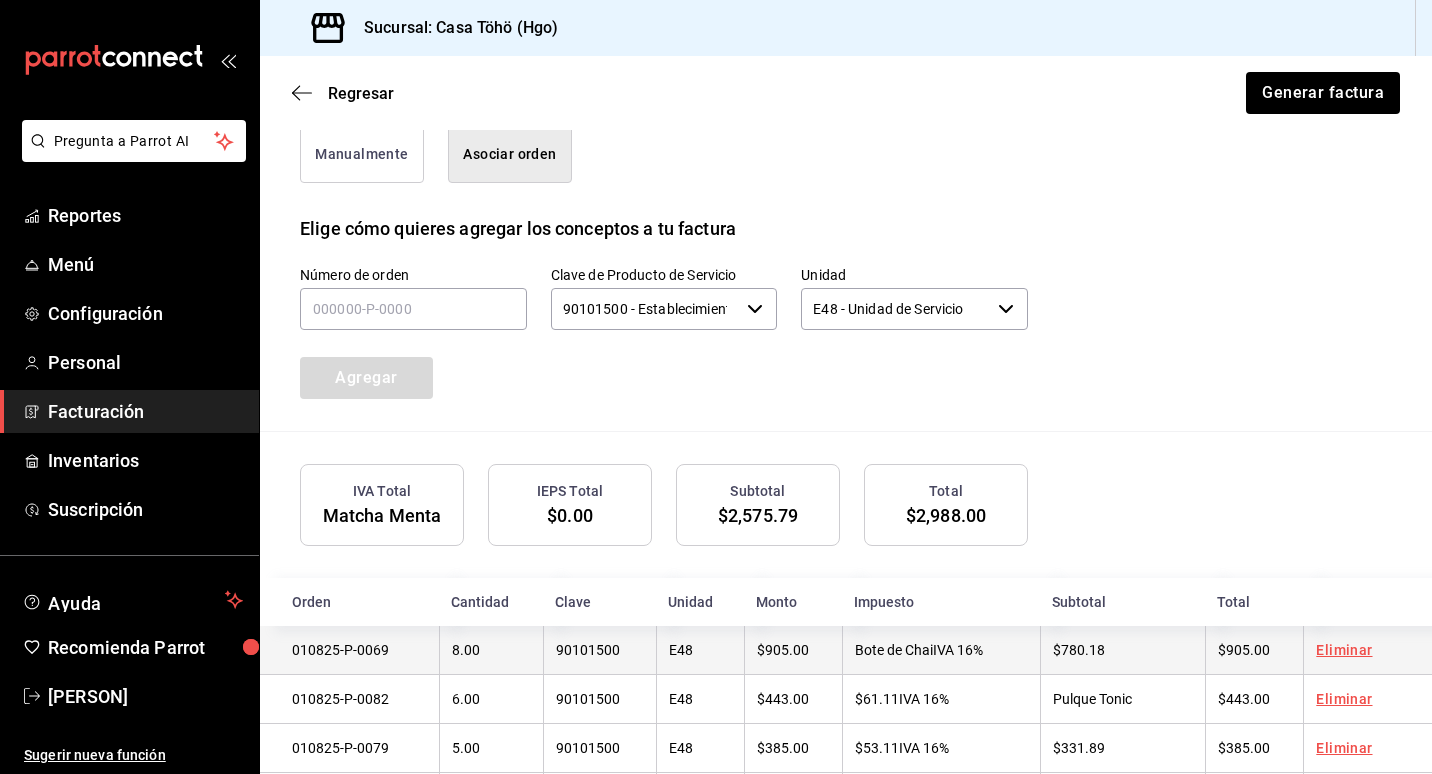 scroll, scrollTop: 472, scrollLeft: 0, axis: vertical 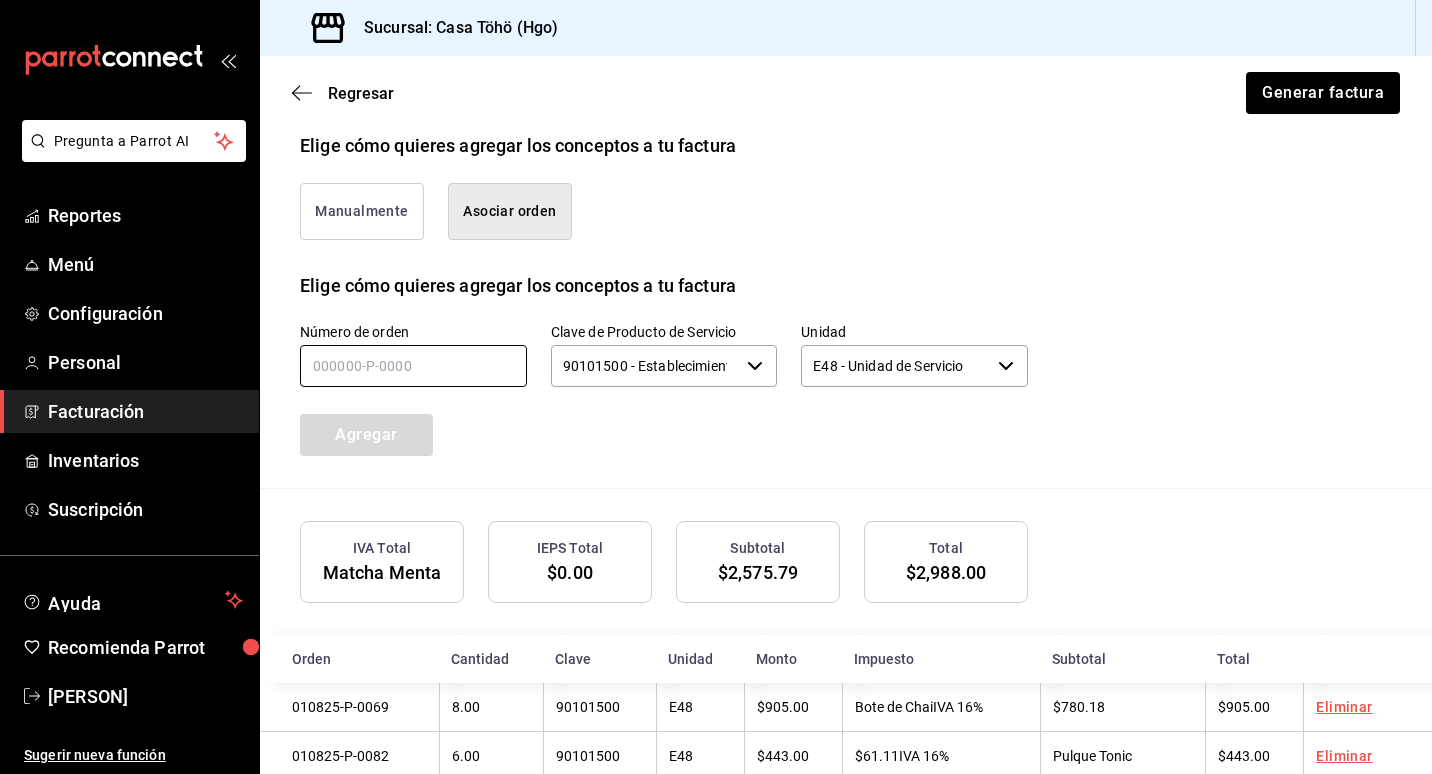 click at bounding box center (413, 366) 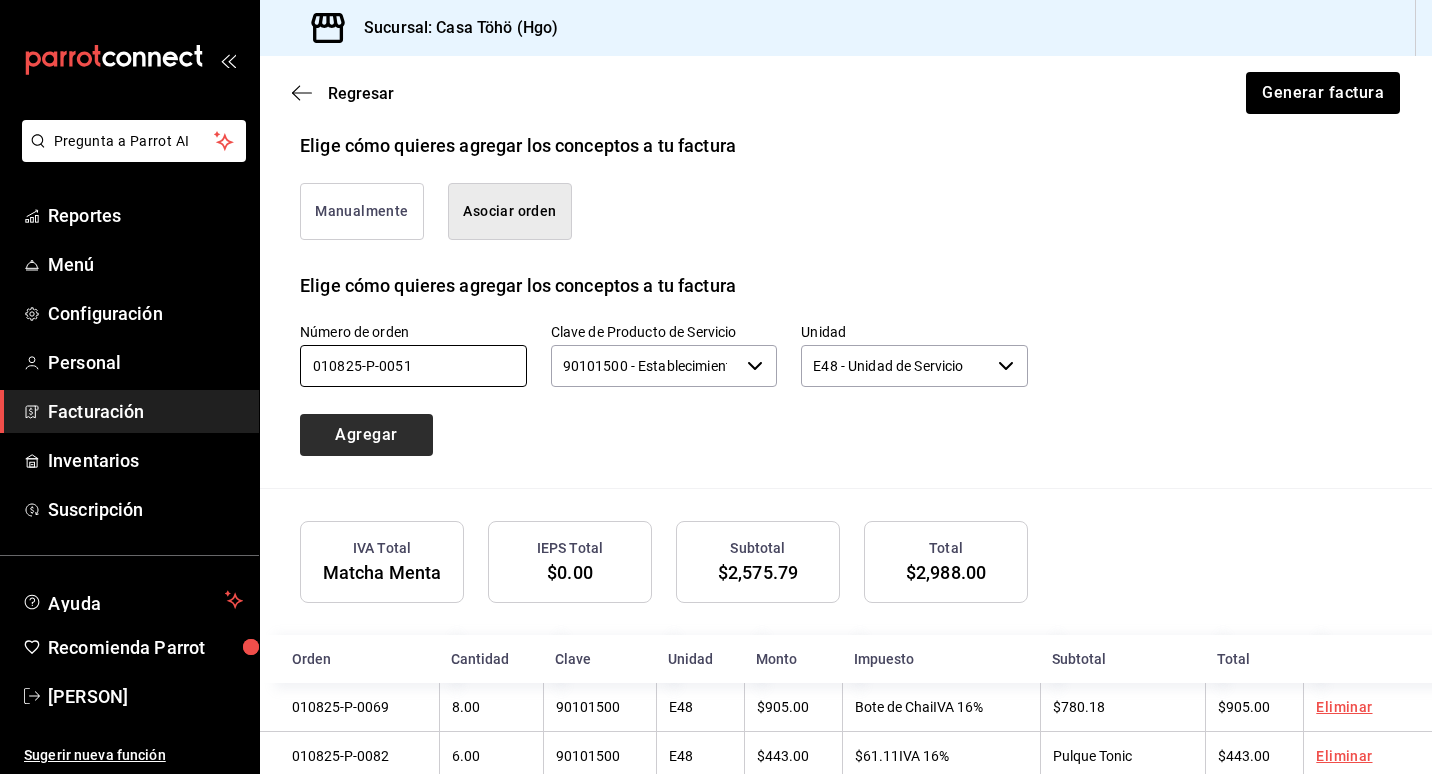 type on "010825-p-0051" 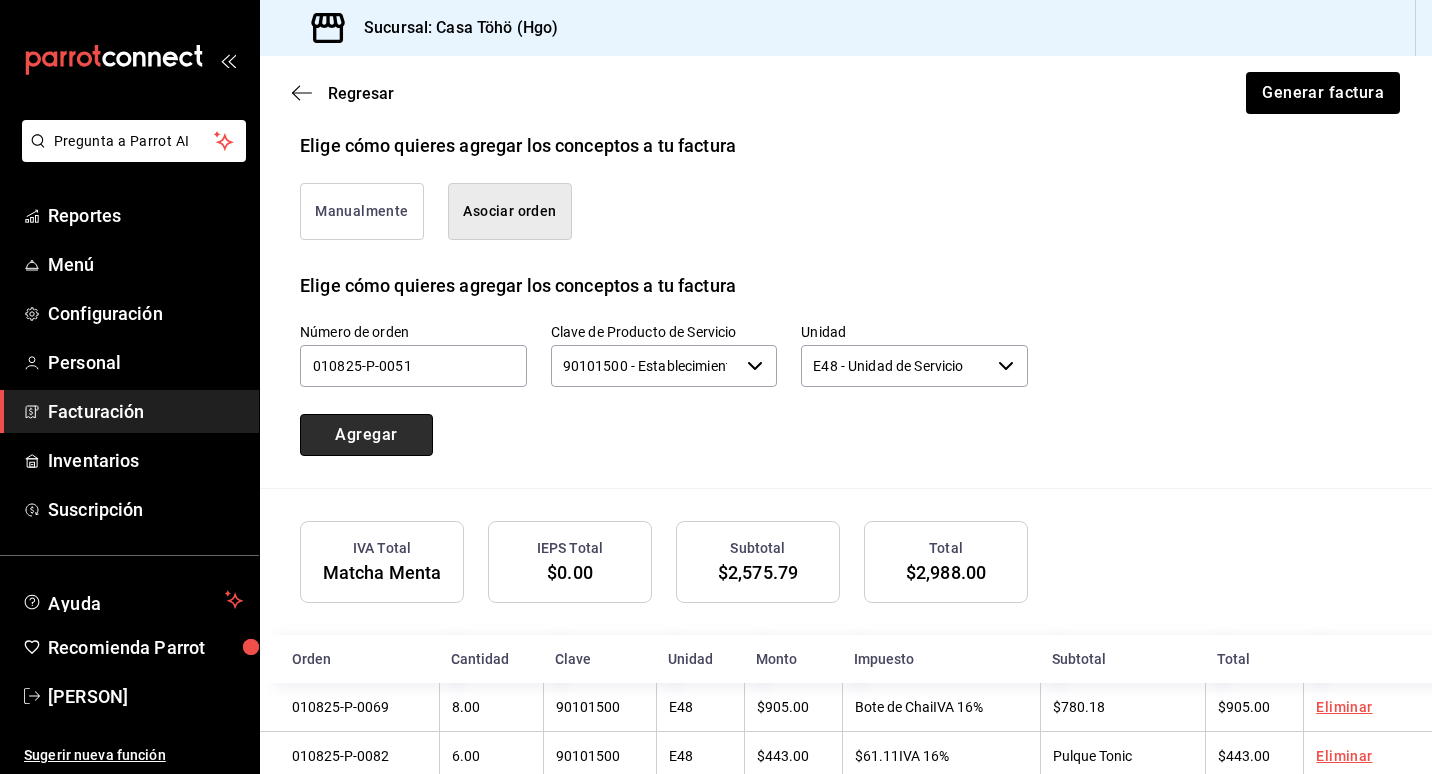 click on "Agregar" at bounding box center (366, 435) 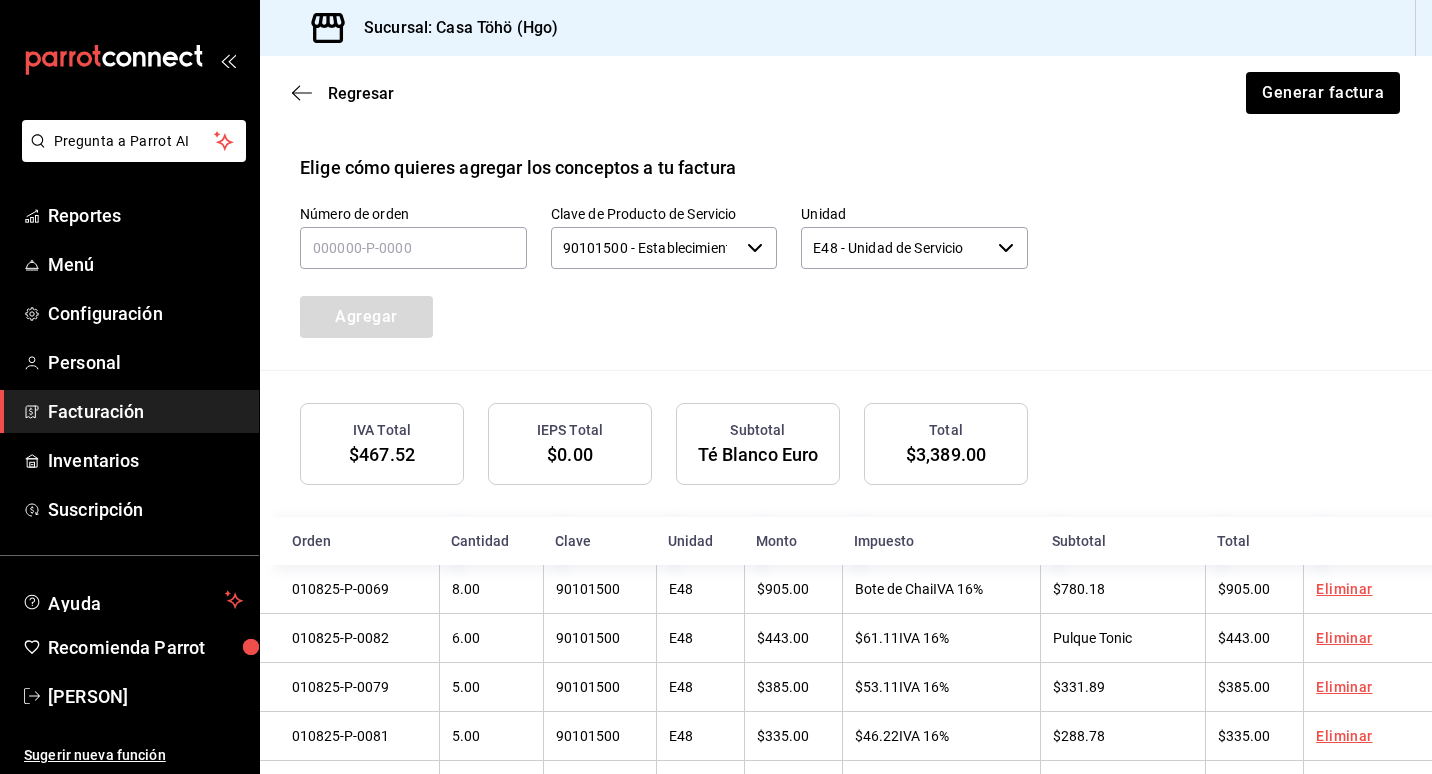 scroll, scrollTop: 522, scrollLeft: 0, axis: vertical 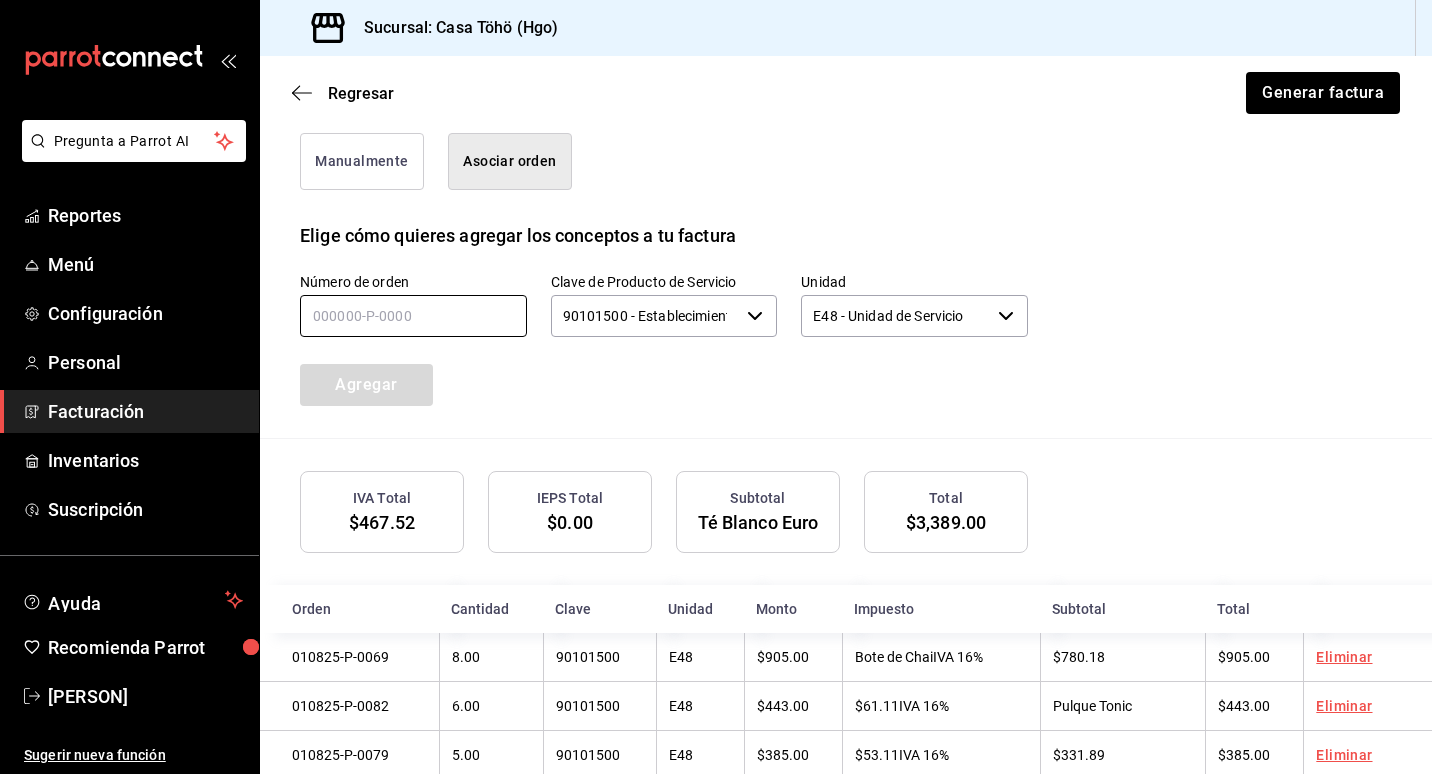 click at bounding box center (413, 316) 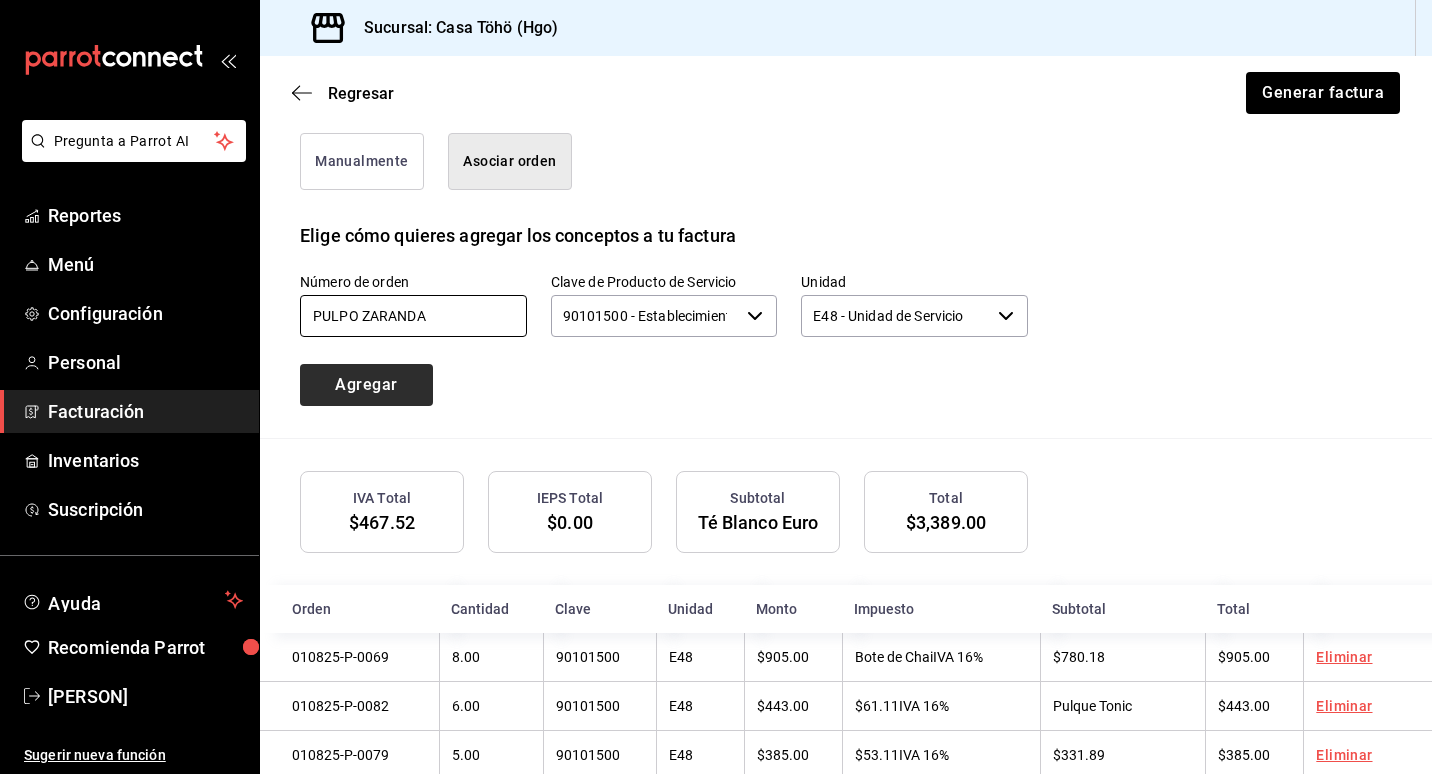 type on "Pulpo Zaranda" 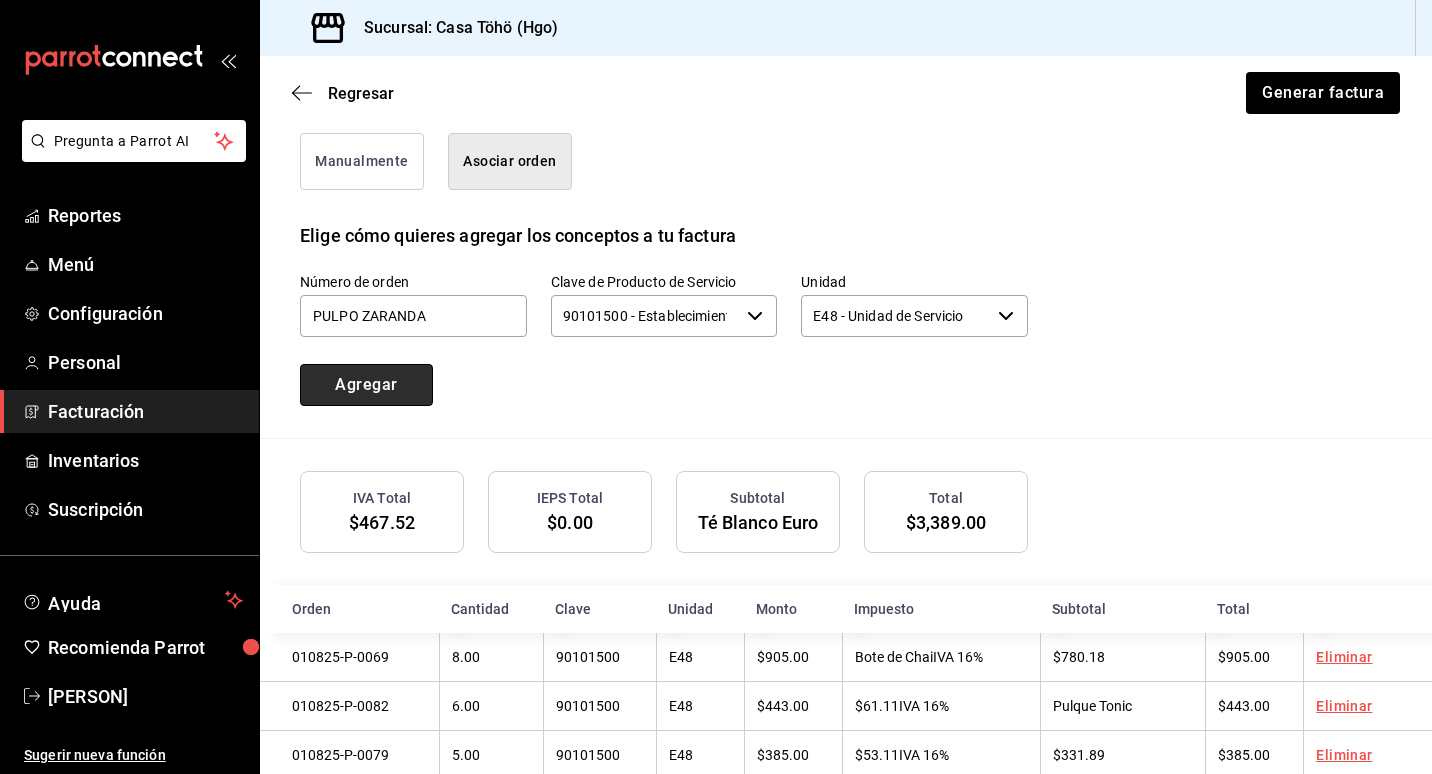 click on "Agregar" at bounding box center (366, 385) 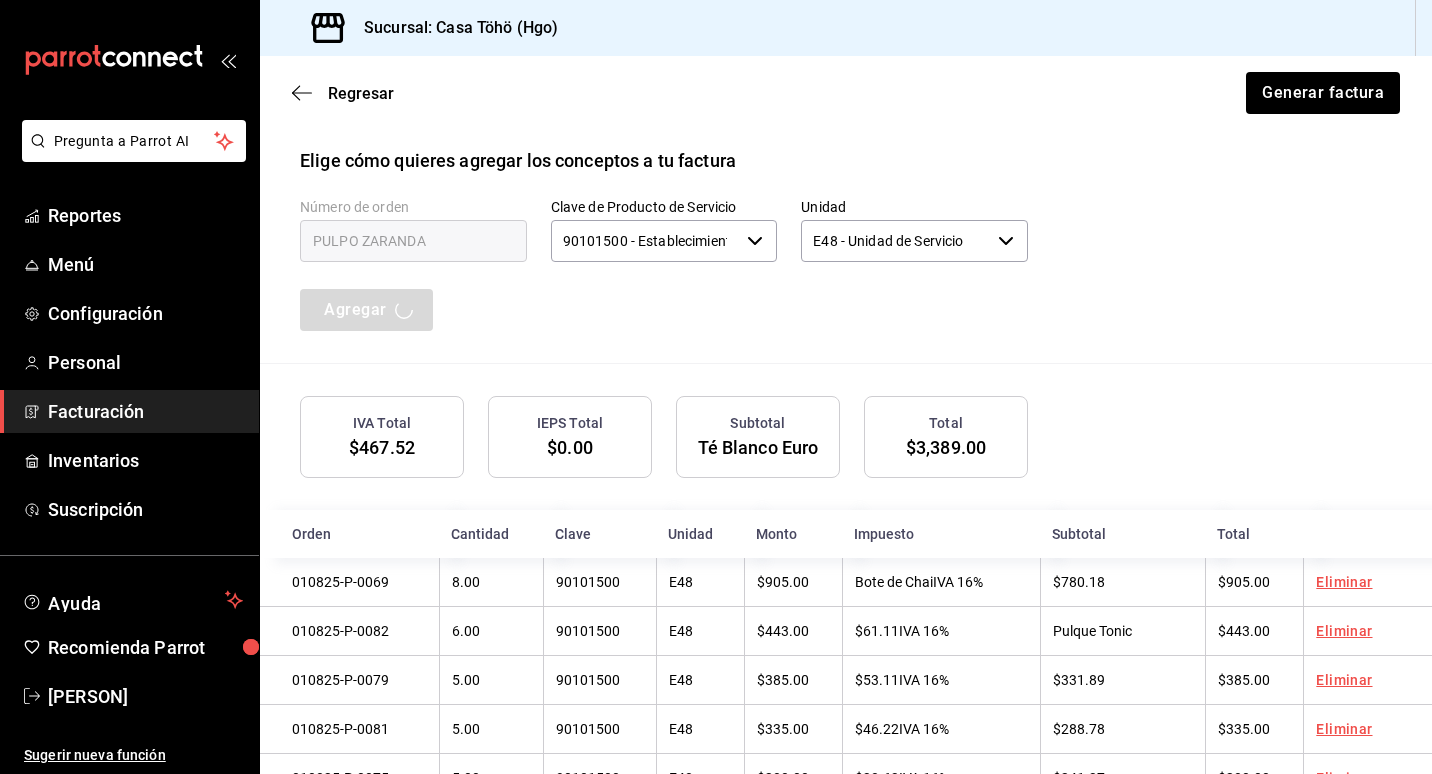 scroll, scrollTop: 600, scrollLeft: 0, axis: vertical 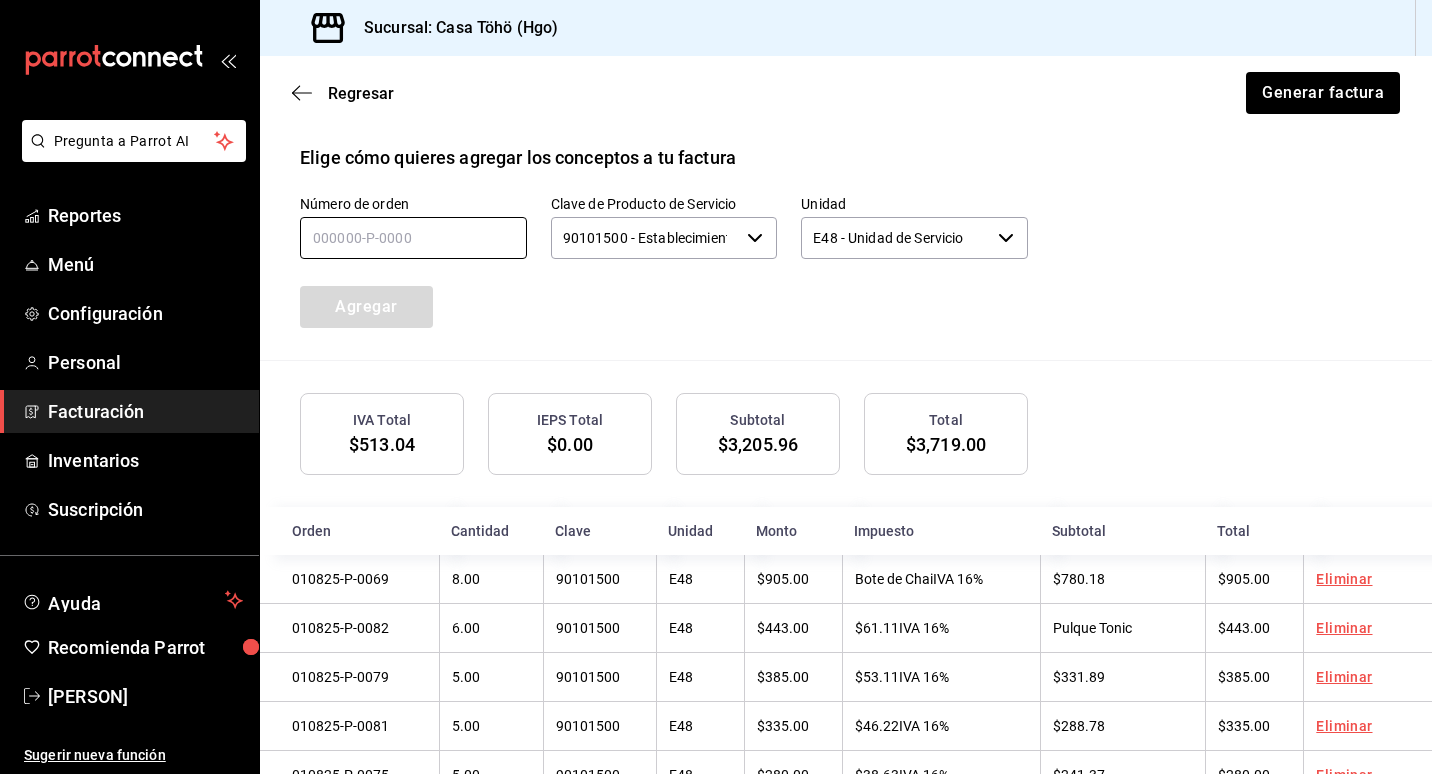 click at bounding box center [413, 238] 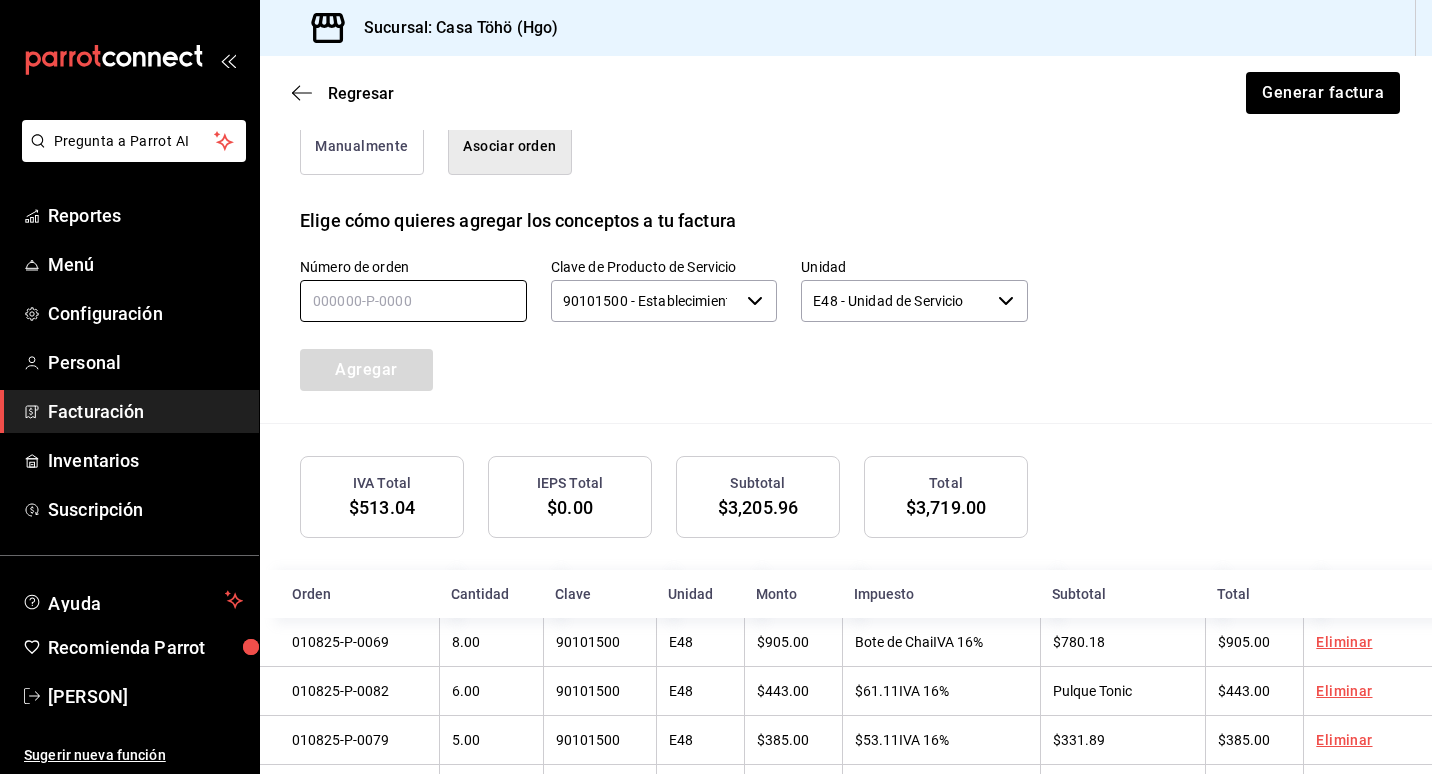 scroll, scrollTop: 600, scrollLeft: 0, axis: vertical 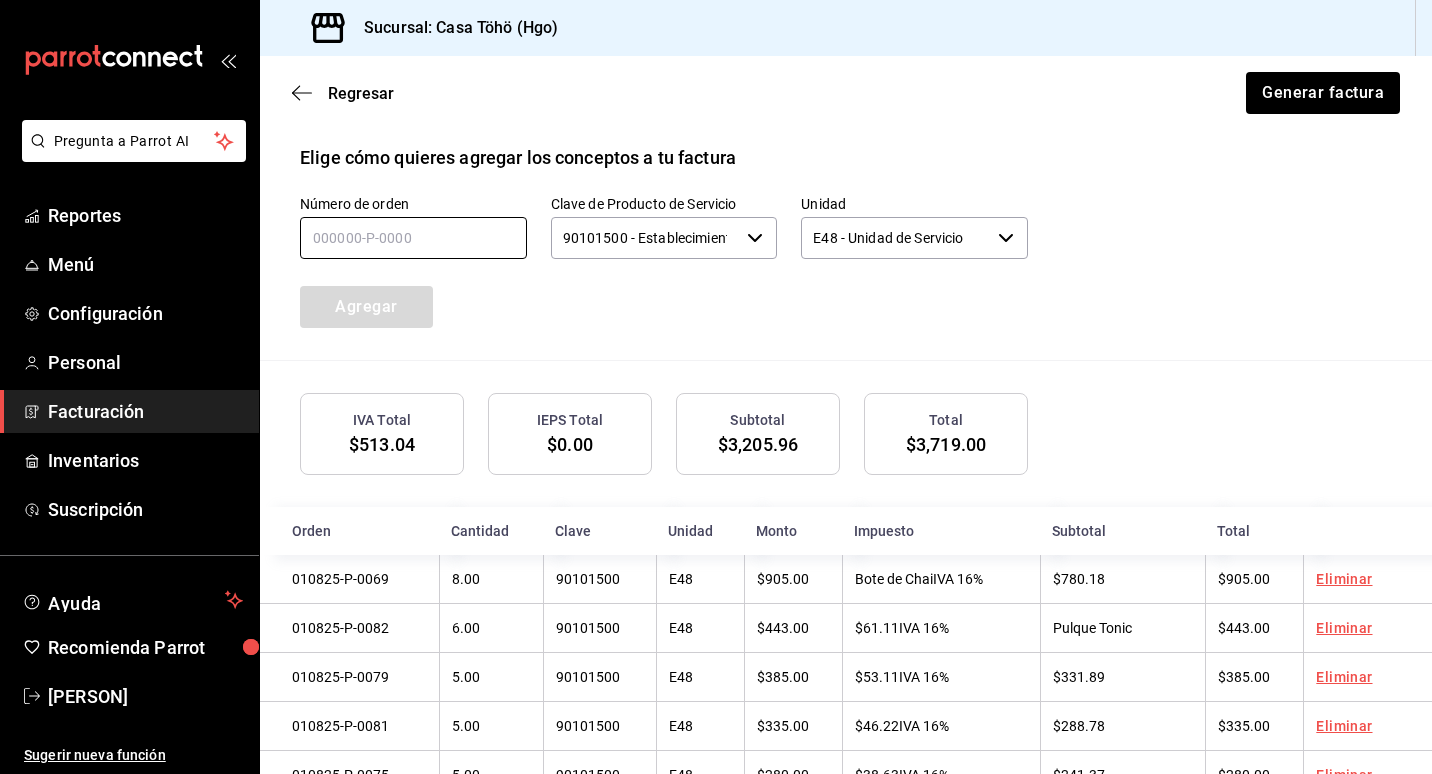 click at bounding box center [413, 238] 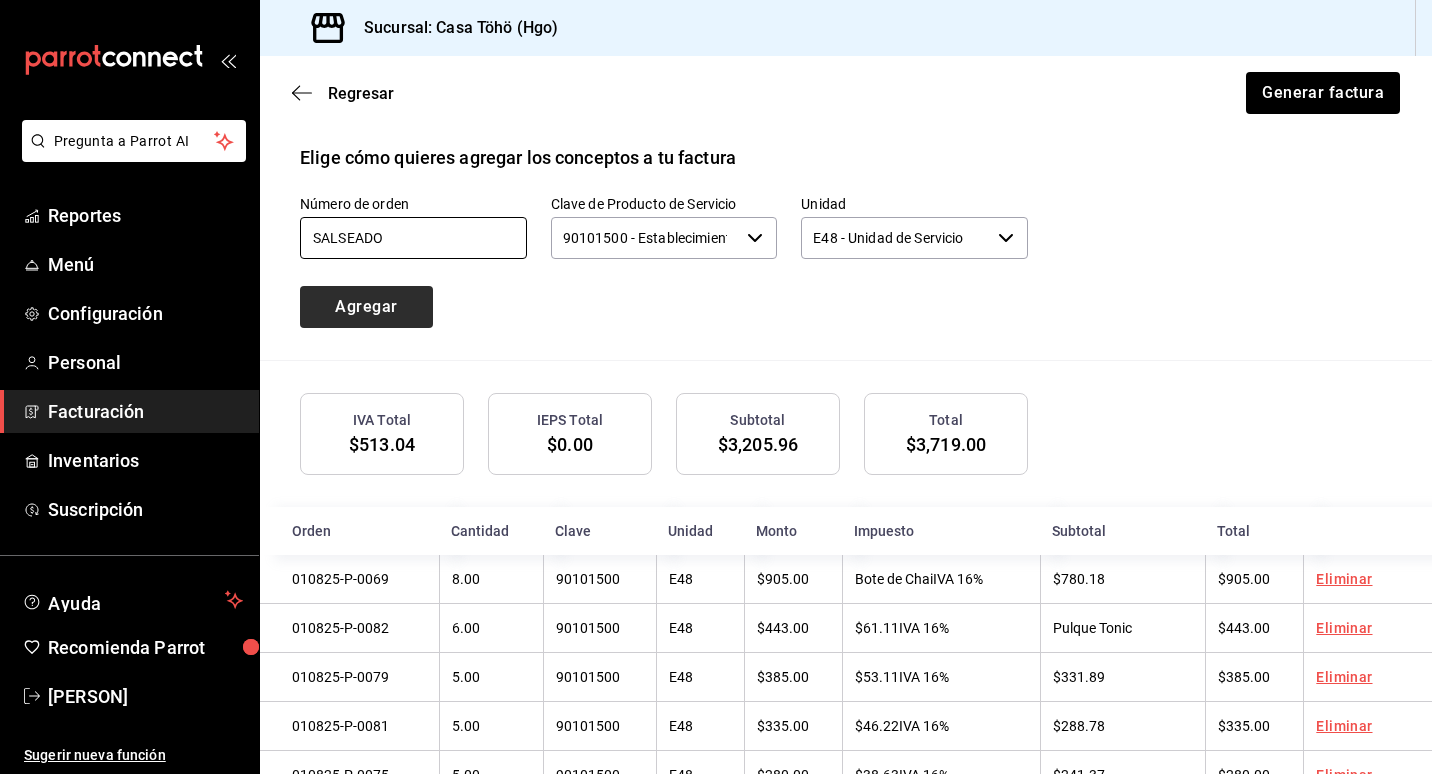 type on "Salseado" 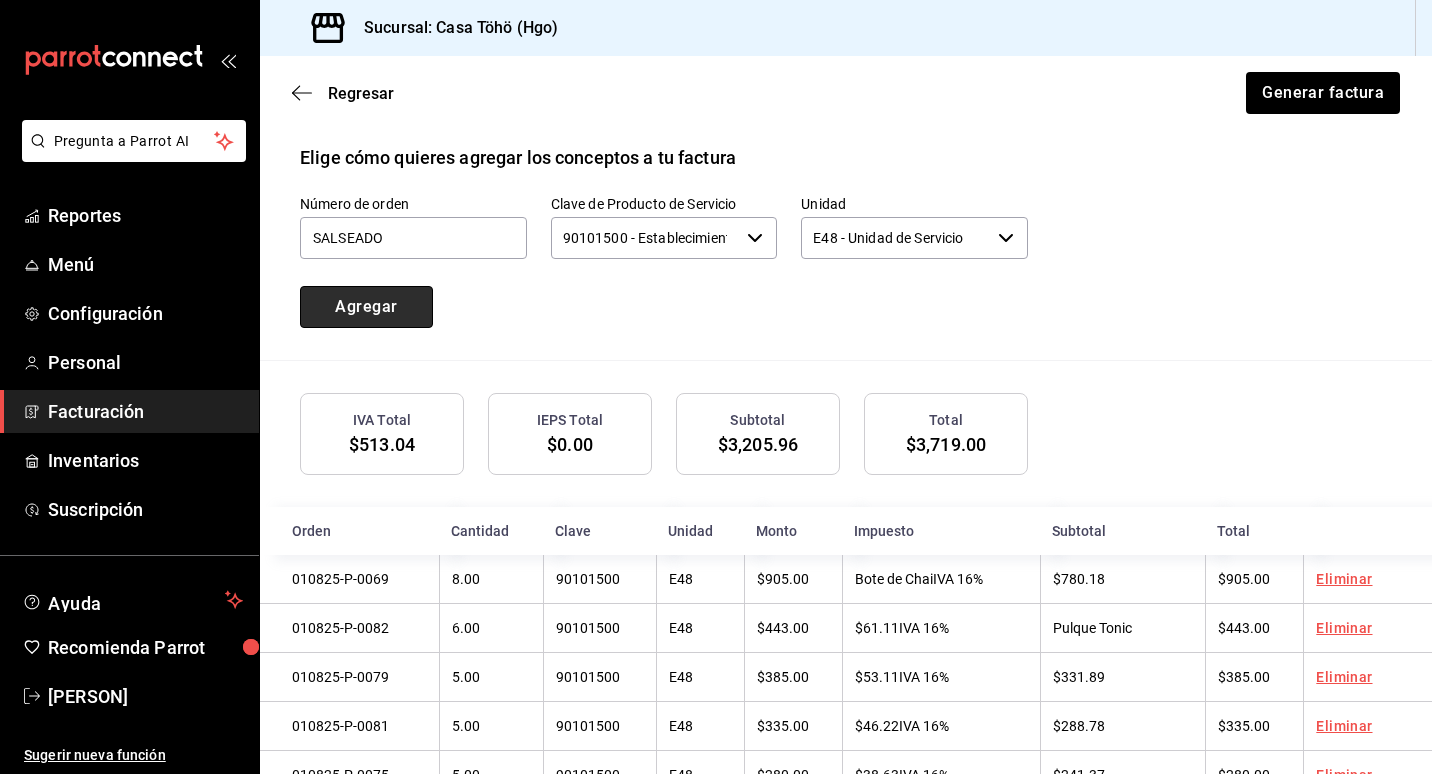 click on "Agregar" at bounding box center (366, 307) 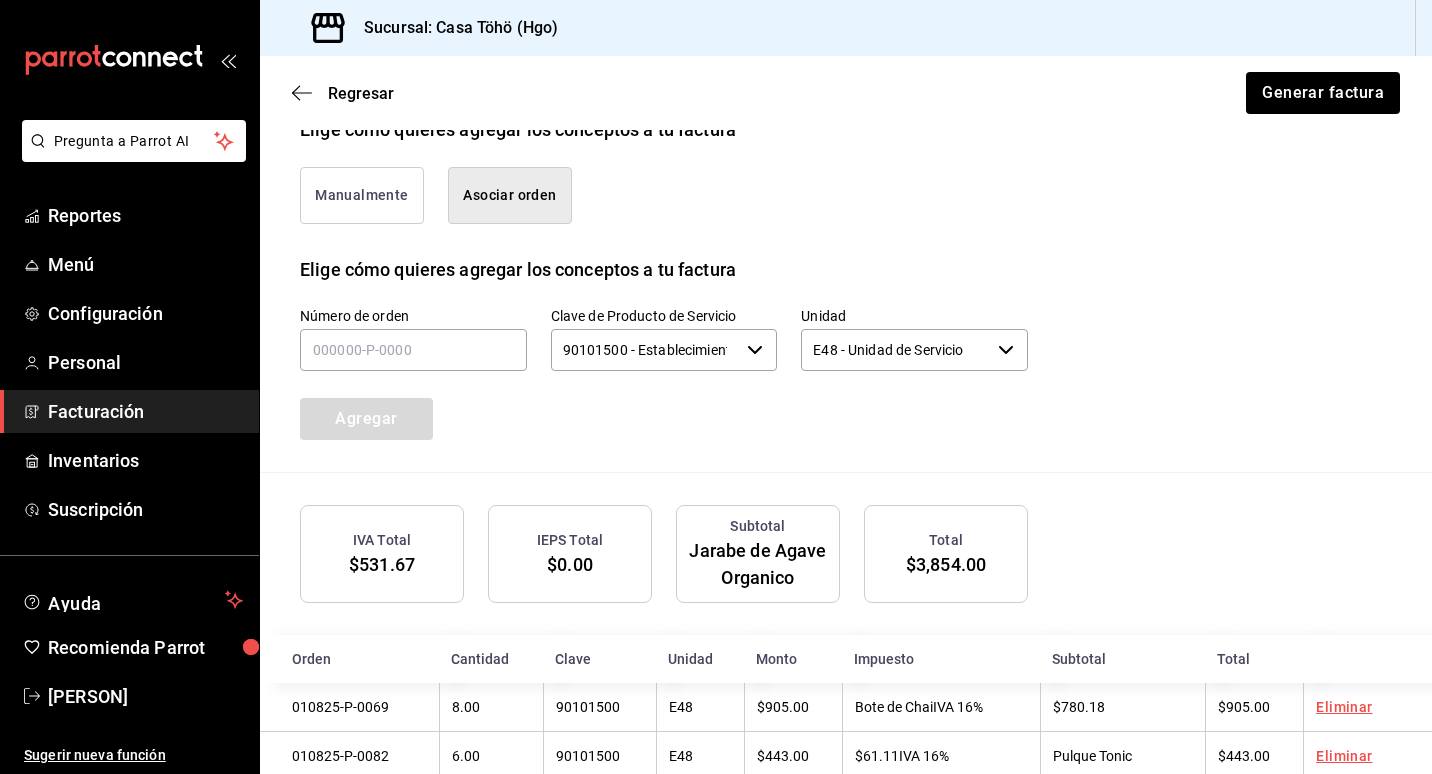 scroll, scrollTop: 500, scrollLeft: 0, axis: vertical 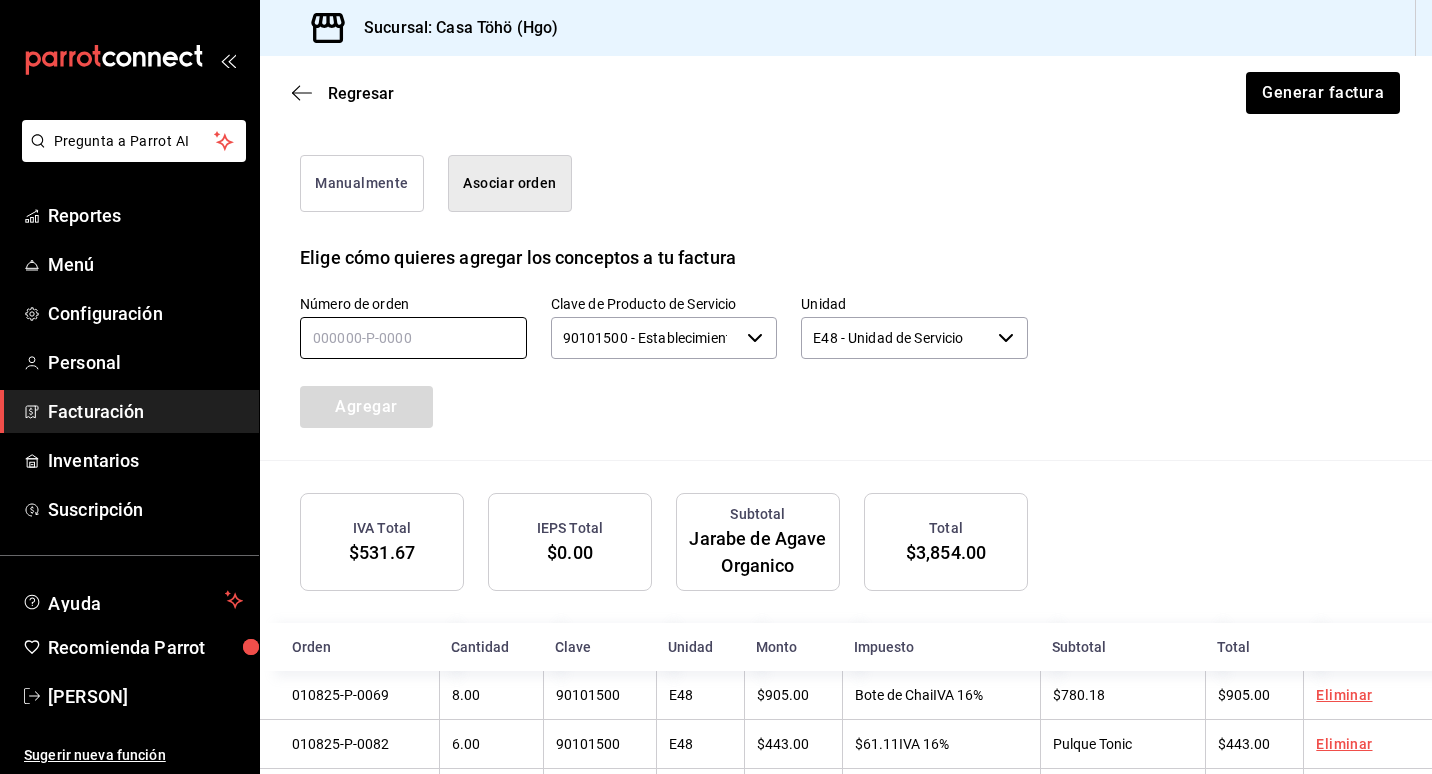 click at bounding box center [413, 338] 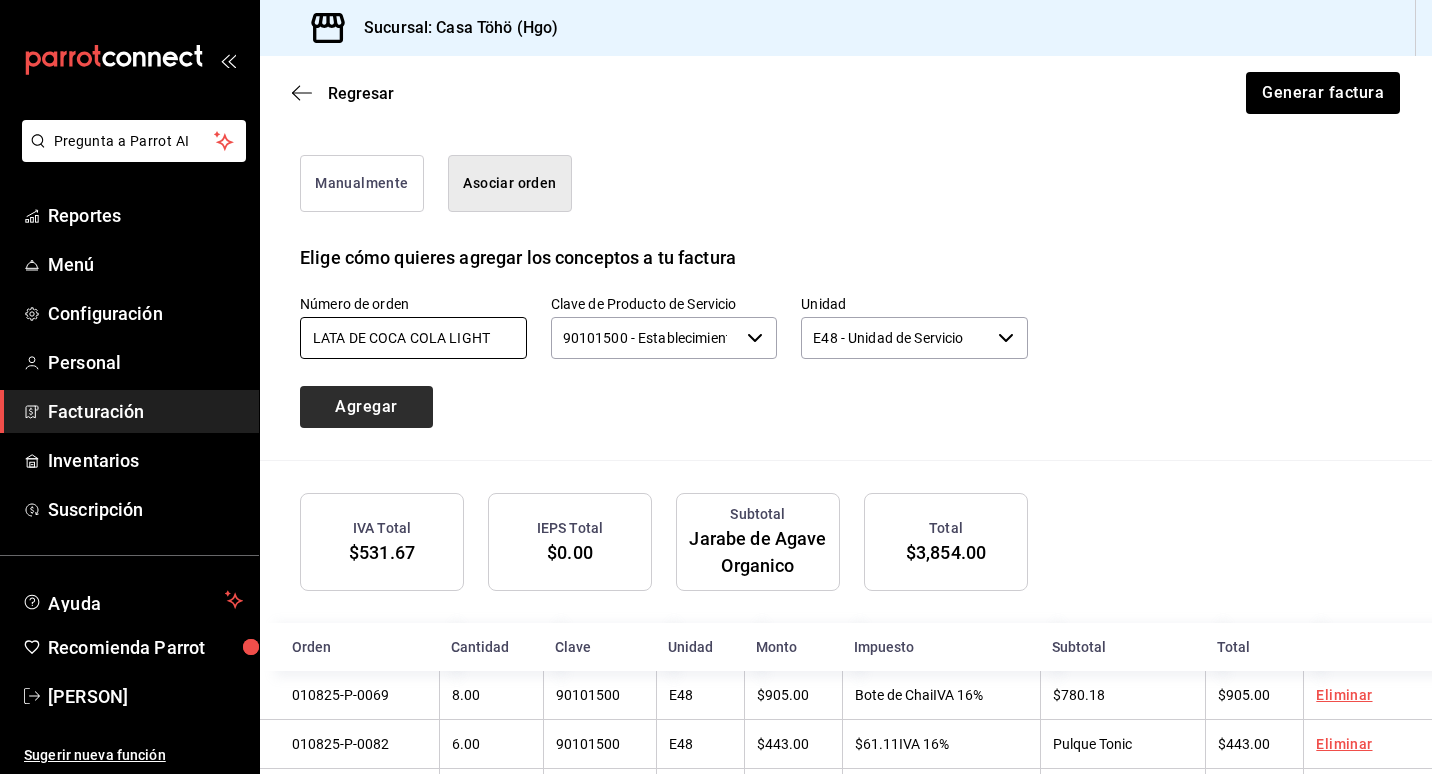 type on "Lata de Coca Cola Light" 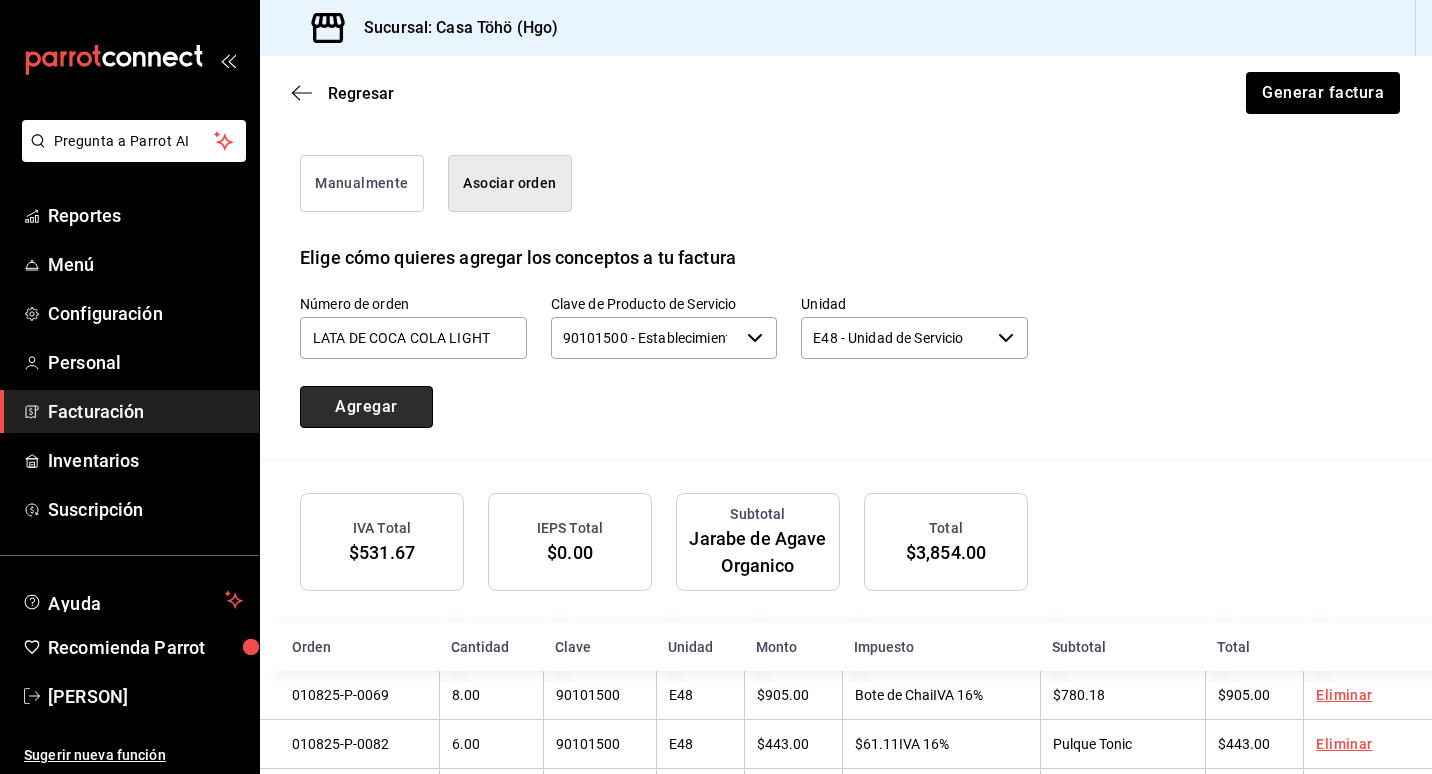 click on "Agregar" at bounding box center (366, 407) 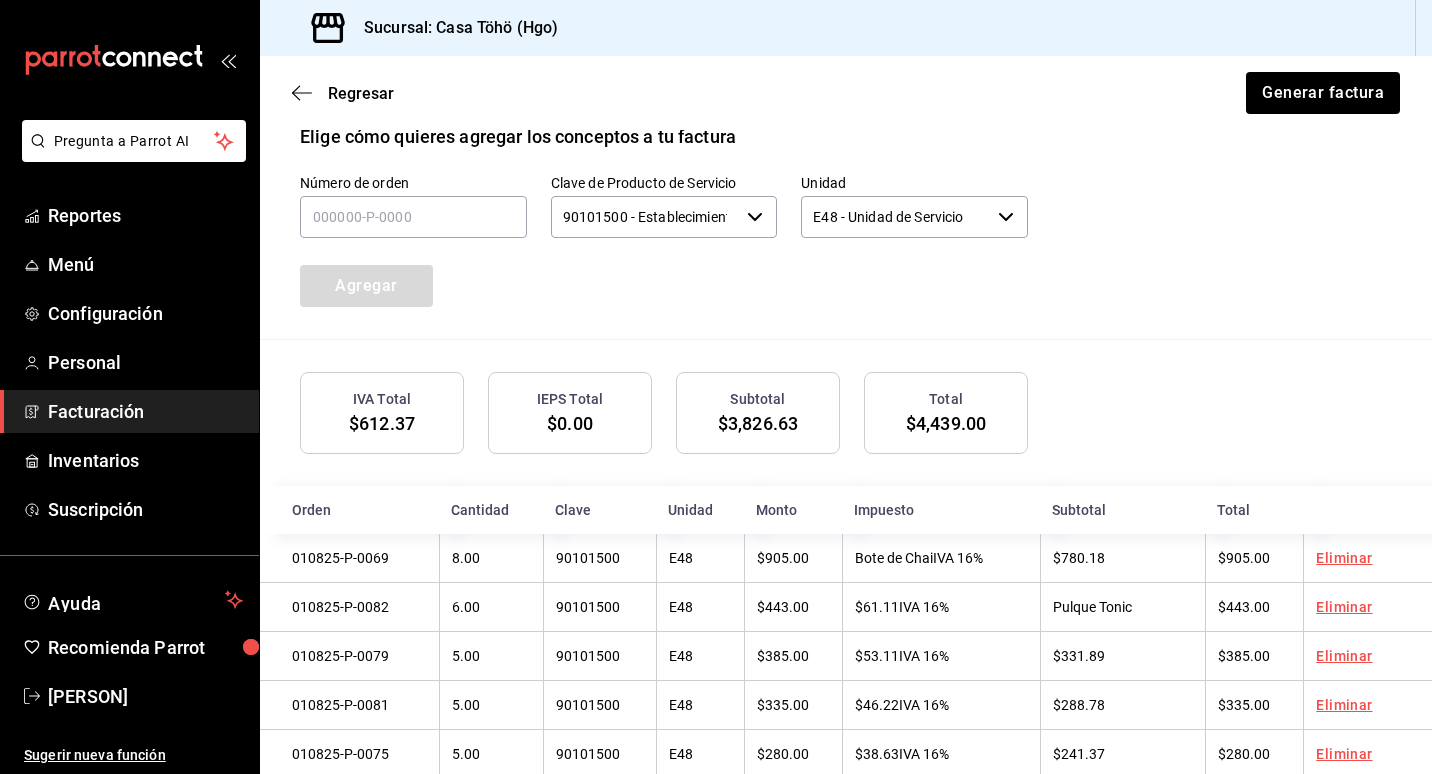 scroll, scrollTop: 372, scrollLeft: 0, axis: vertical 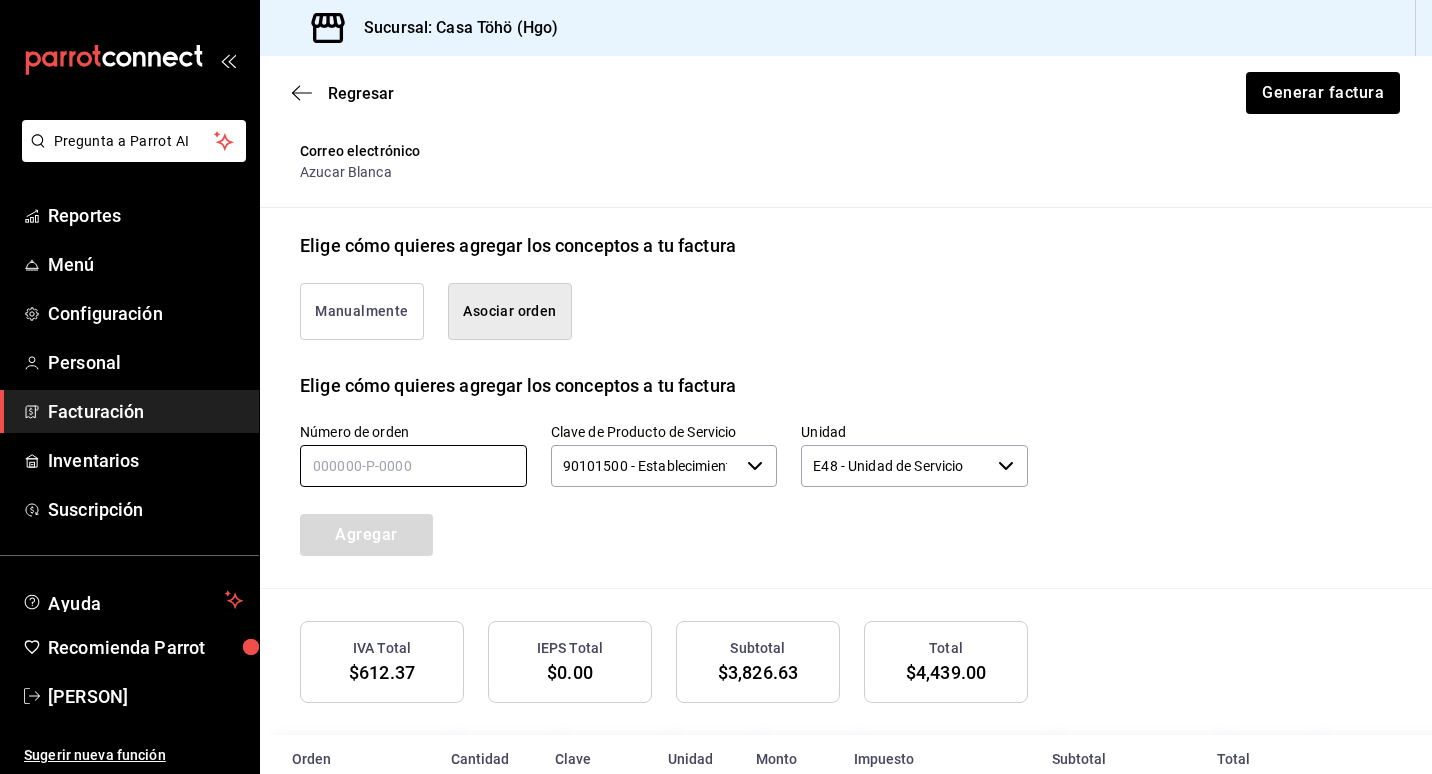 click at bounding box center (413, 466) 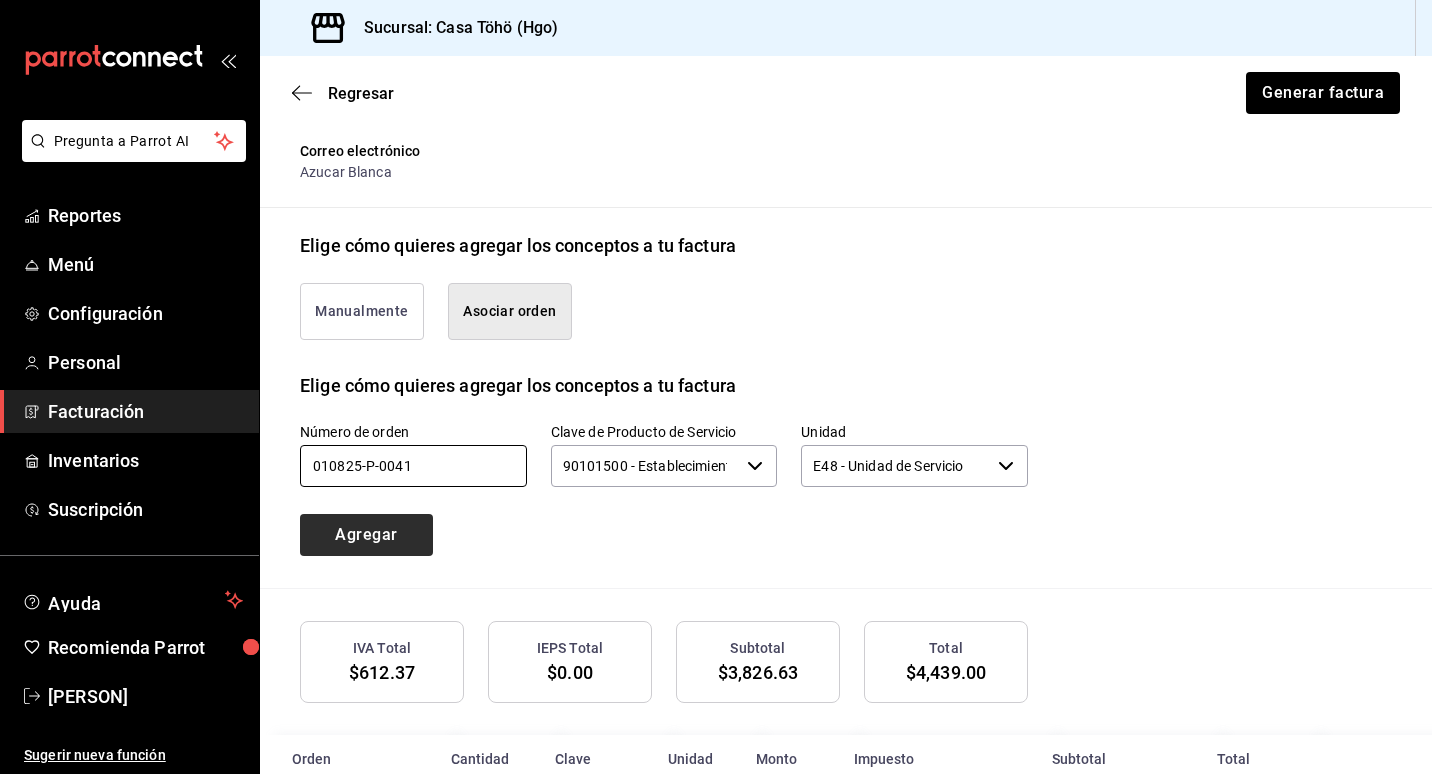 type on "010825-p-0041" 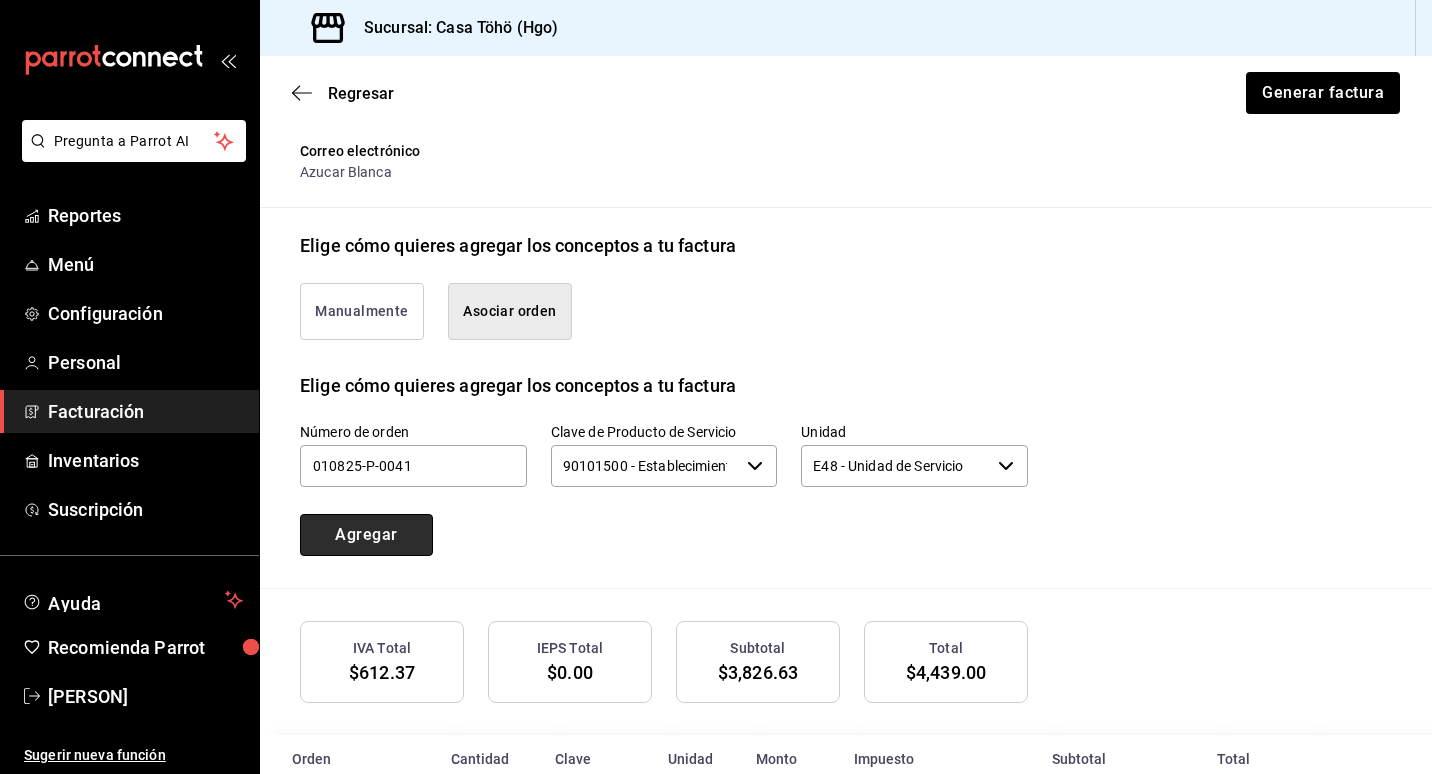 click on "Agregar" at bounding box center (366, 535) 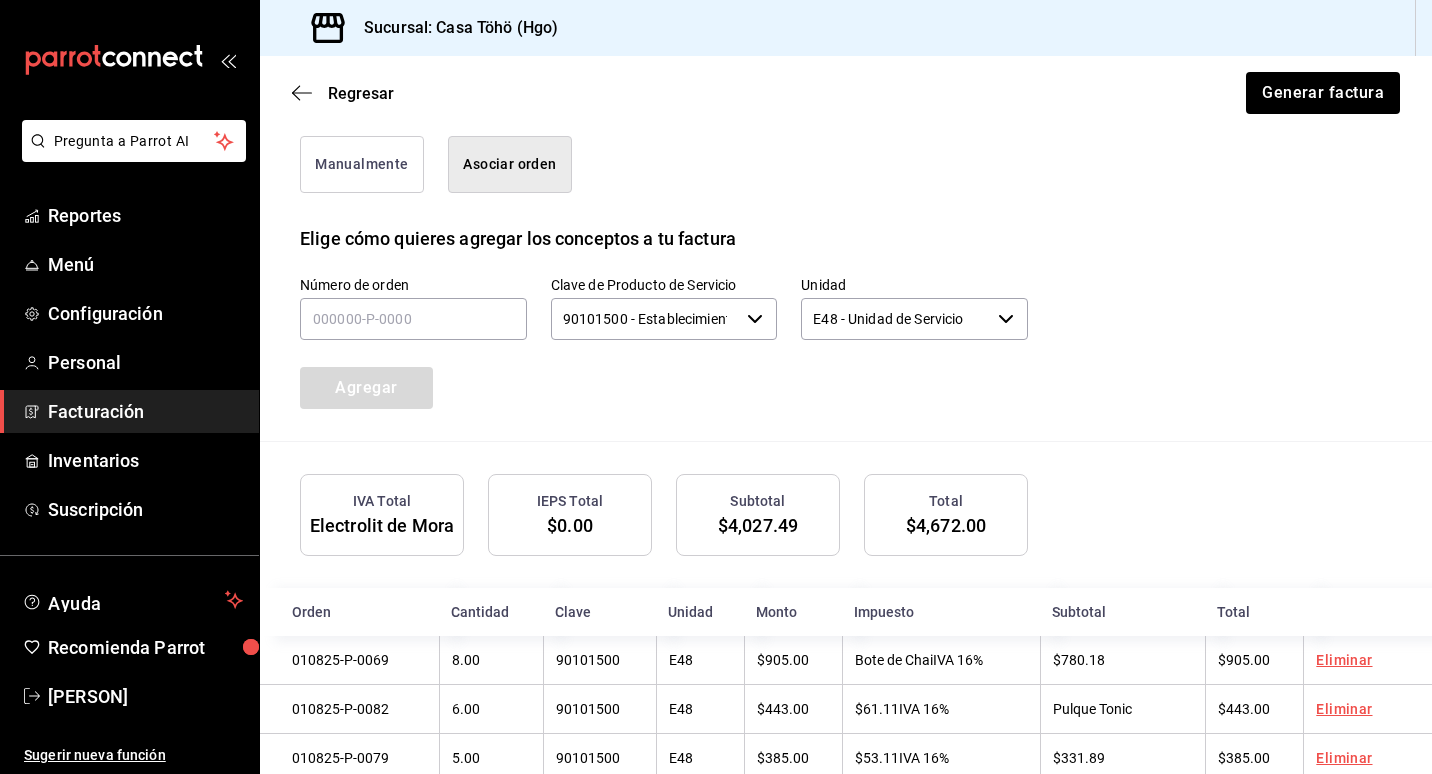 scroll, scrollTop: 522, scrollLeft: 0, axis: vertical 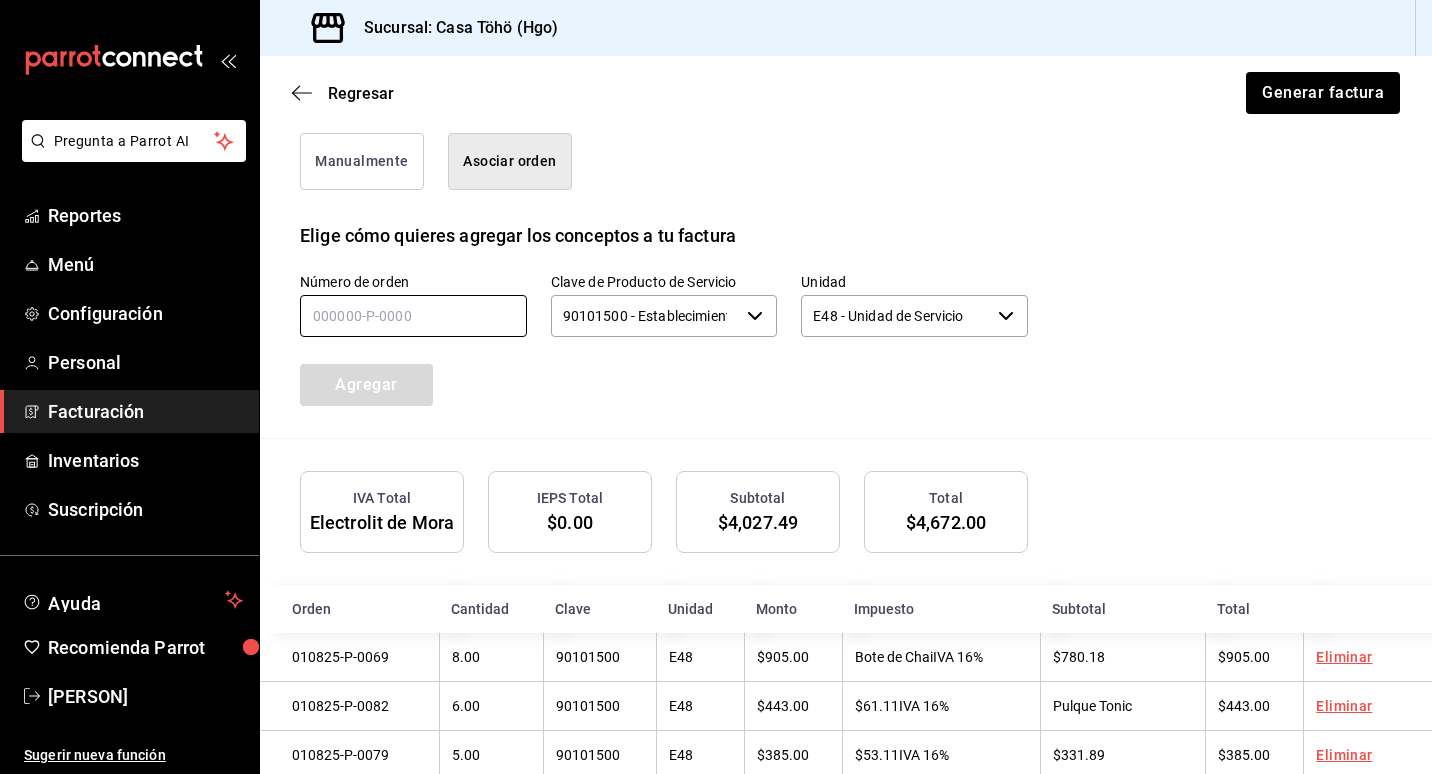 click at bounding box center (413, 316) 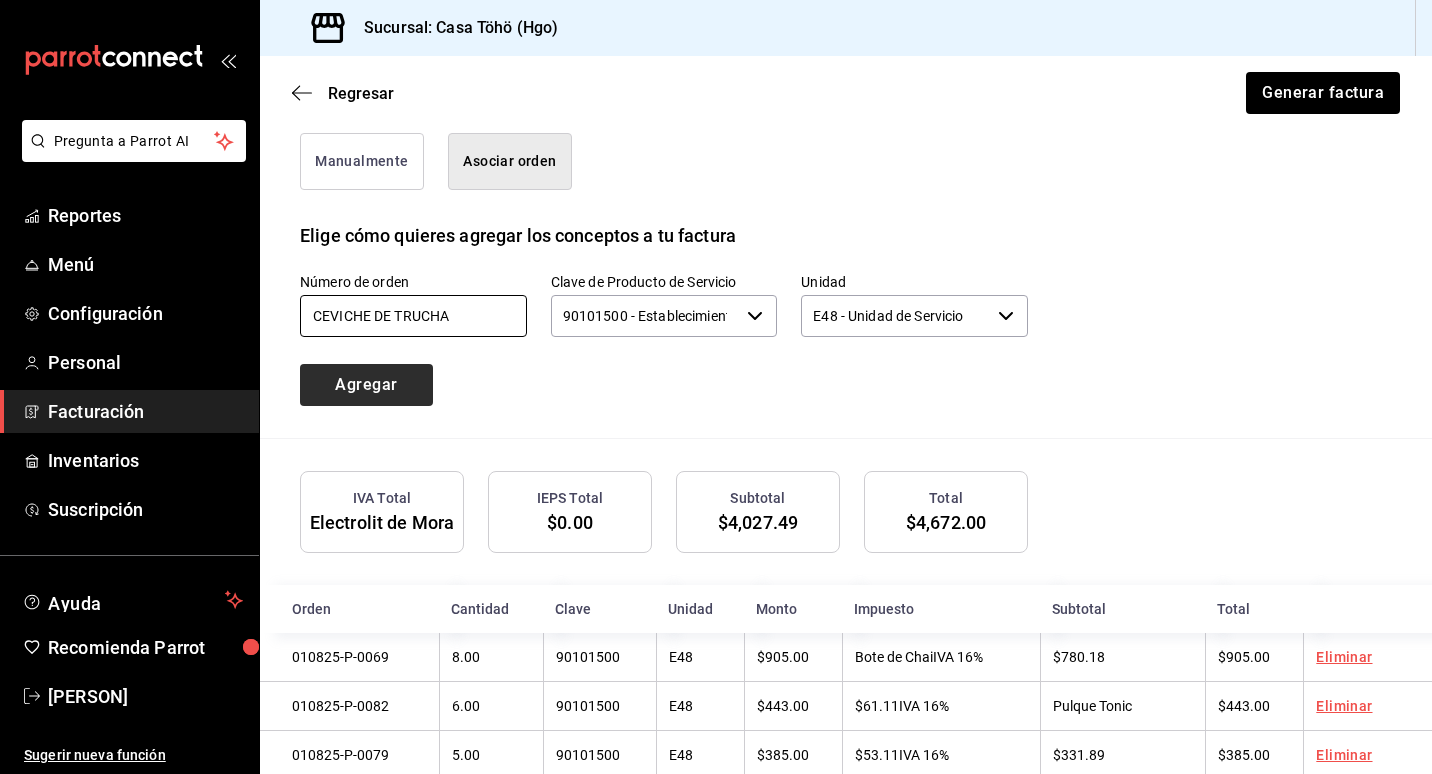 type on "Ceviche de Trucha" 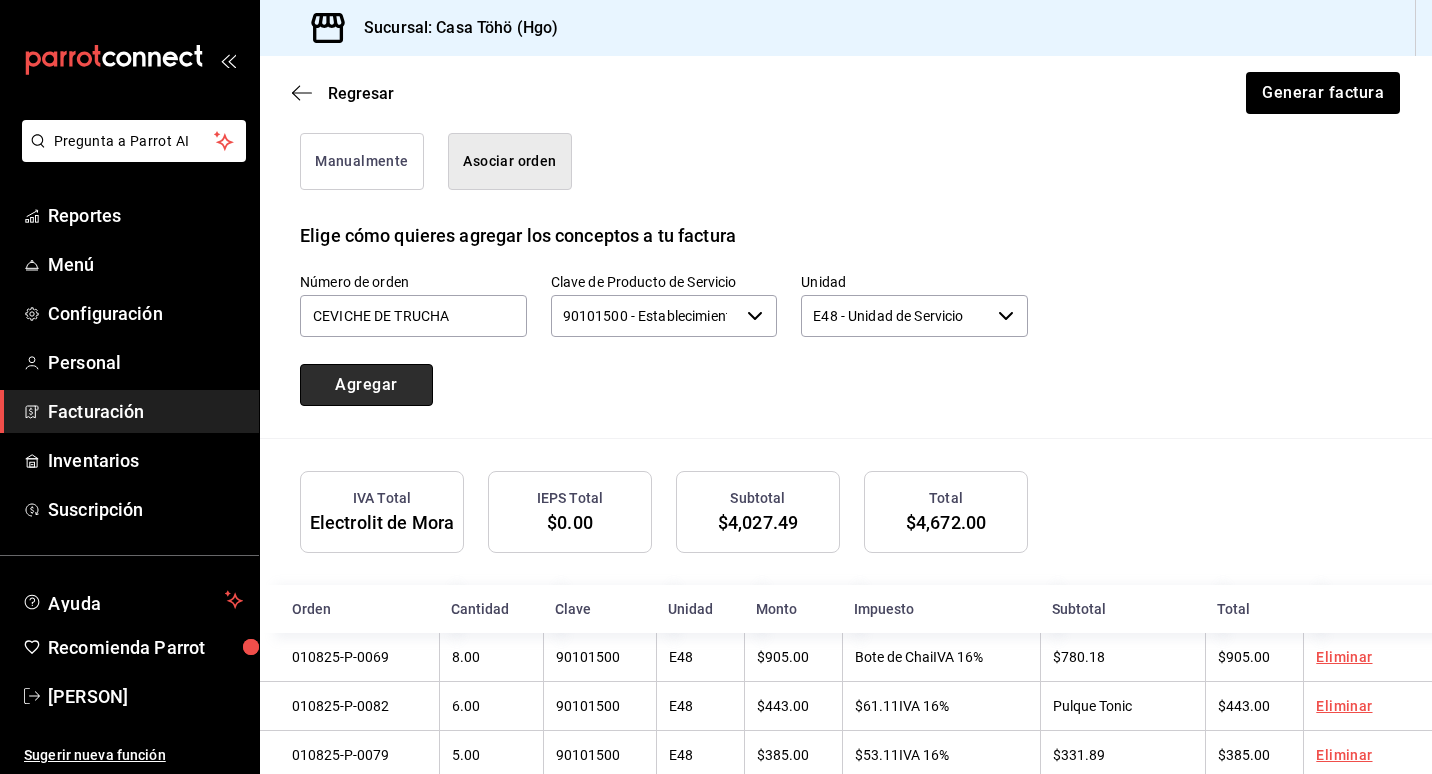 click on "Agregar" at bounding box center (366, 385) 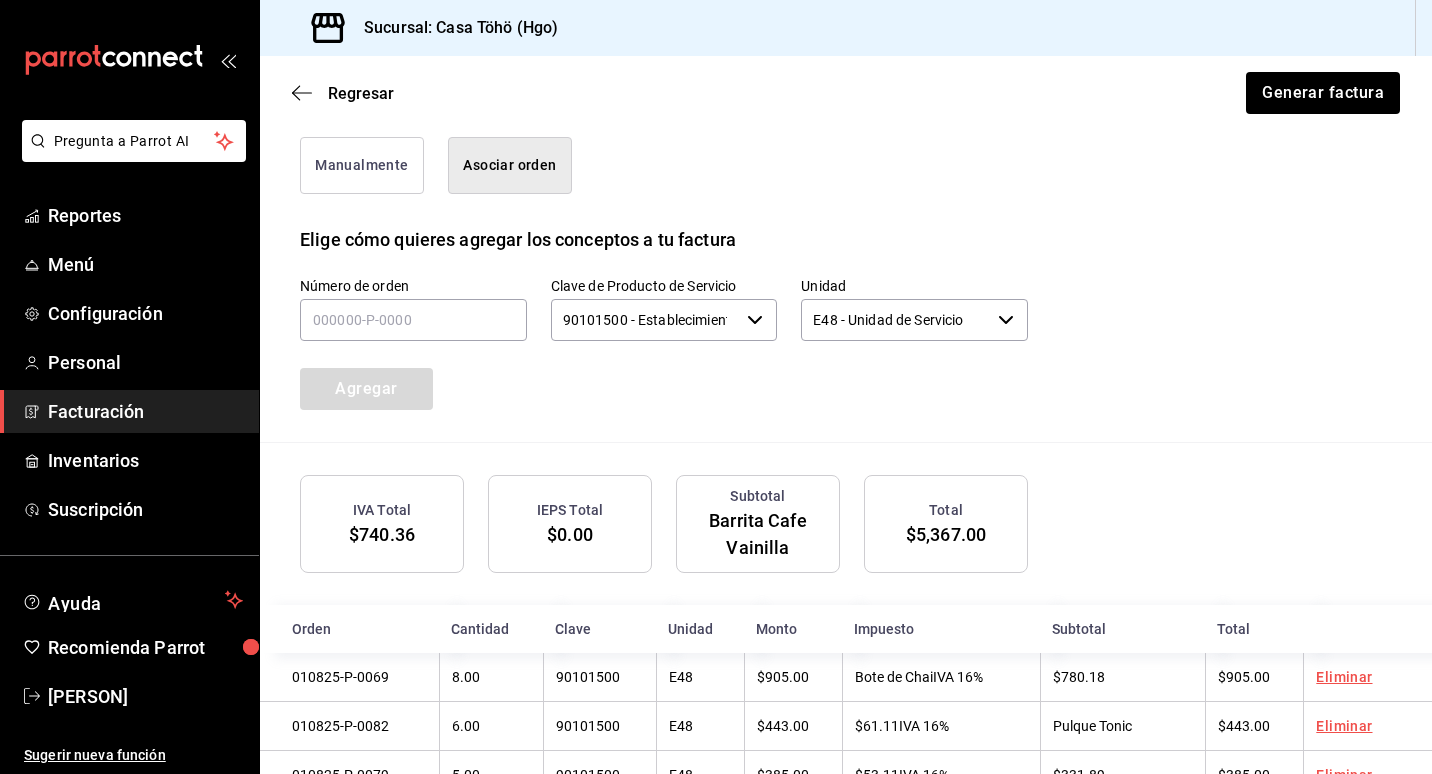 scroll, scrollTop: 272, scrollLeft: 0, axis: vertical 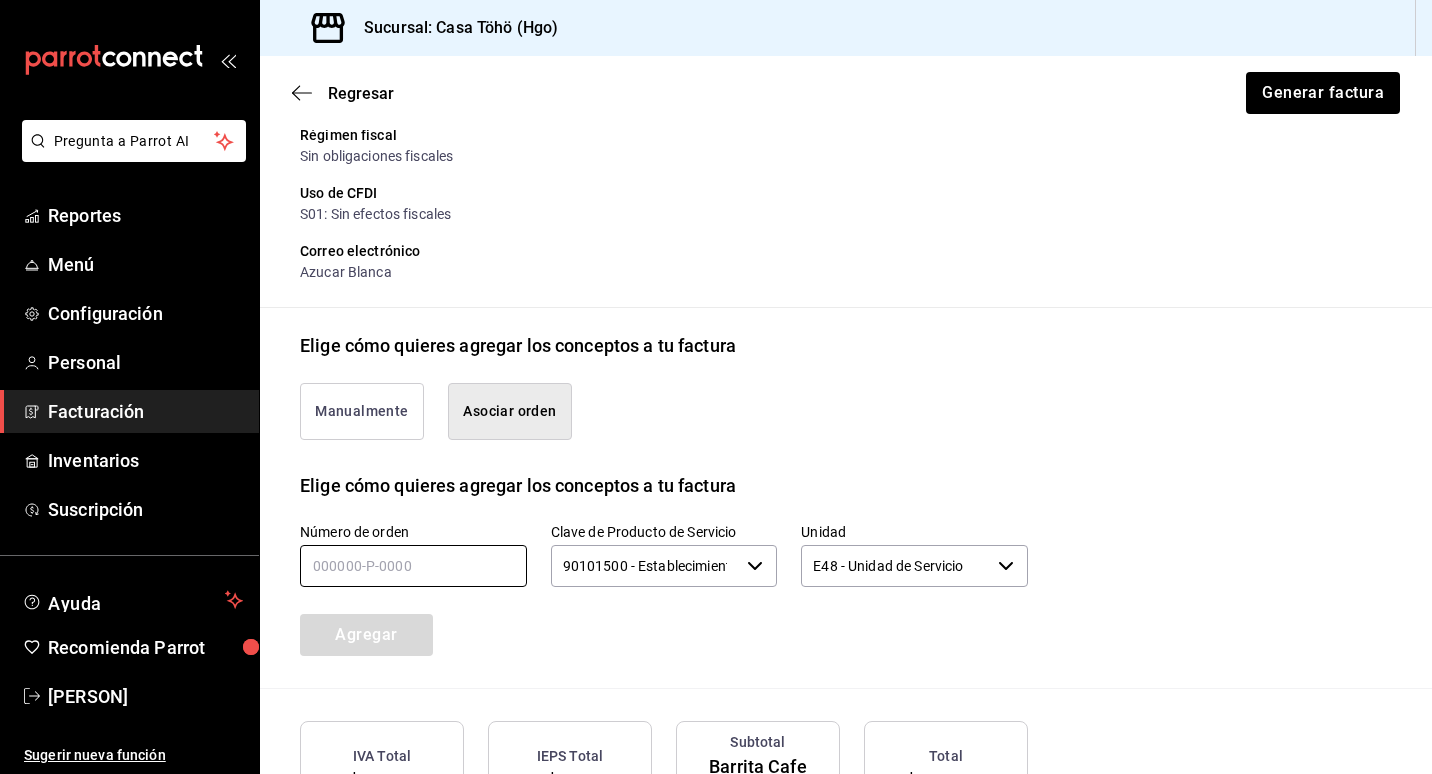 click at bounding box center (413, 566) 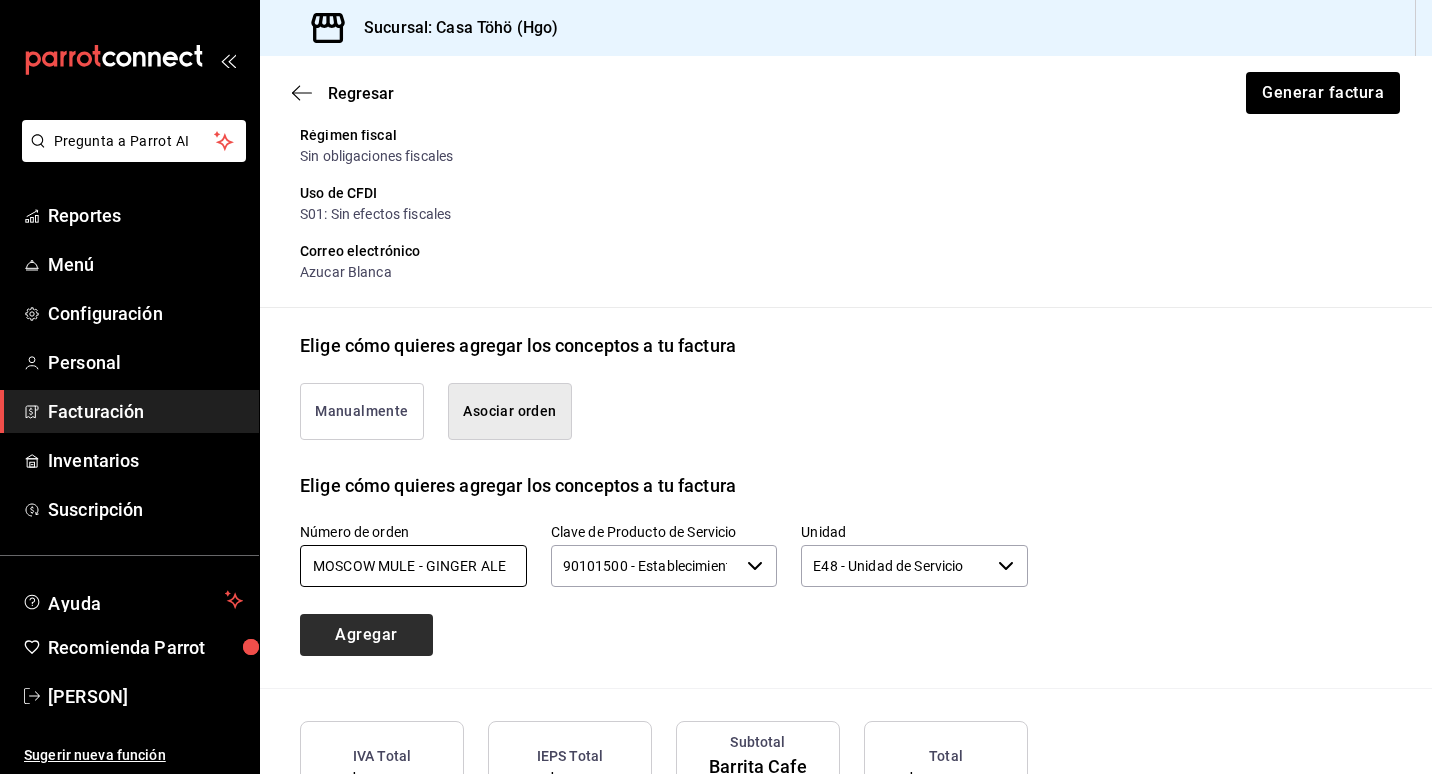 type on "Moscow Mule - Ginger Ale" 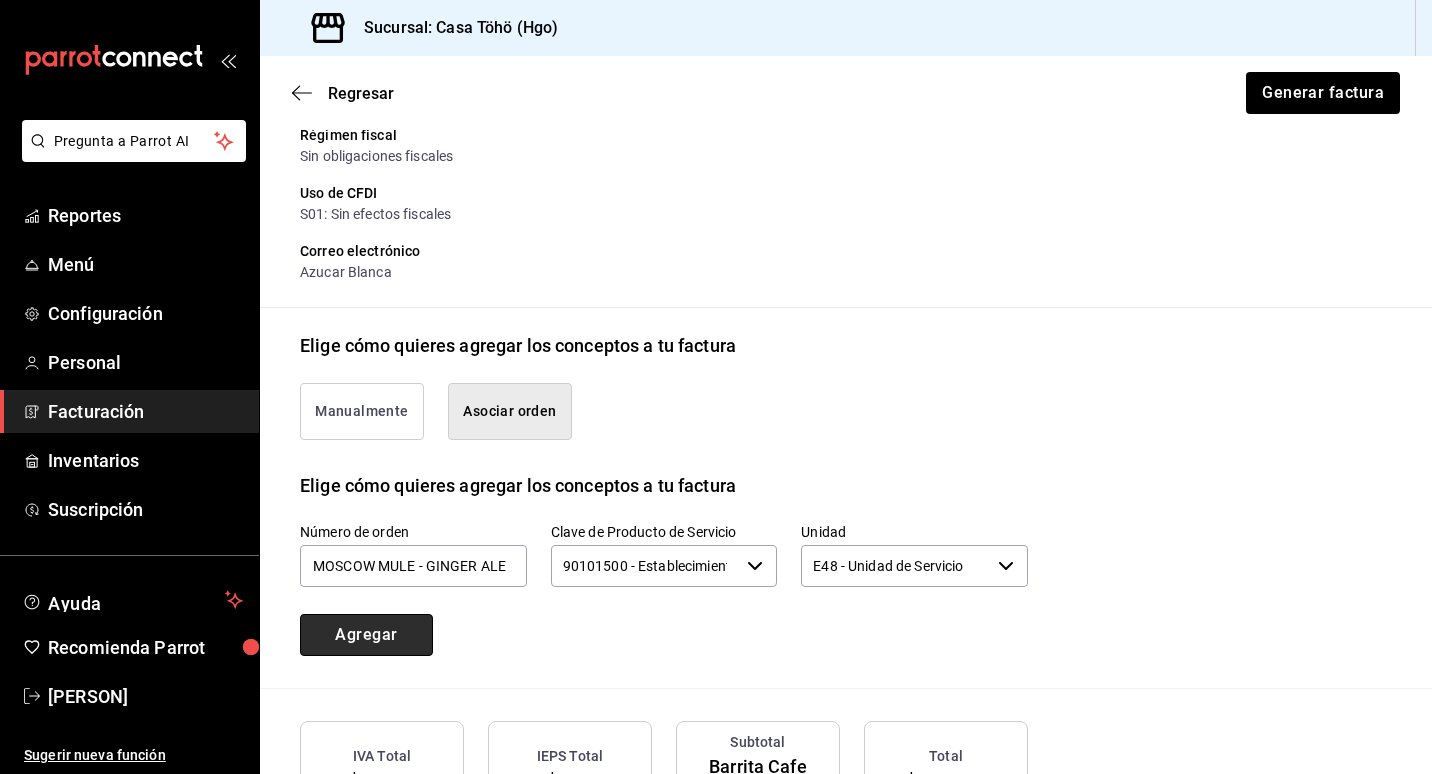 click on "Agregar" at bounding box center (366, 635) 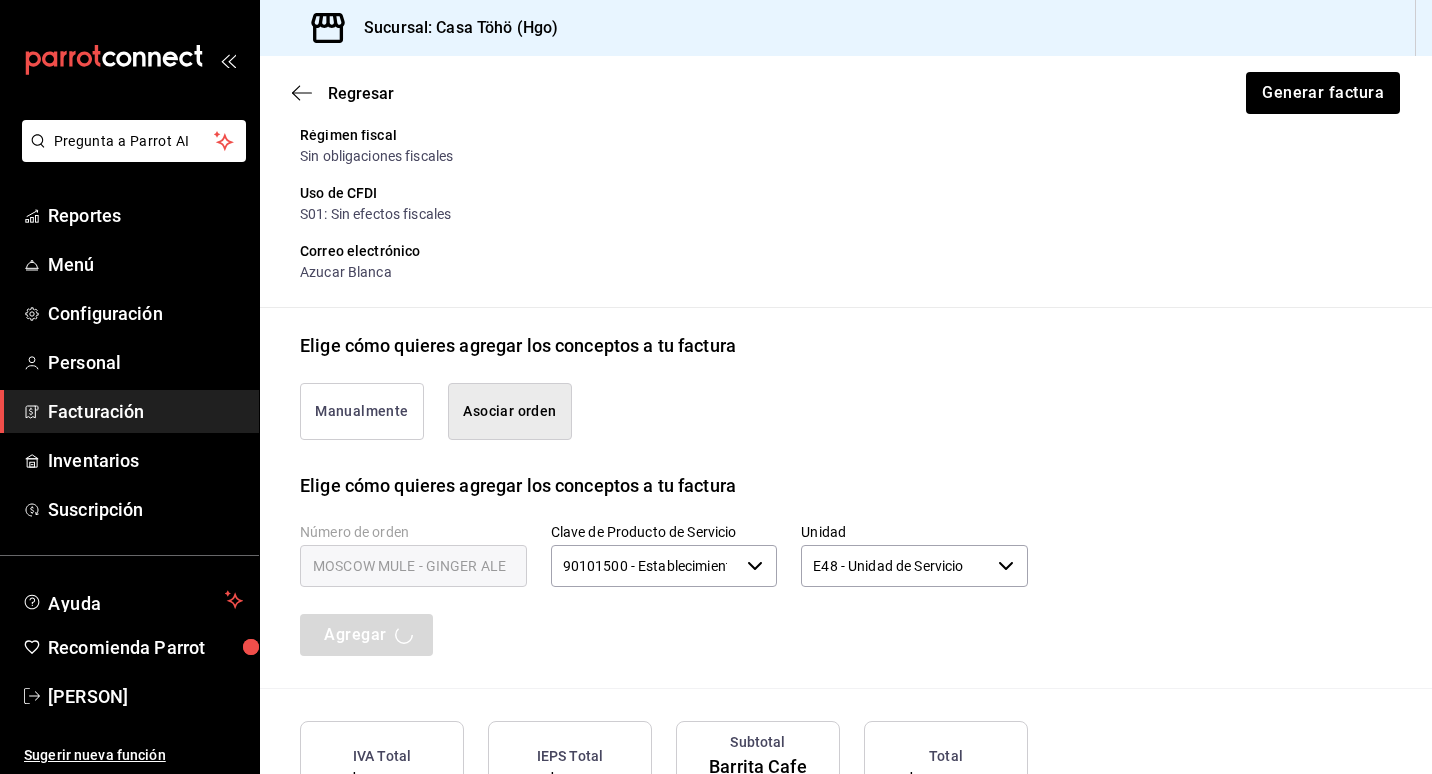 type 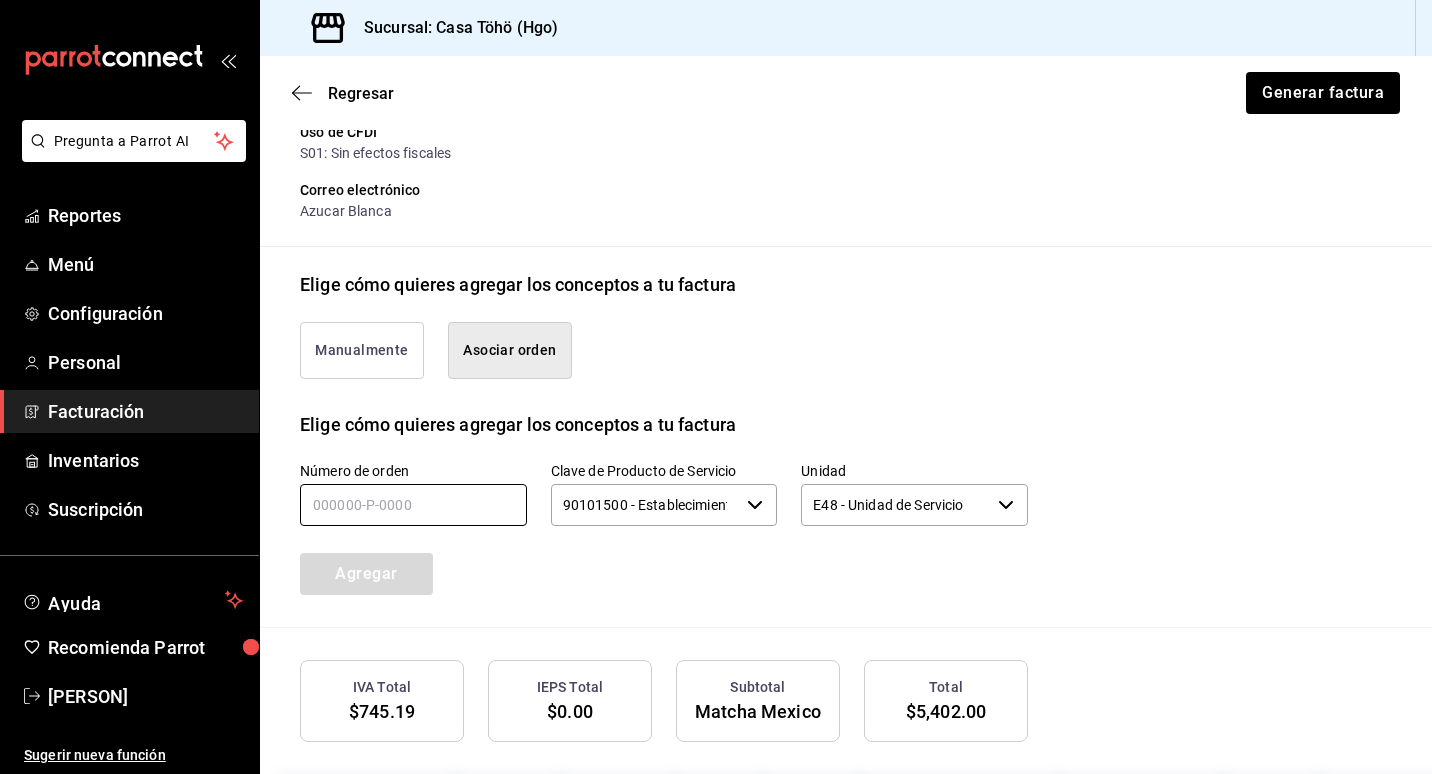 scroll, scrollTop: 322, scrollLeft: 0, axis: vertical 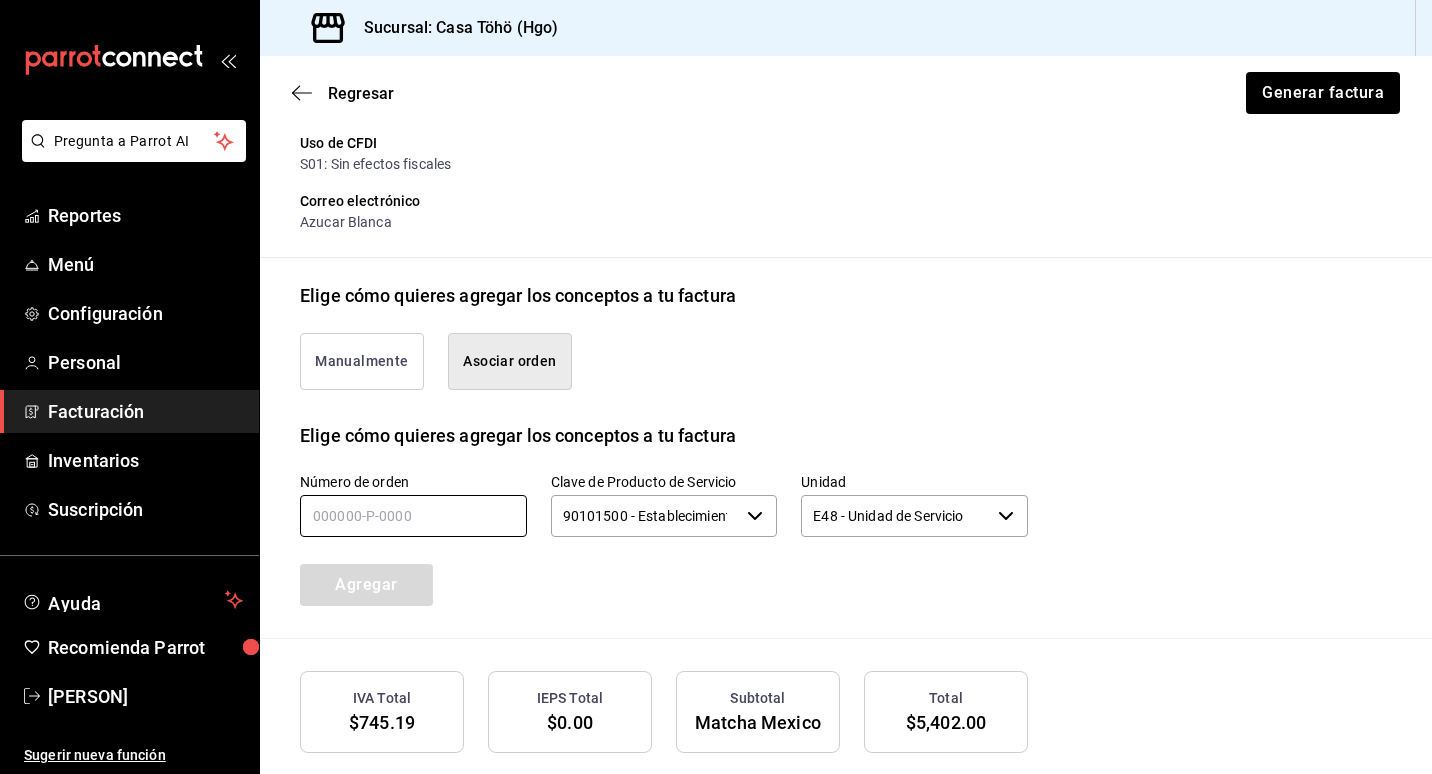 click at bounding box center [413, 516] 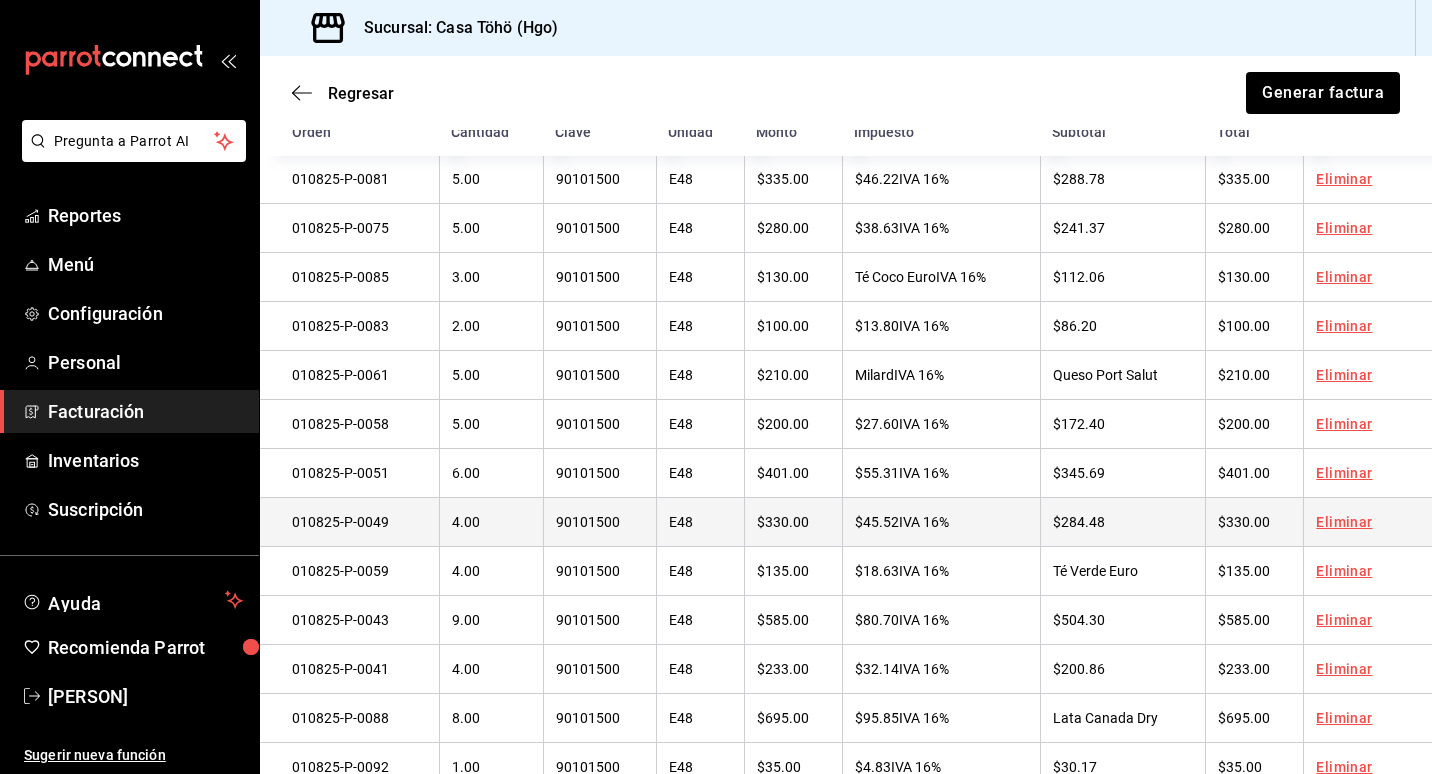 scroll, scrollTop: 1222, scrollLeft: 0, axis: vertical 